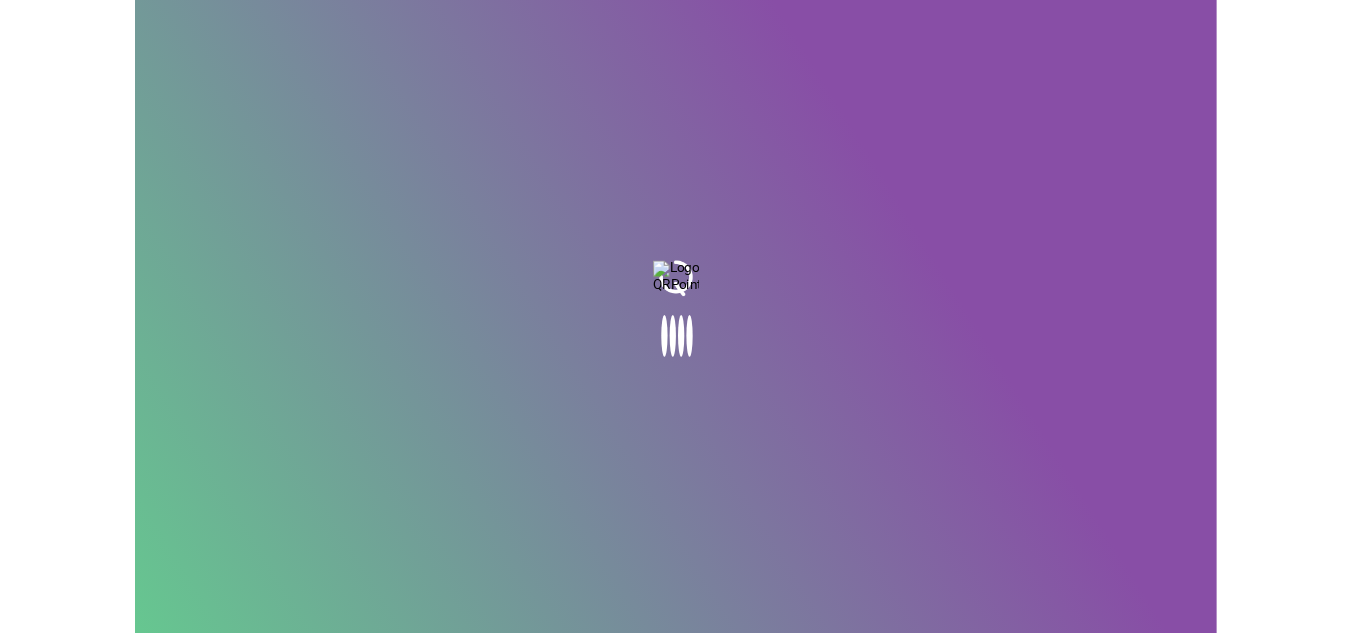 scroll, scrollTop: 0, scrollLeft: 0, axis: both 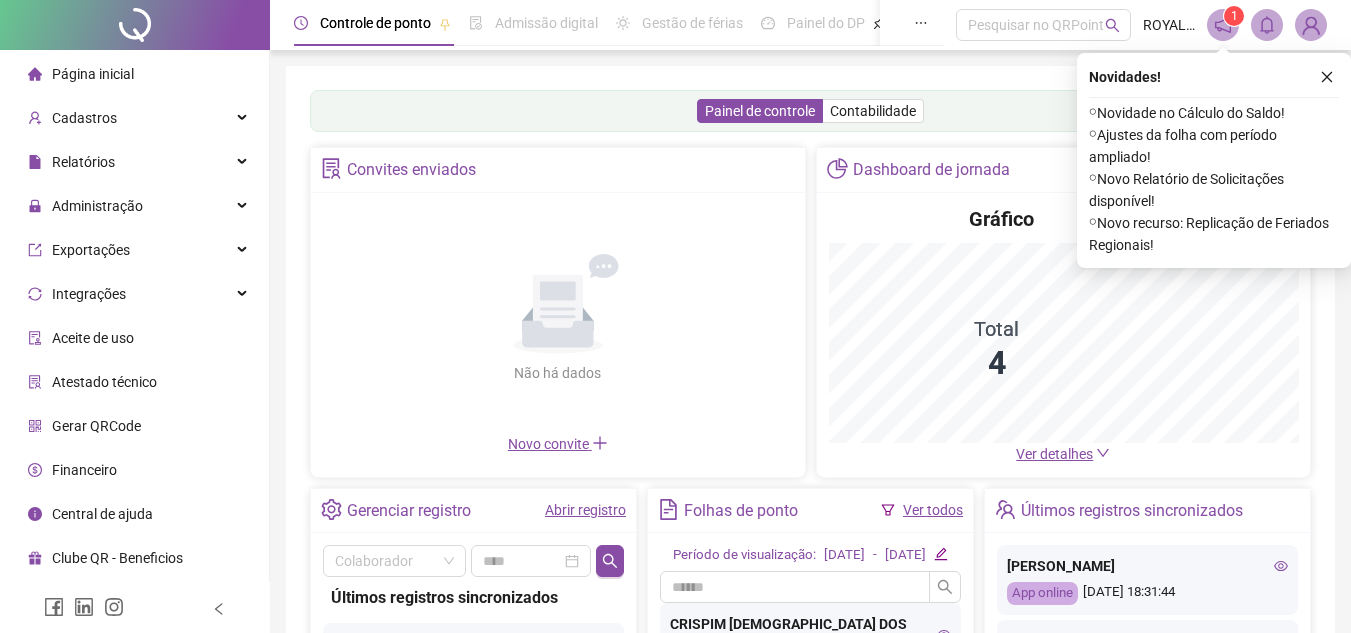 drag, startPoint x: 1324, startPoint y: 82, endPoint x: 1298, endPoint y: 132, distance: 56.35601 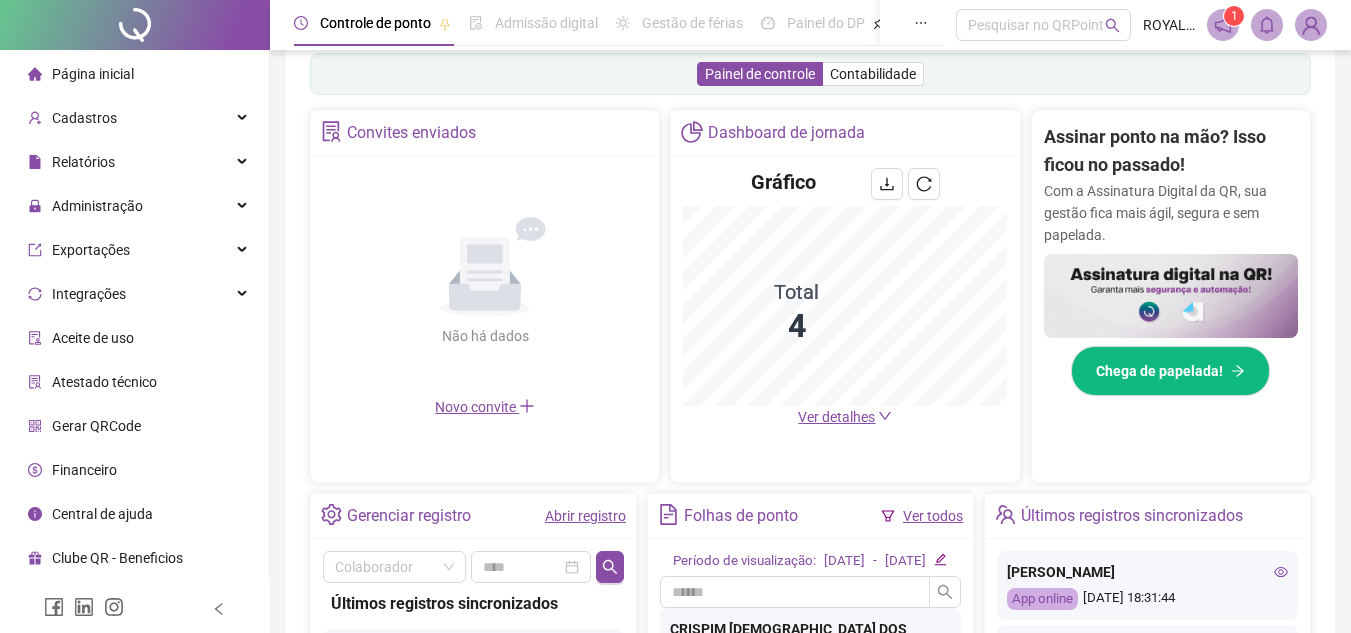 scroll, scrollTop: 400, scrollLeft: 0, axis: vertical 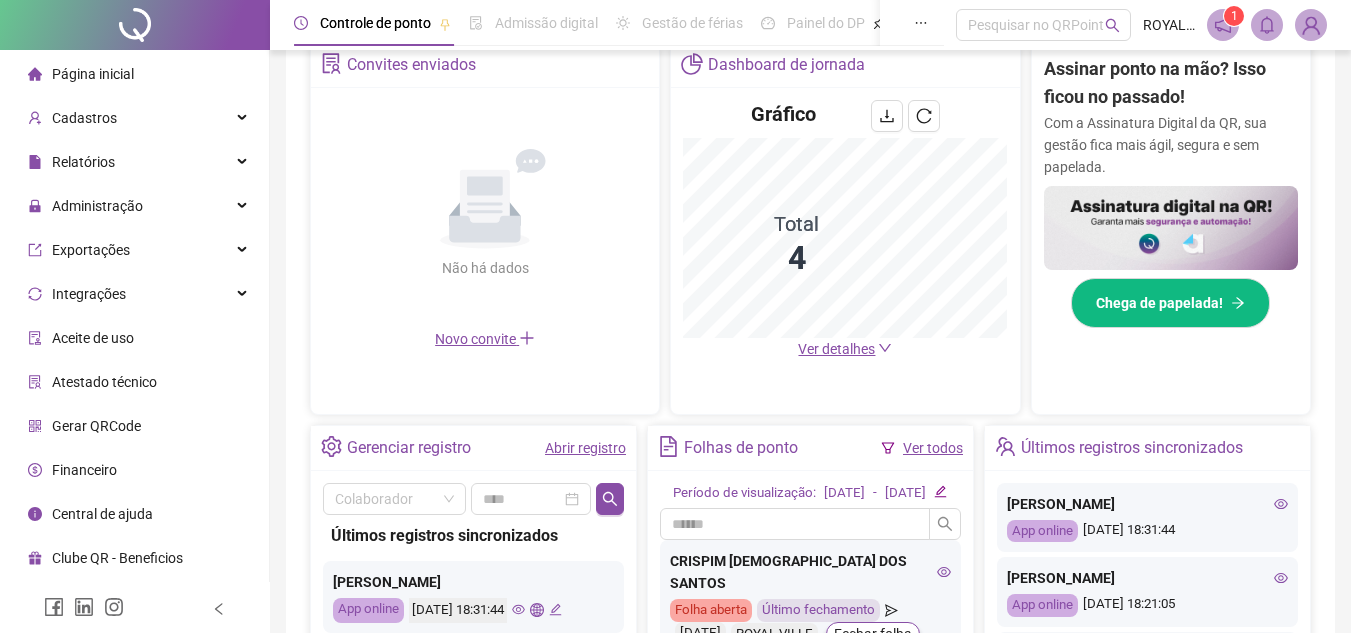 click on "Ver detalhes" at bounding box center (836, 349) 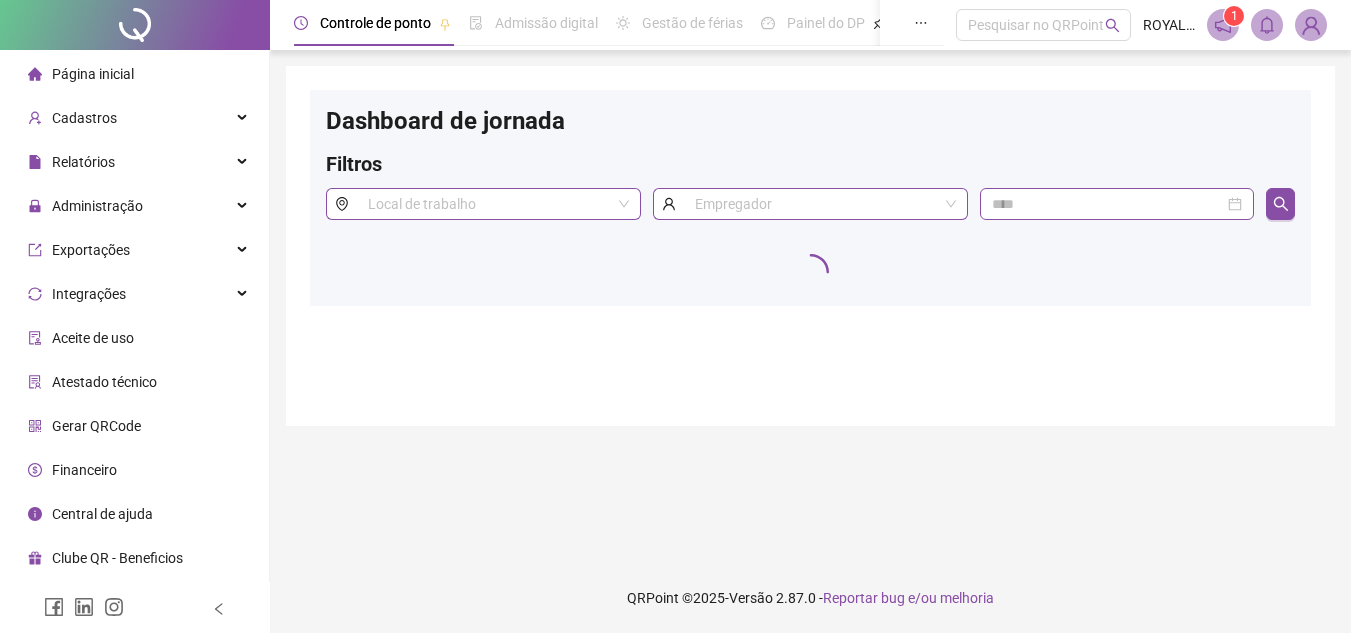 scroll, scrollTop: 0, scrollLeft: 0, axis: both 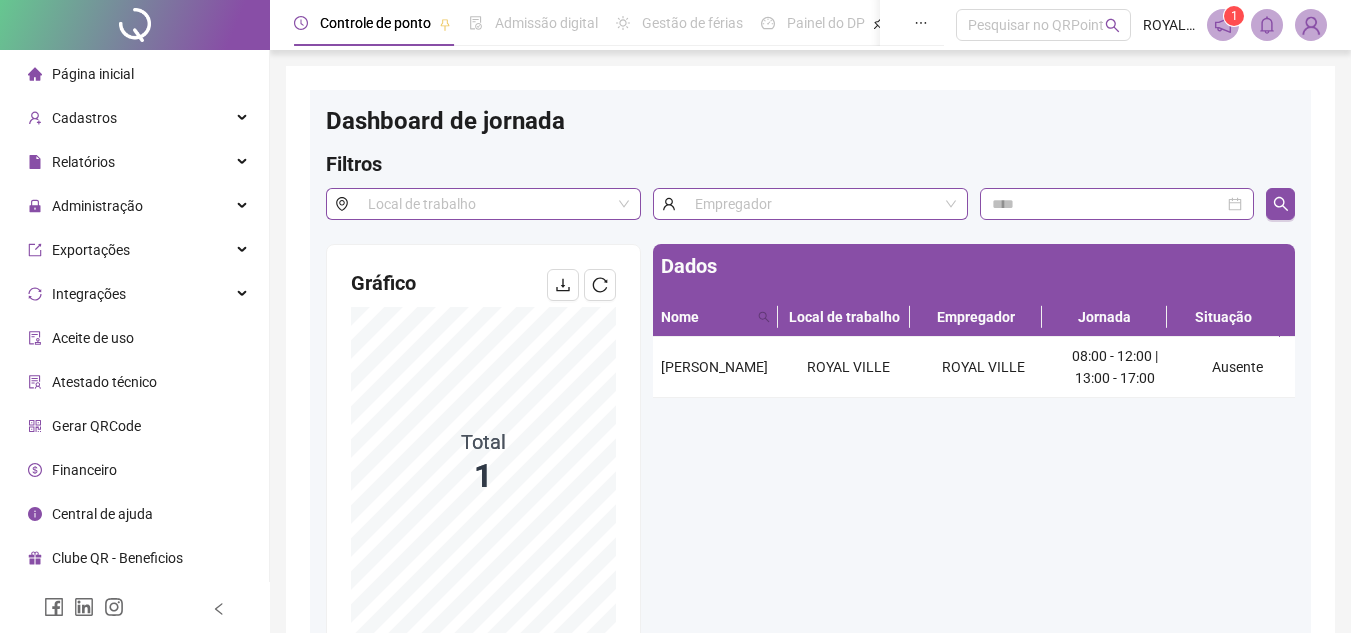 click on "Página inicial" at bounding box center [93, 74] 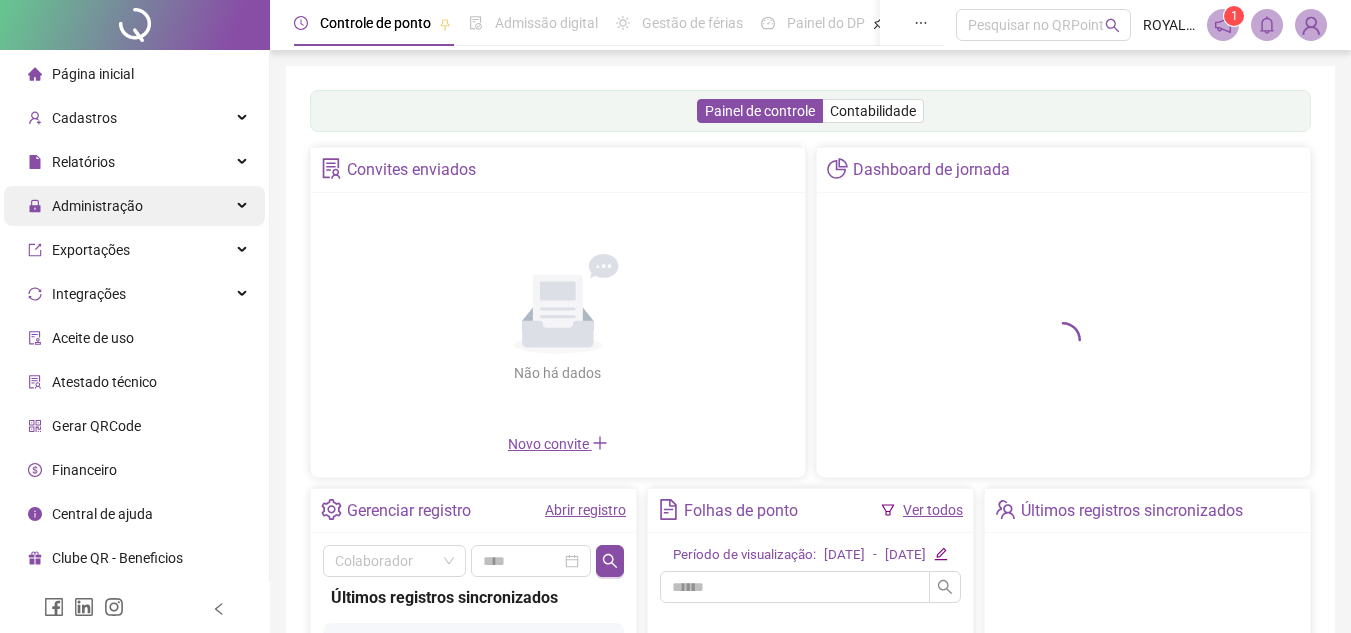 click on "Administração" at bounding box center (134, 206) 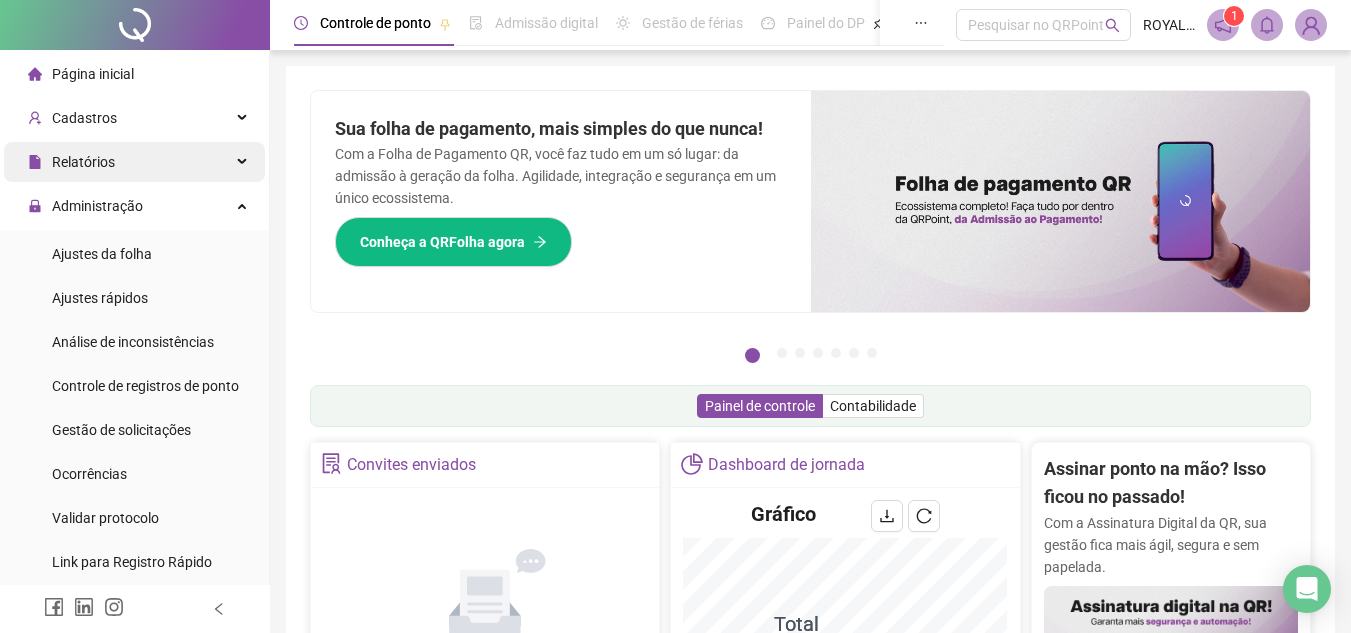 click on "Relatórios" at bounding box center [134, 162] 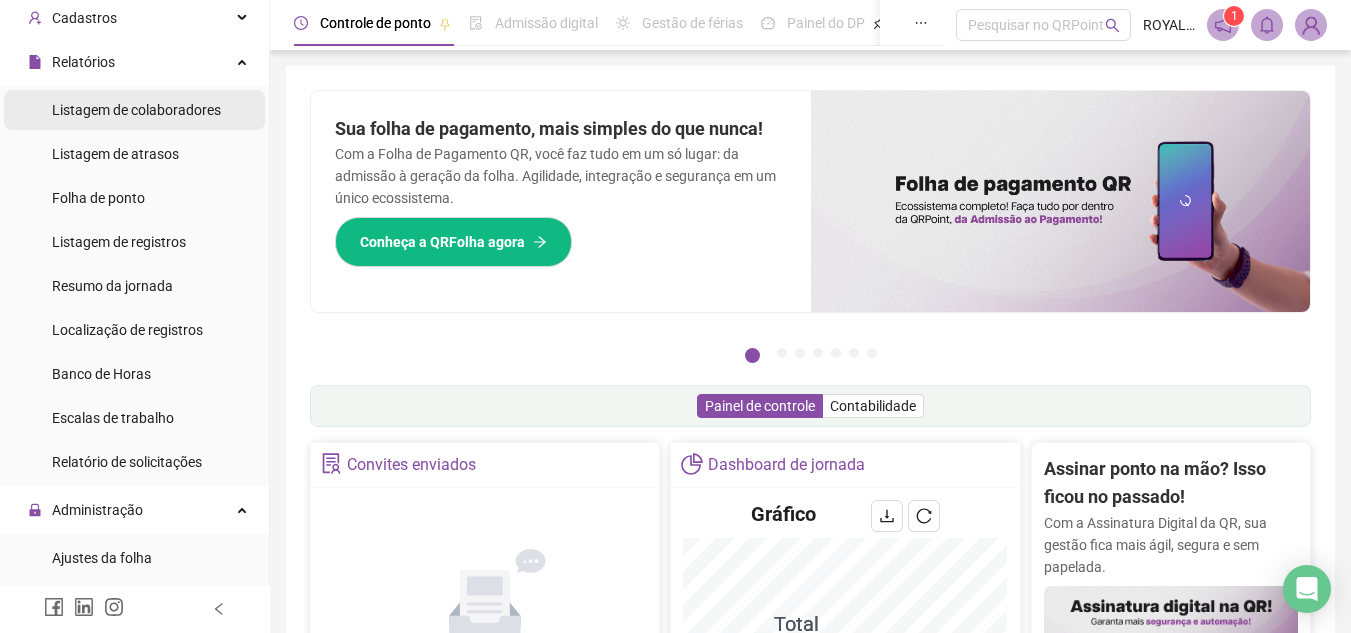 scroll, scrollTop: 0, scrollLeft: 0, axis: both 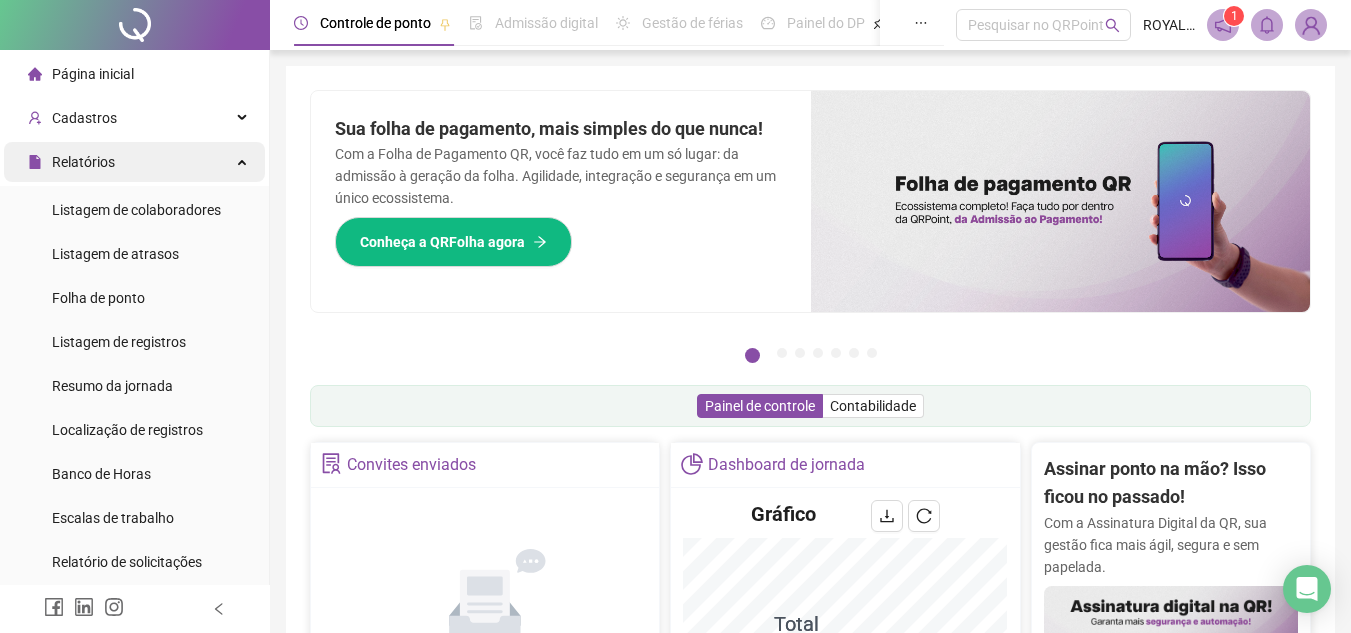 click on "Relatórios" at bounding box center (134, 162) 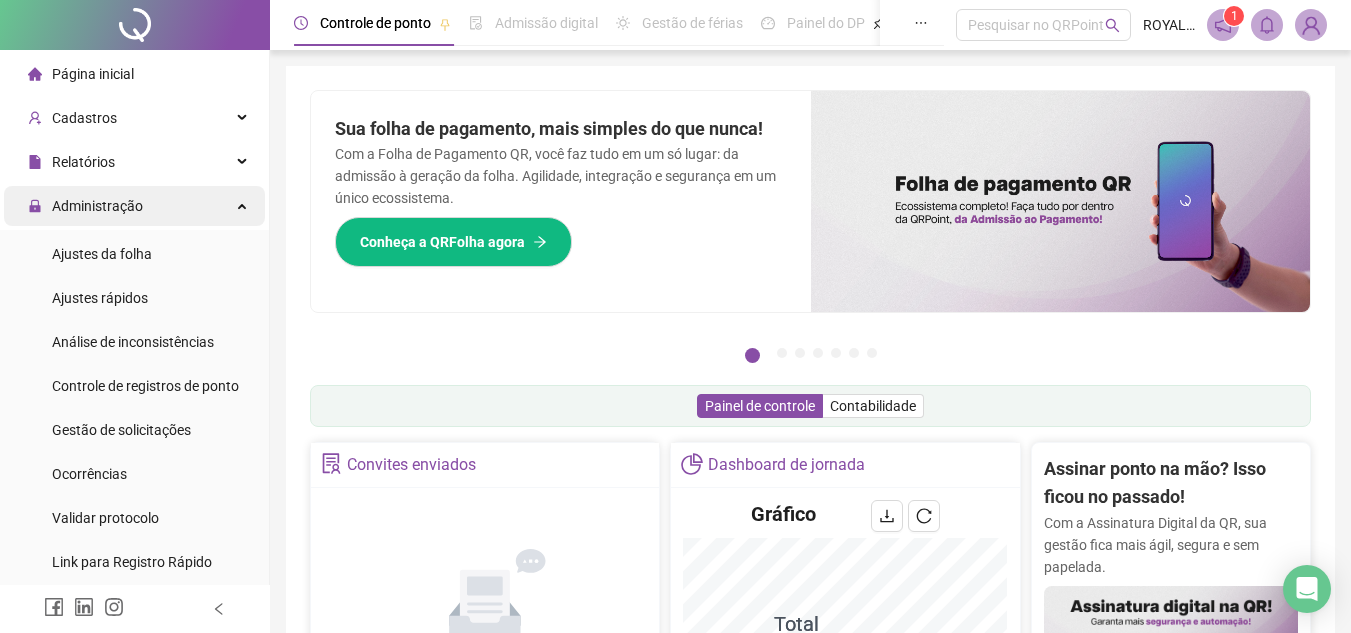 scroll, scrollTop: 100, scrollLeft: 0, axis: vertical 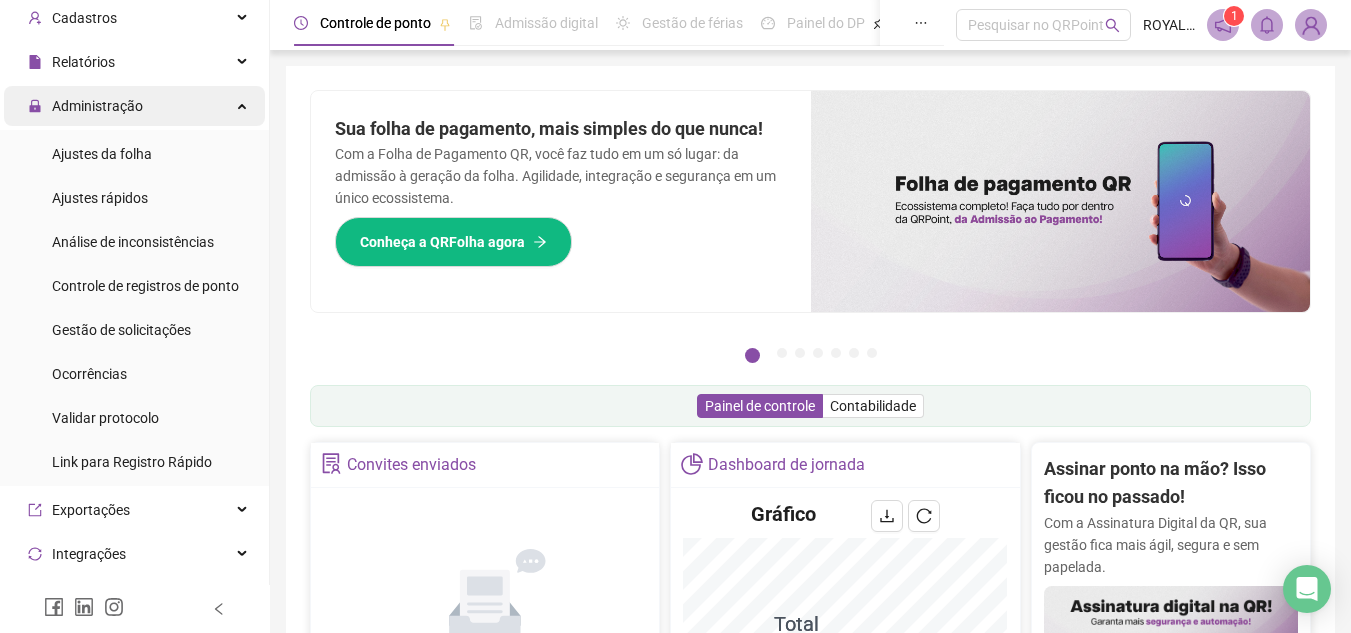 click on "Administração" at bounding box center [134, 106] 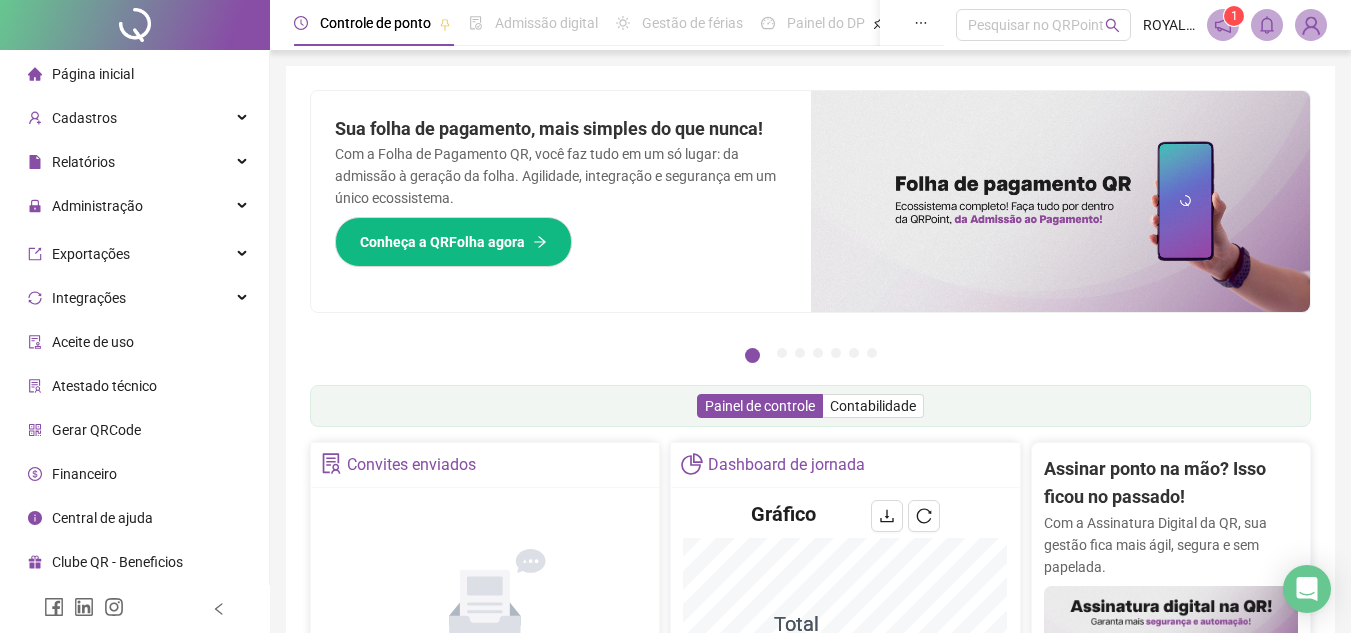 scroll, scrollTop: 0, scrollLeft: 0, axis: both 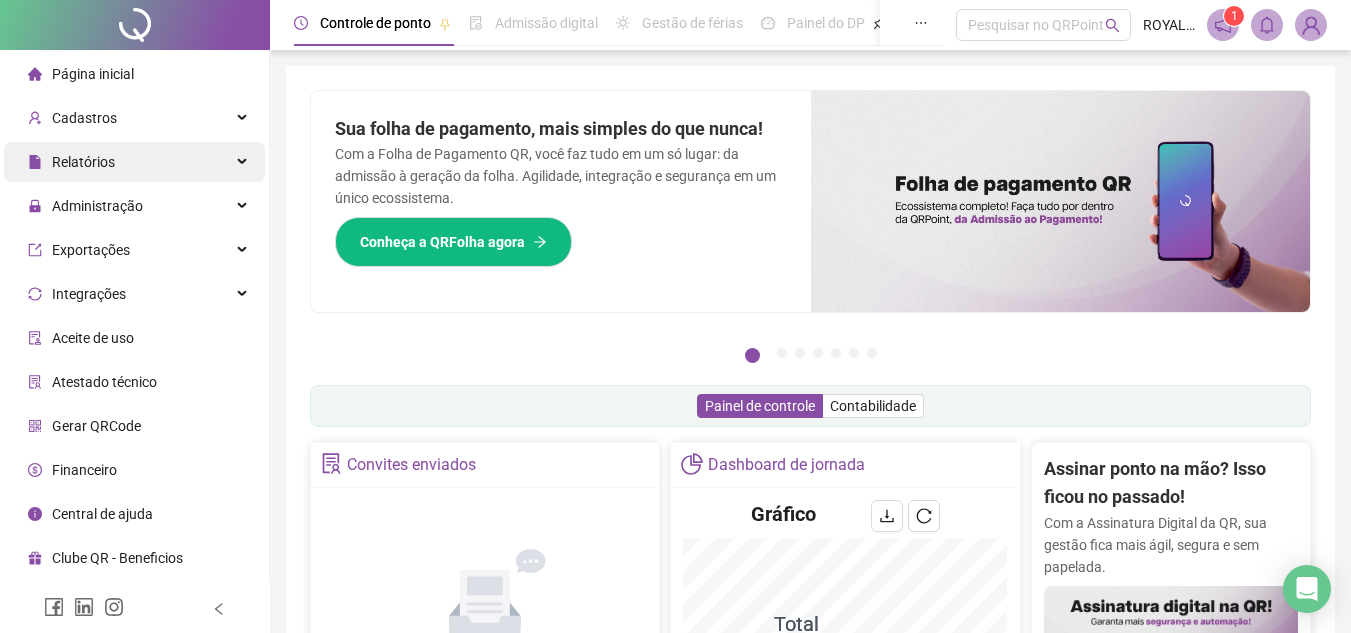 click on "Relatórios" at bounding box center (134, 162) 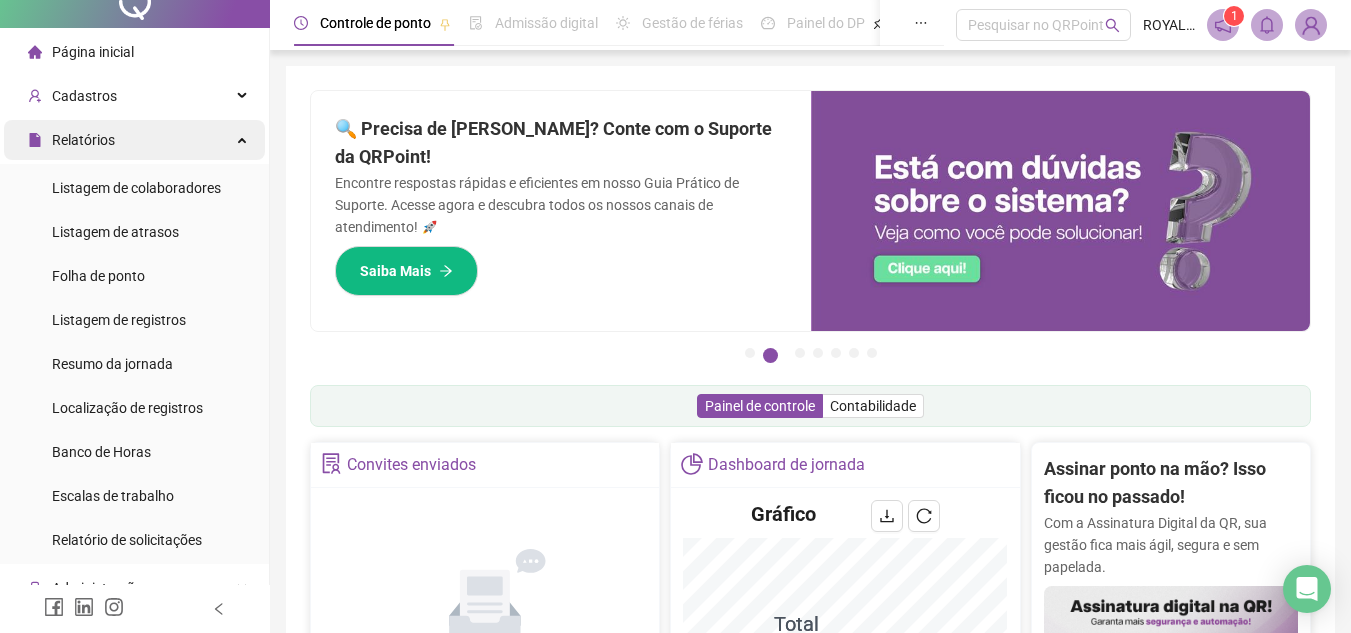 scroll, scrollTop: 0, scrollLeft: 0, axis: both 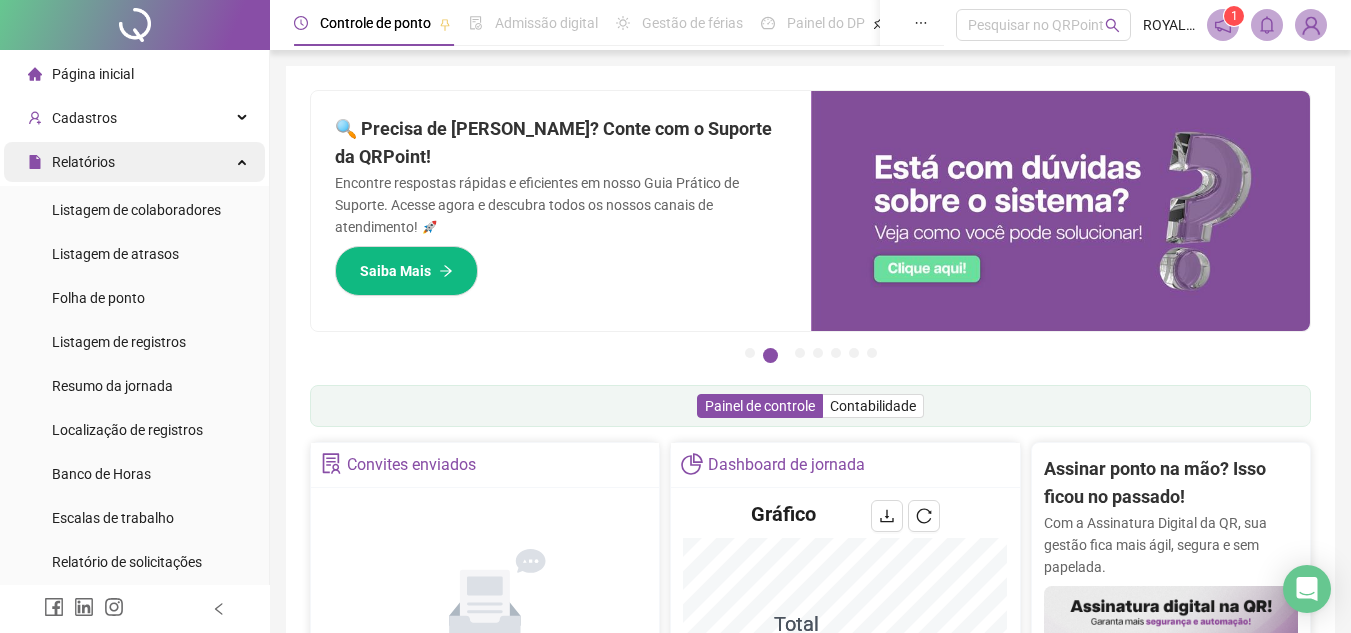 click on "Relatórios" at bounding box center (134, 162) 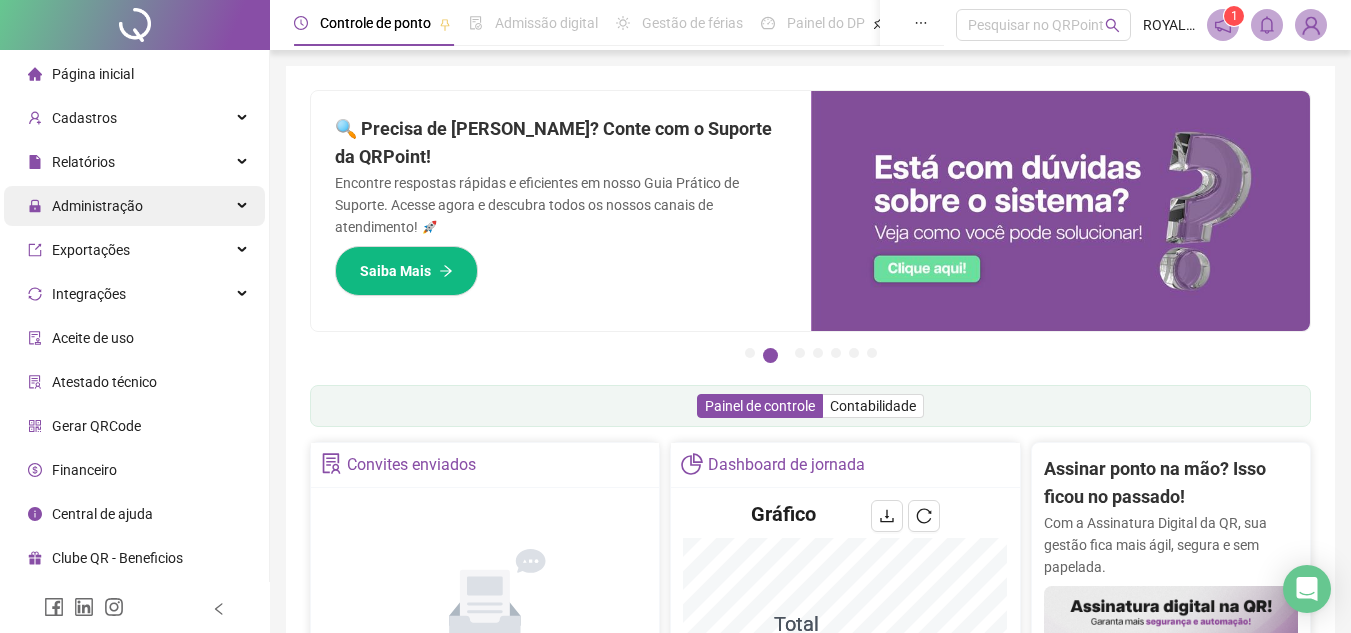 click on "Administração" at bounding box center [134, 206] 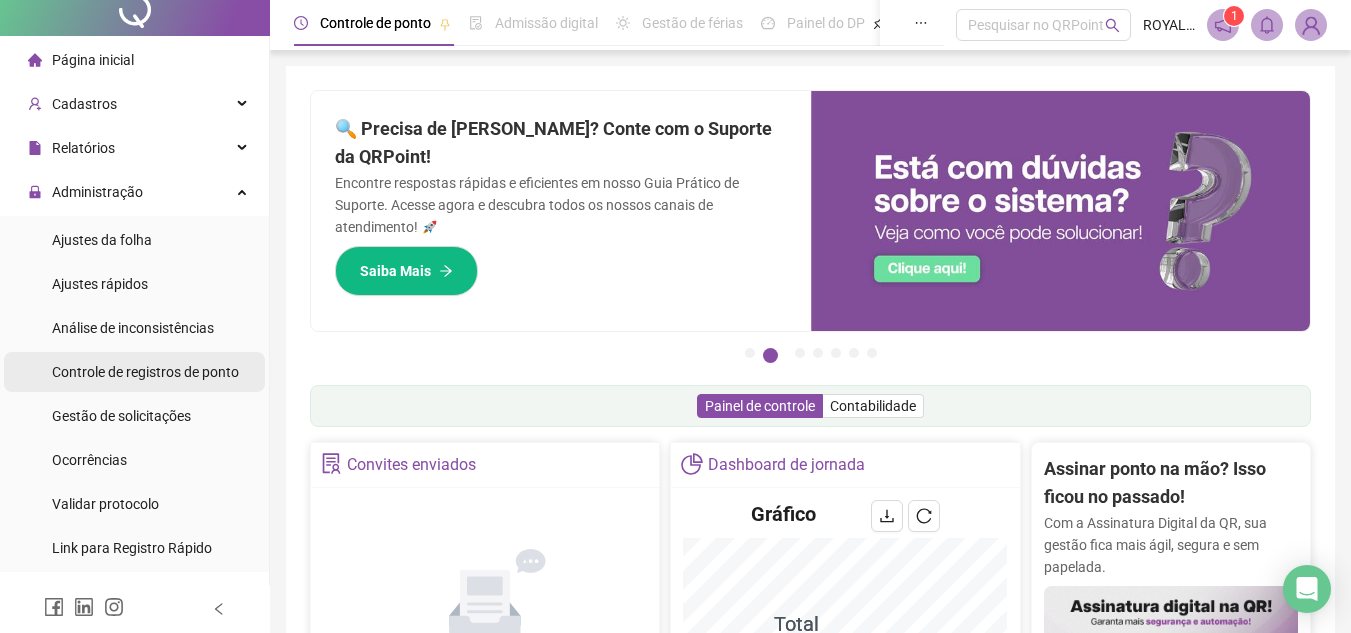 scroll, scrollTop: 0, scrollLeft: 0, axis: both 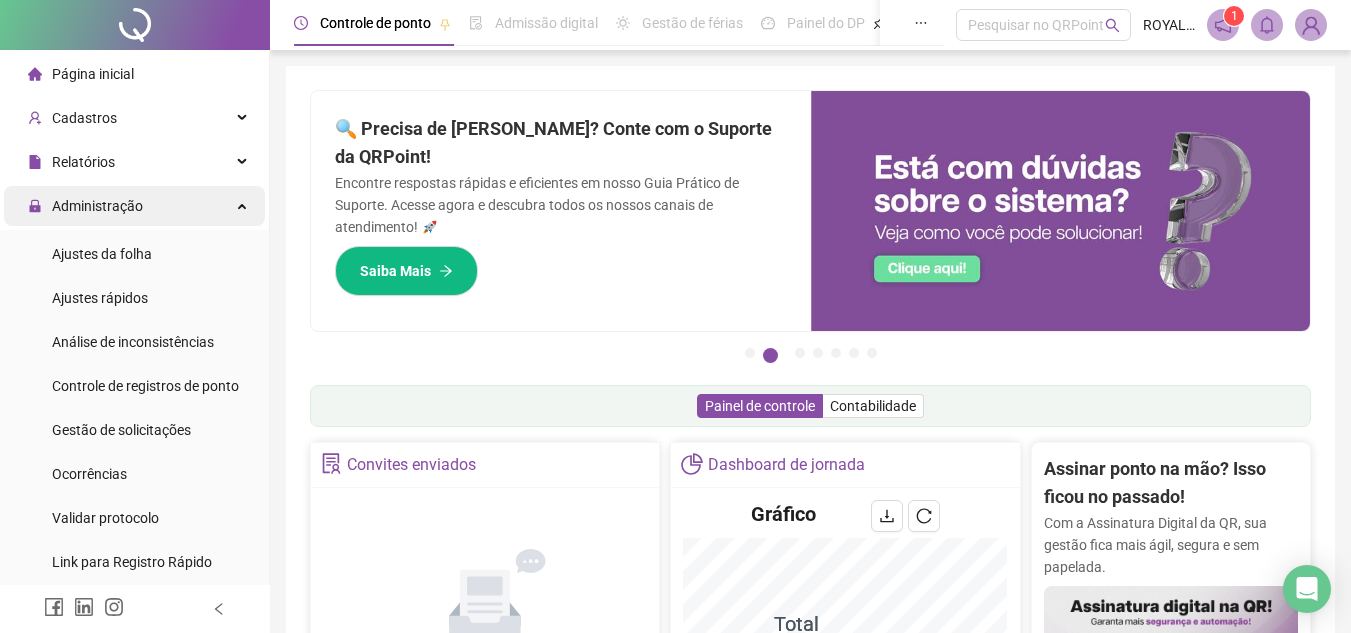 click on "Administração" at bounding box center [134, 206] 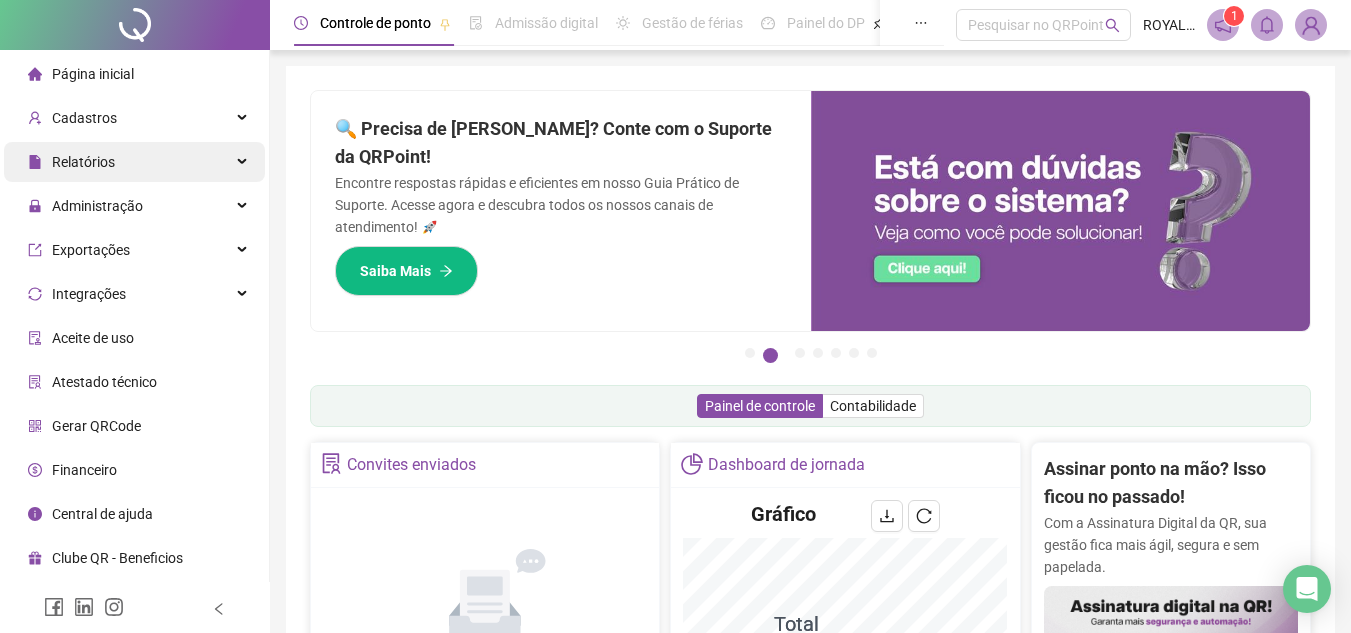 click on "Relatórios" at bounding box center [134, 162] 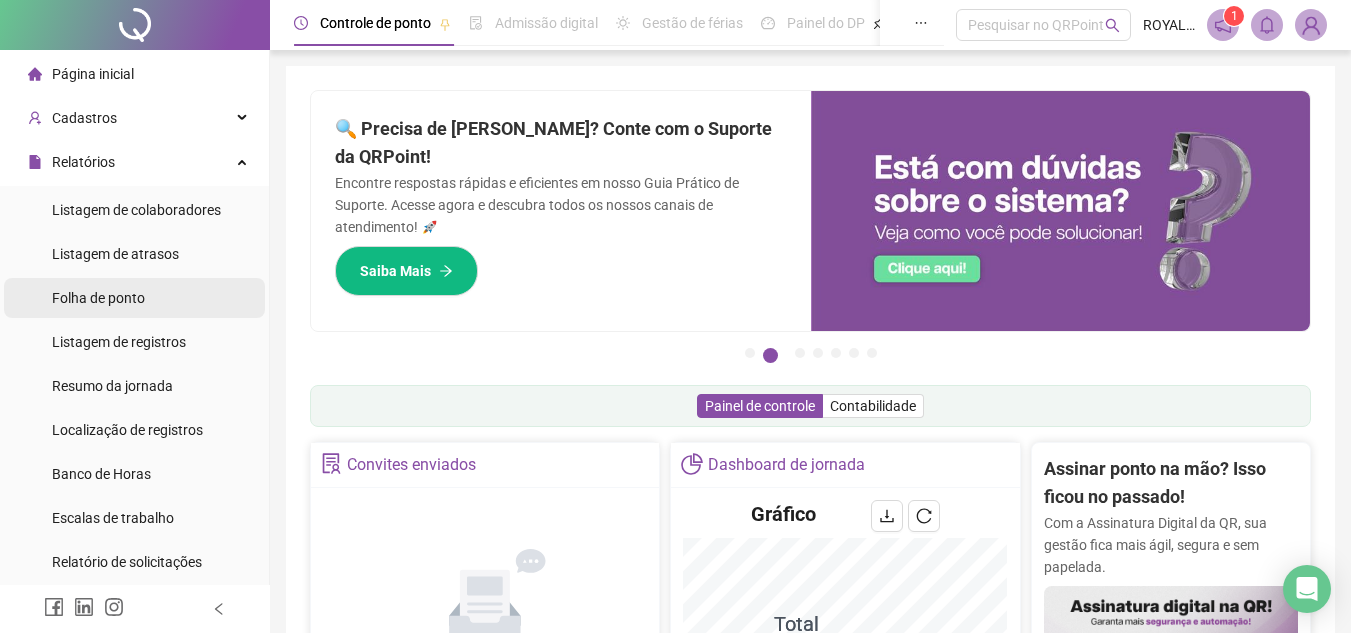 click on "Folha de ponto" at bounding box center [98, 298] 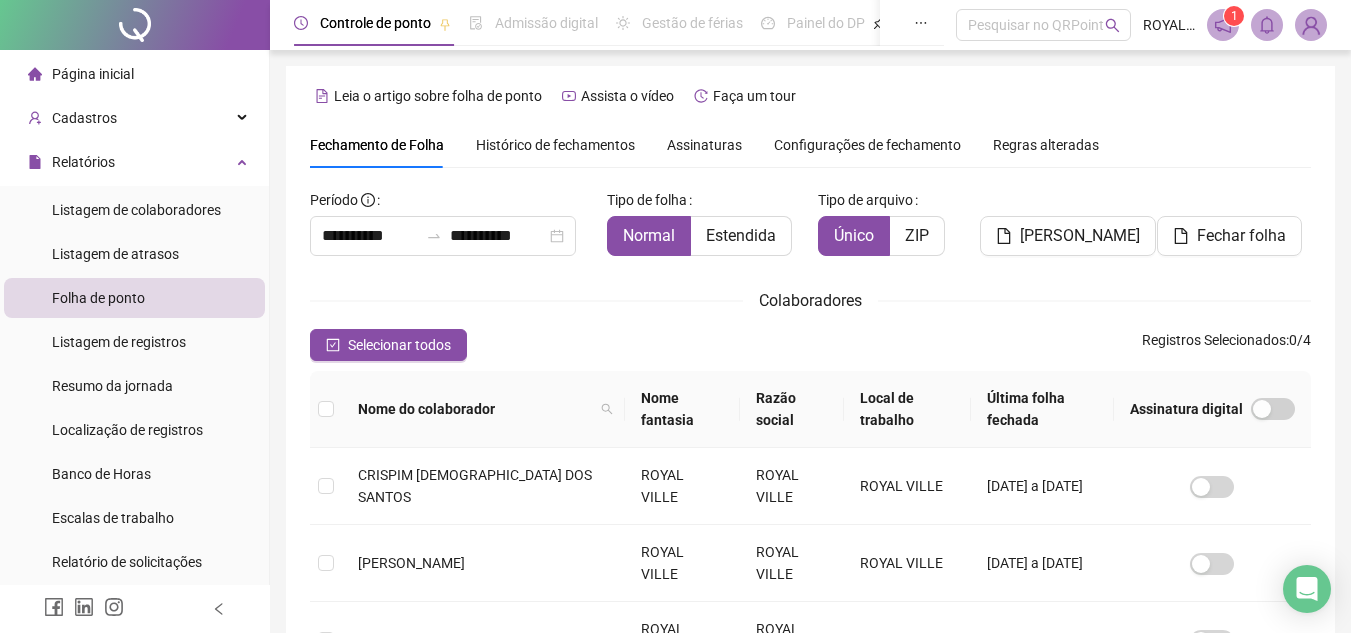 scroll, scrollTop: 93, scrollLeft: 0, axis: vertical 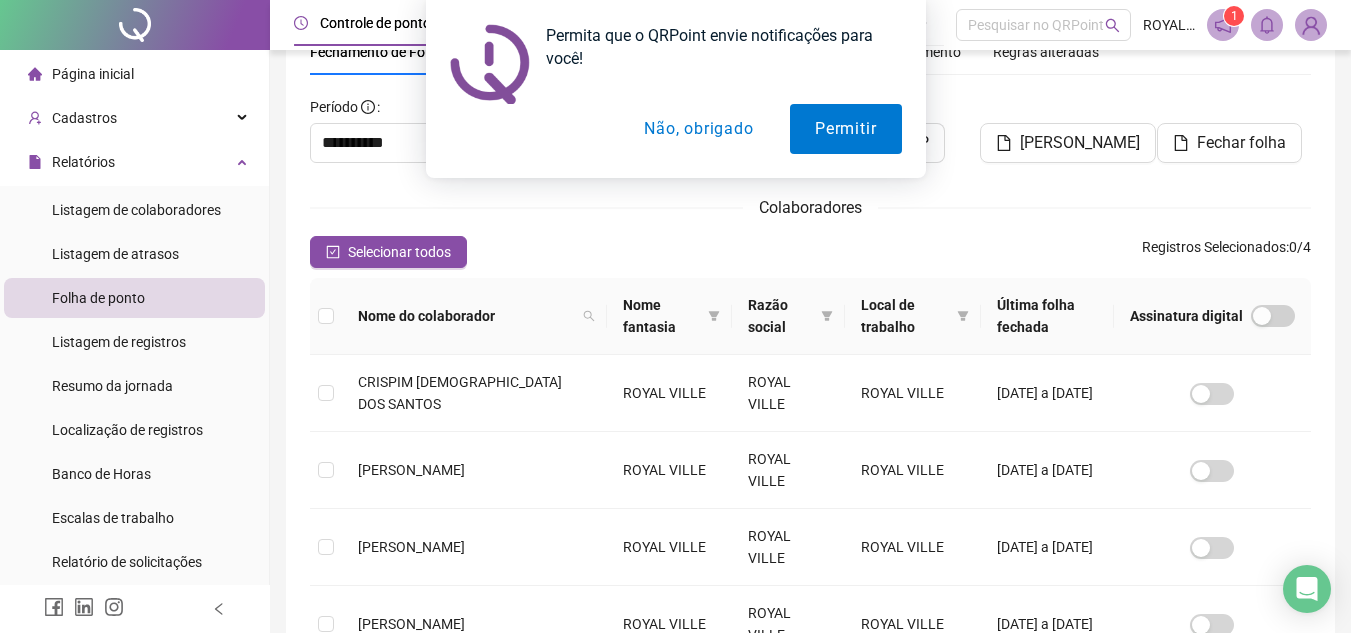 click on "Não, obrigado" at bounding box center [698, 129] 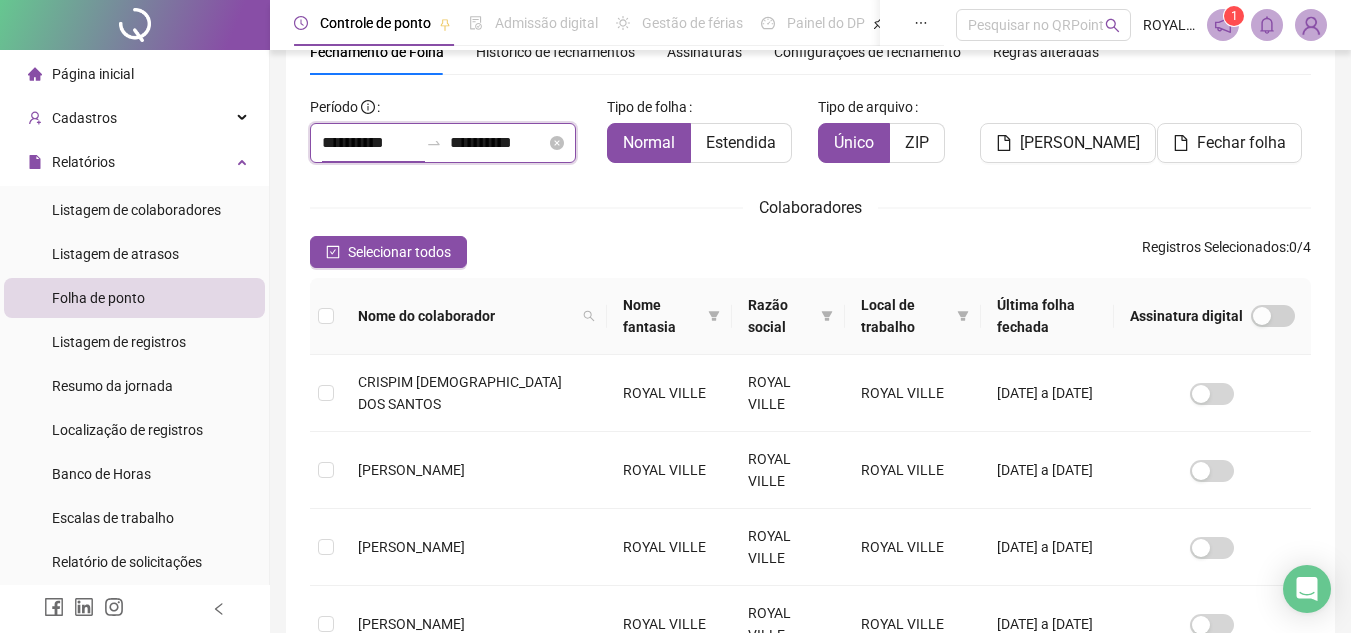 click on "**********" at bounding box center [370, 143] 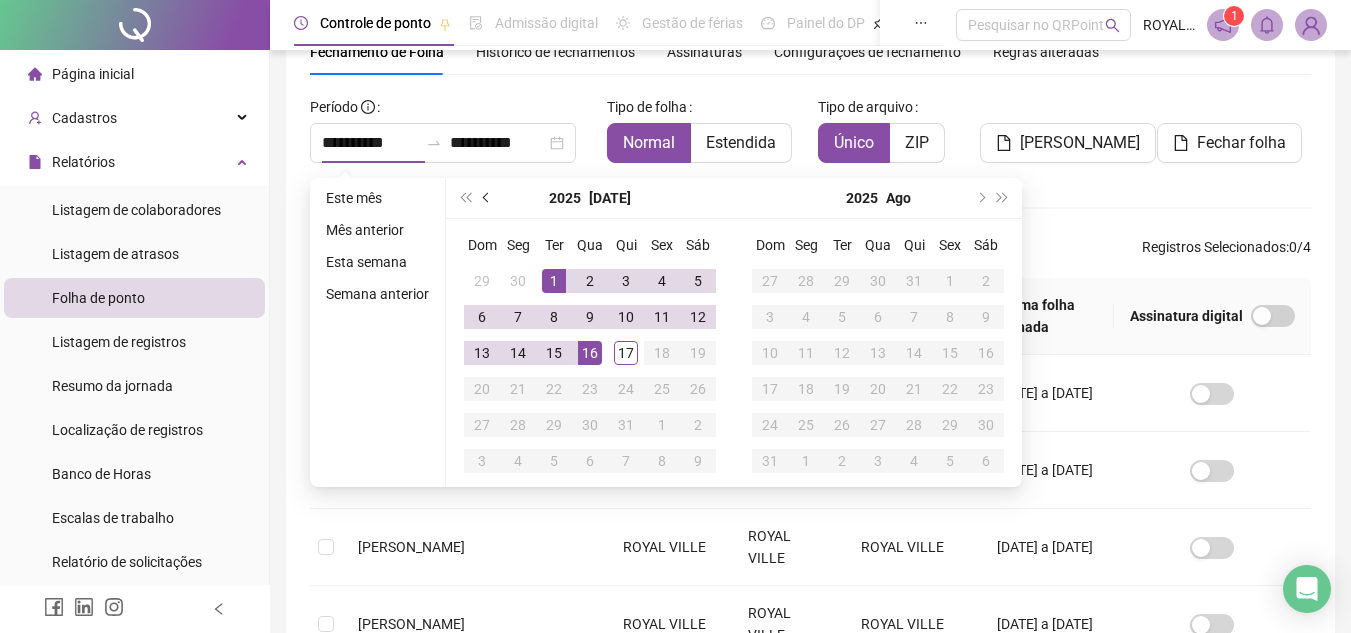 click at bounding box center (487, 198) 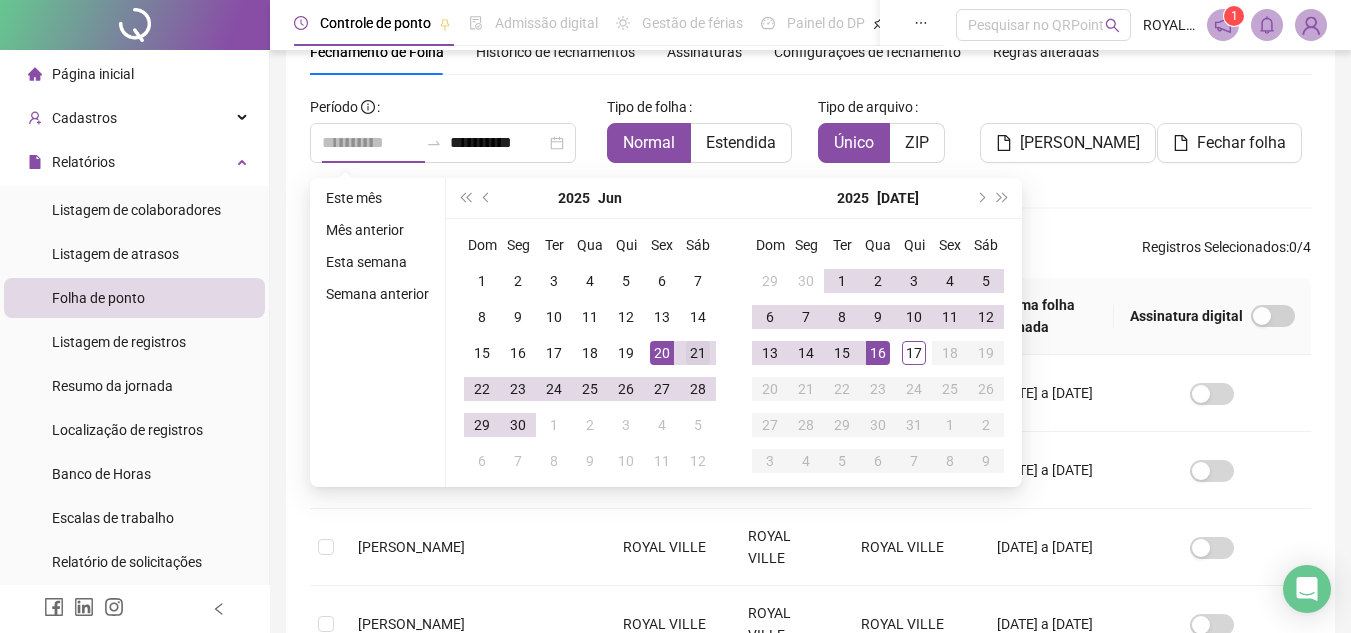 type on "**********" 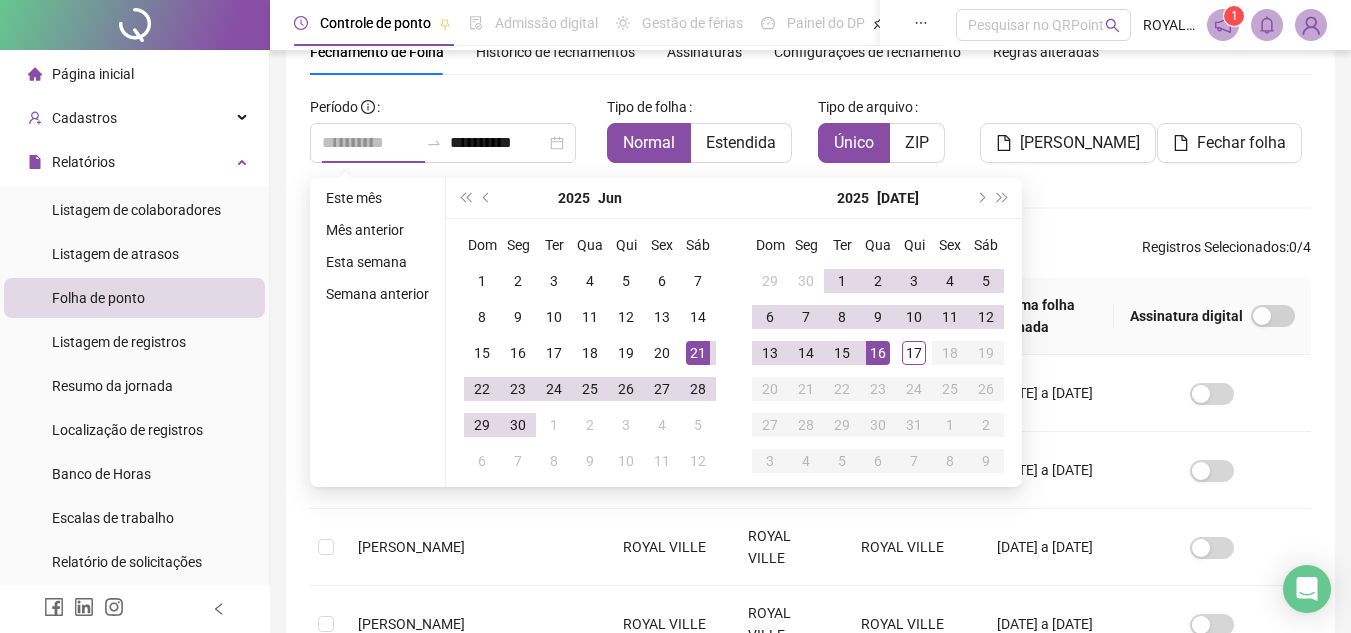 click on "21" at bounding box center [698, 353] 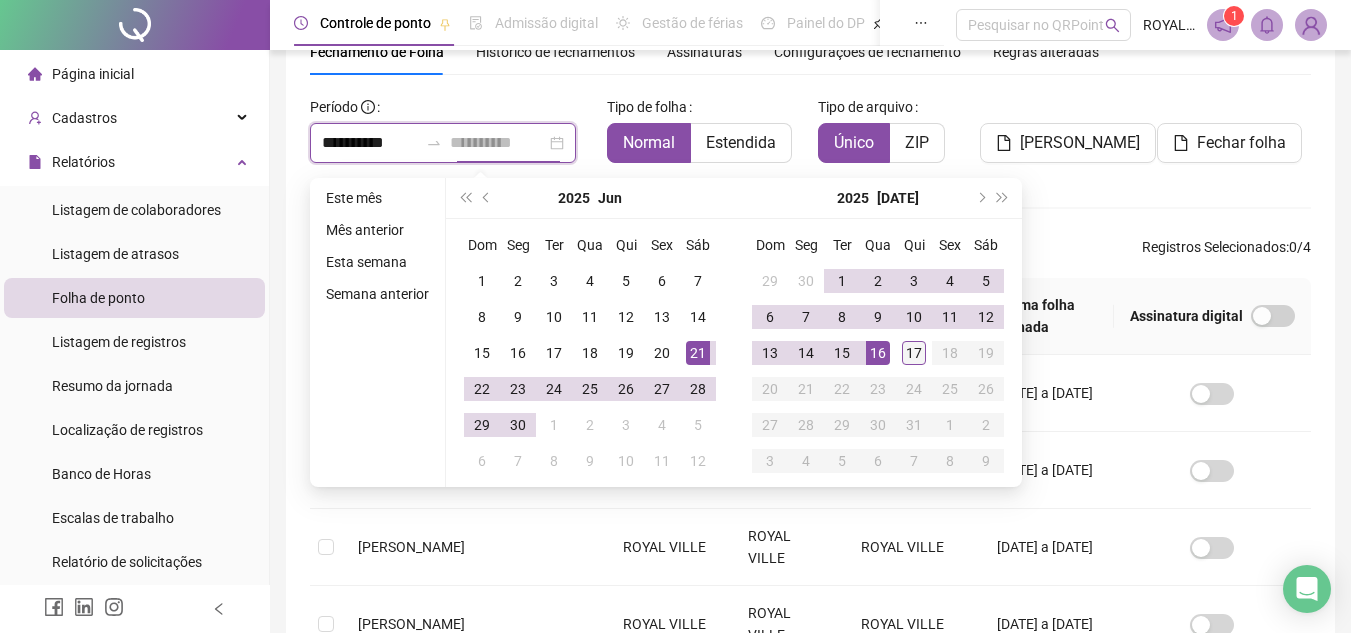 type on "**********" 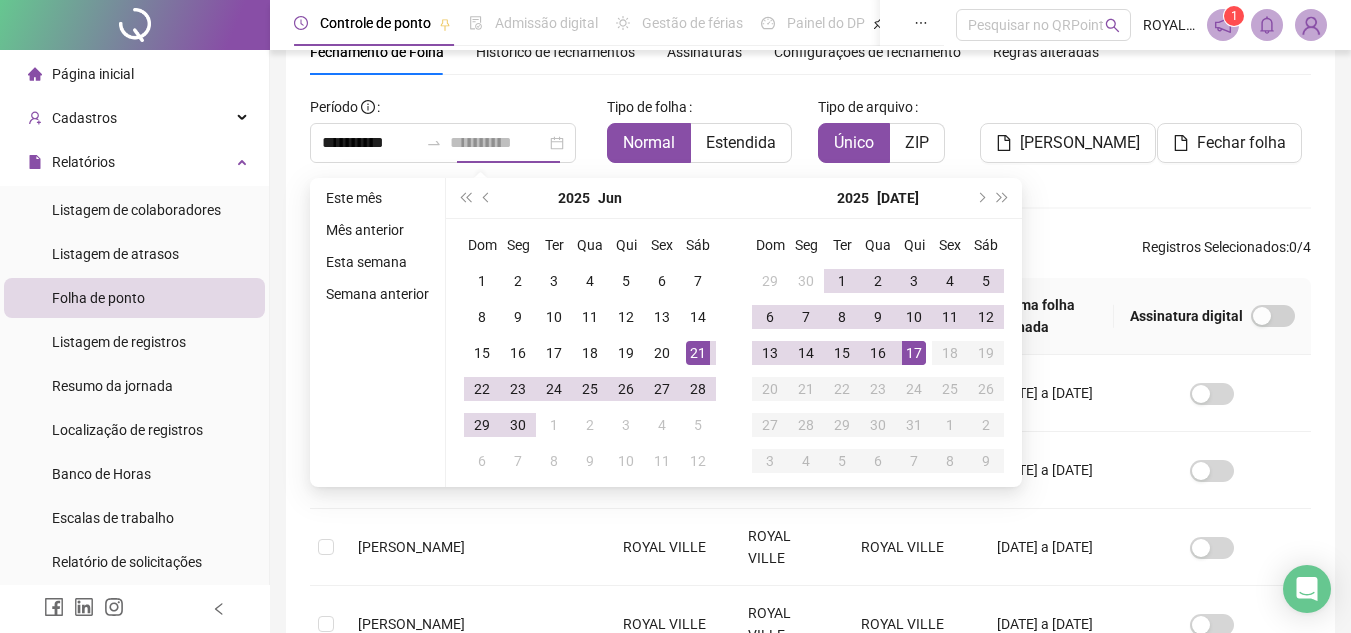 click on "17" at bounding box center (914, 353) 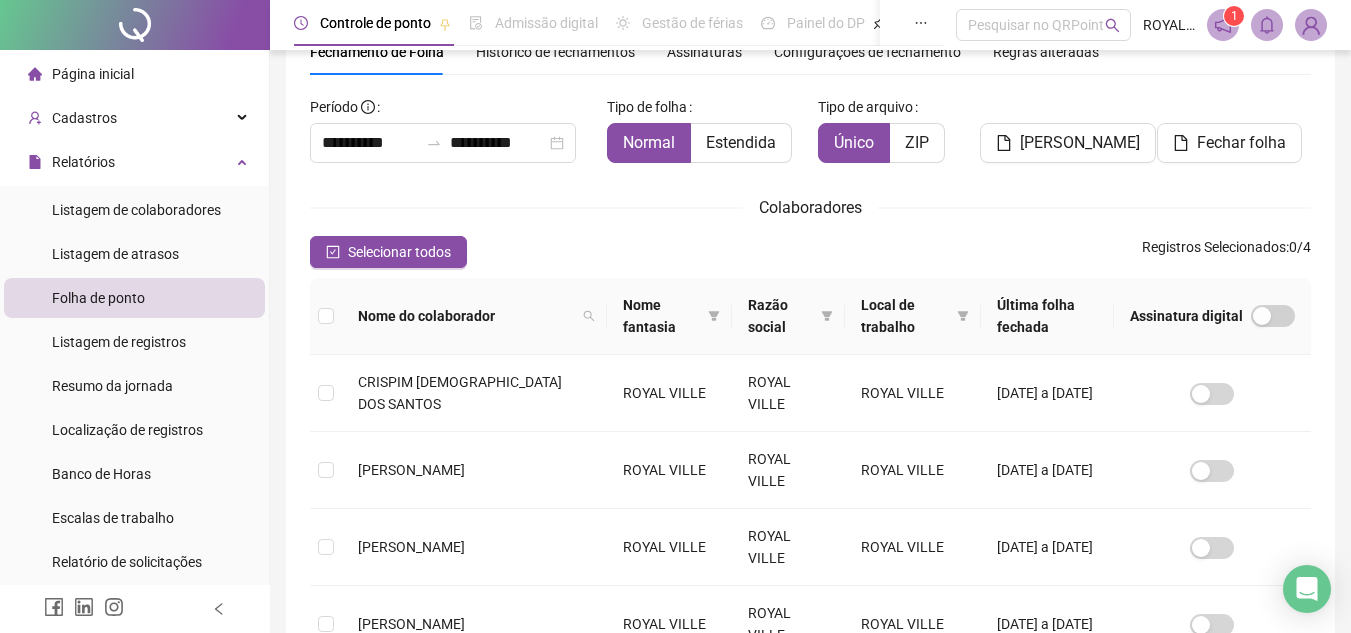 click on "Selecionar todos" at bounding box center [388, 252] 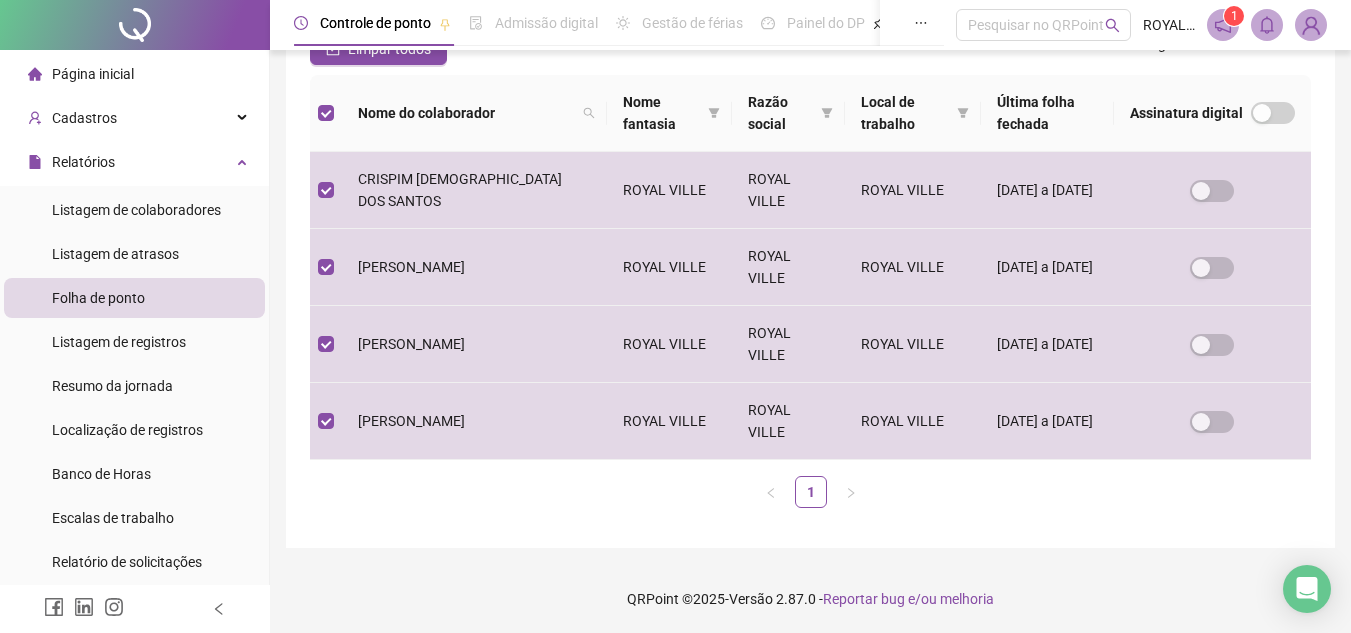 scroll, scrollTop: 297, scrollLeft: 0, axis: vertical 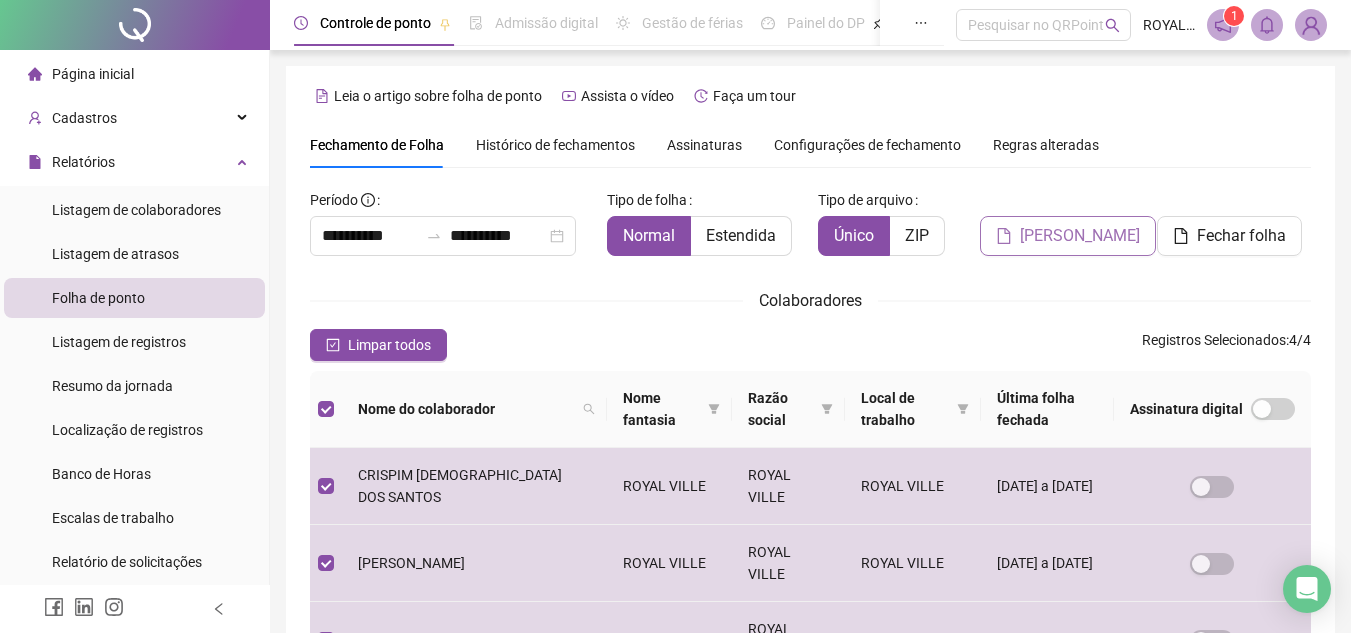 click on "[PERSON_NAME]" at bounding box center [1080, 236] 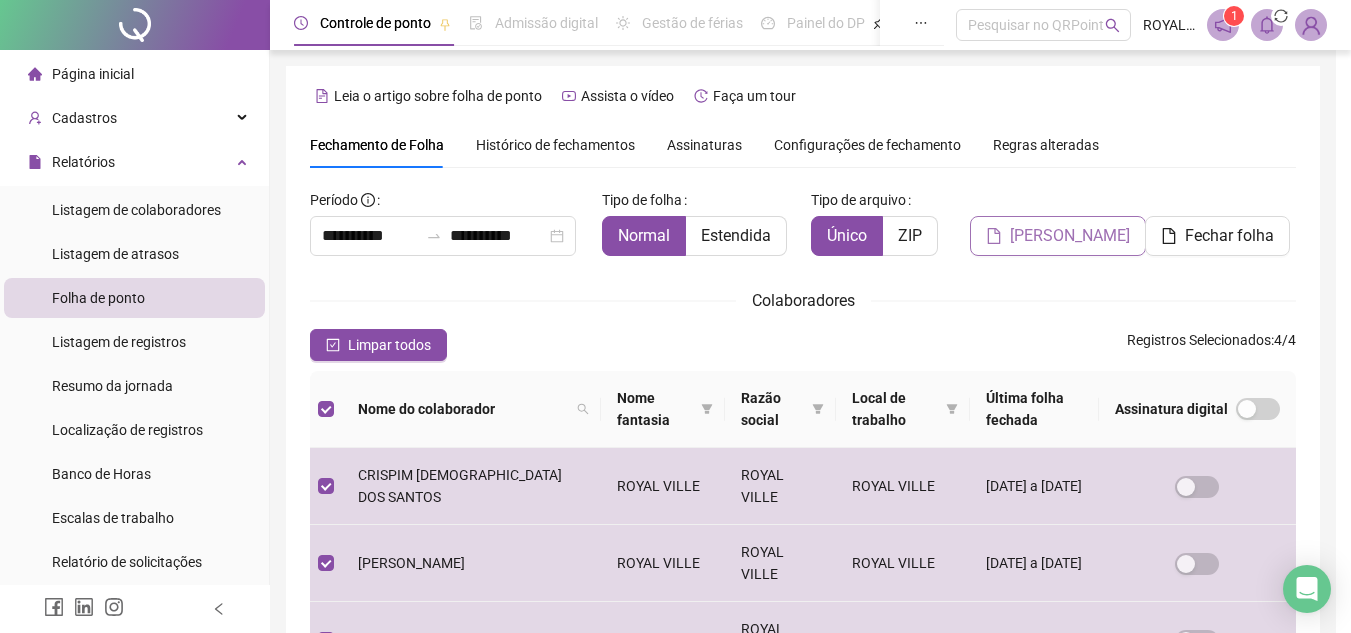 scroll, scrollTop: 93, scrollLeft: 0, axis: vertical 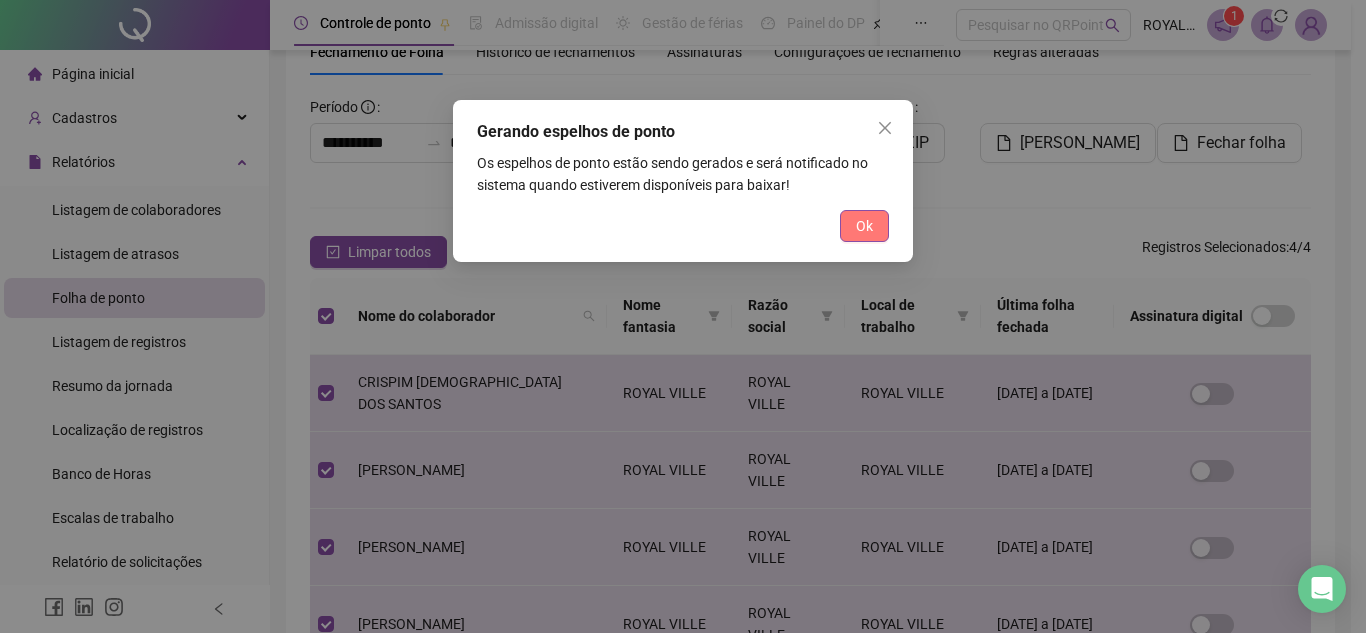 click on "Ok" at bounding box center (864, 226) 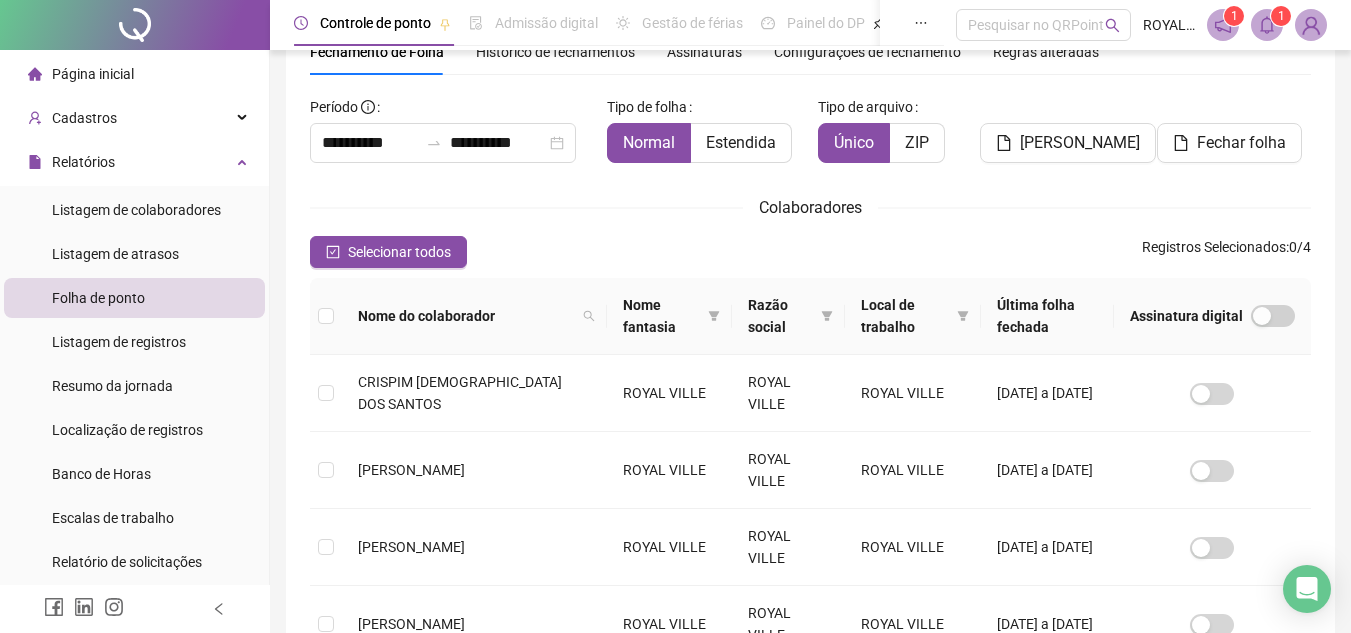 click on "1" at bounding box center [1281, 16] 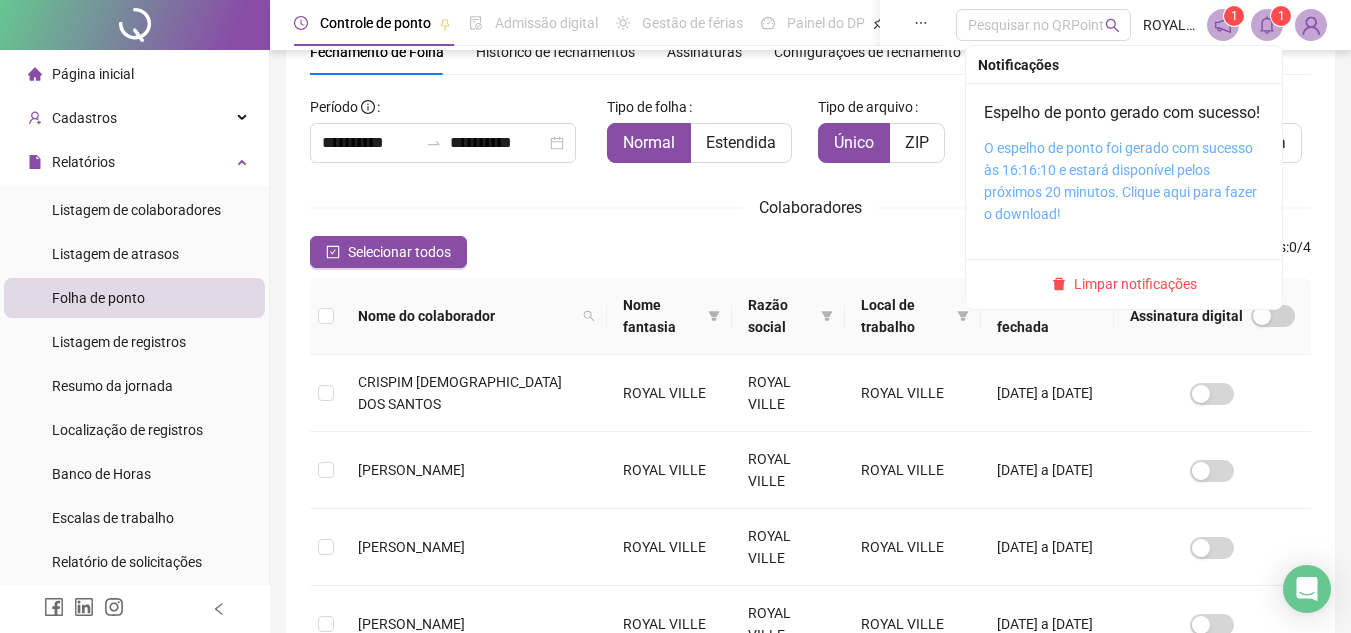 click on "O espelho de ponto foi gerado com sucesso às 16:16:10 e estará disponível pelos próximos 20 minutos.
Clique aqui para fazer o download!" at bounding box center [1120, 181] 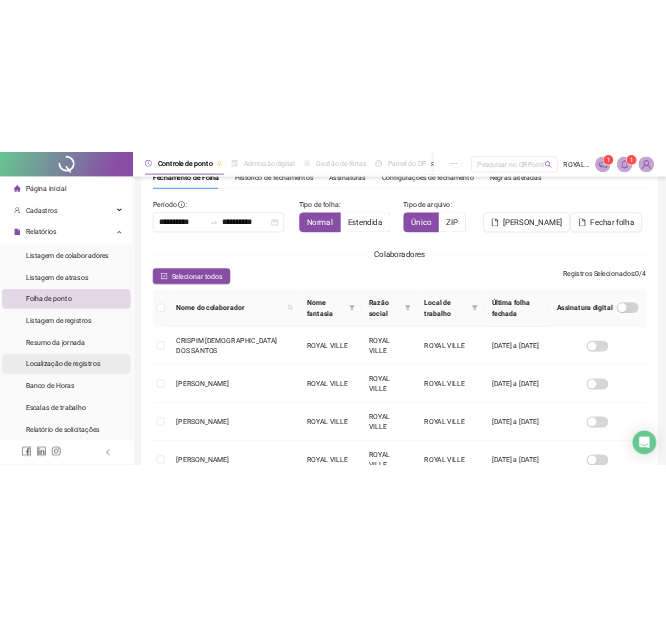 scroll, scrollTop: 200, scrollLeft: 0, axis: vertical 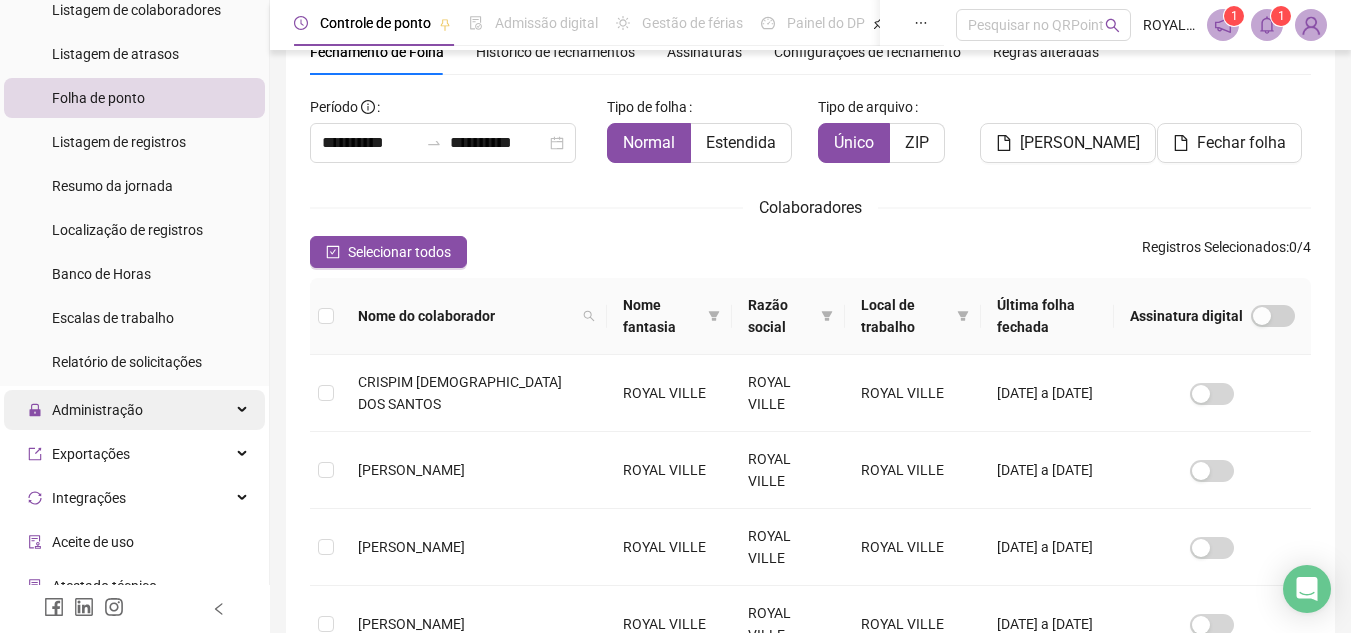 click on "Administração" at bounding box center (97, 410) 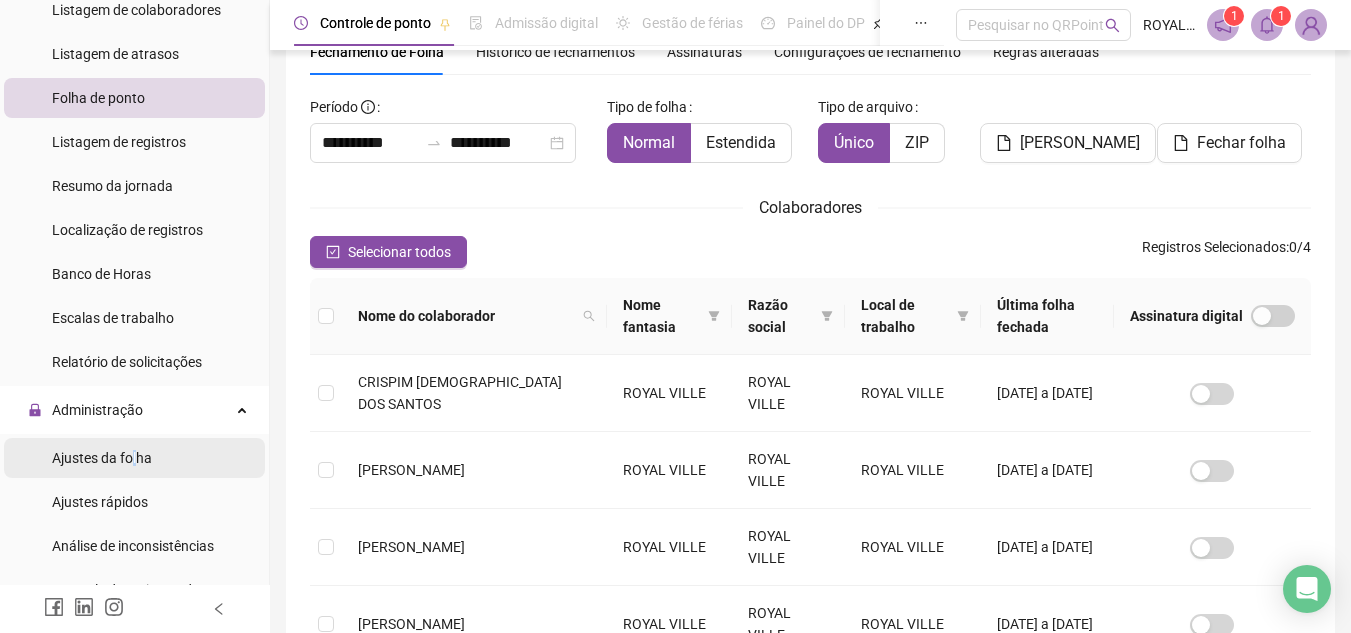 click on "Ajustes da folha" at bounding box center [102, 458] 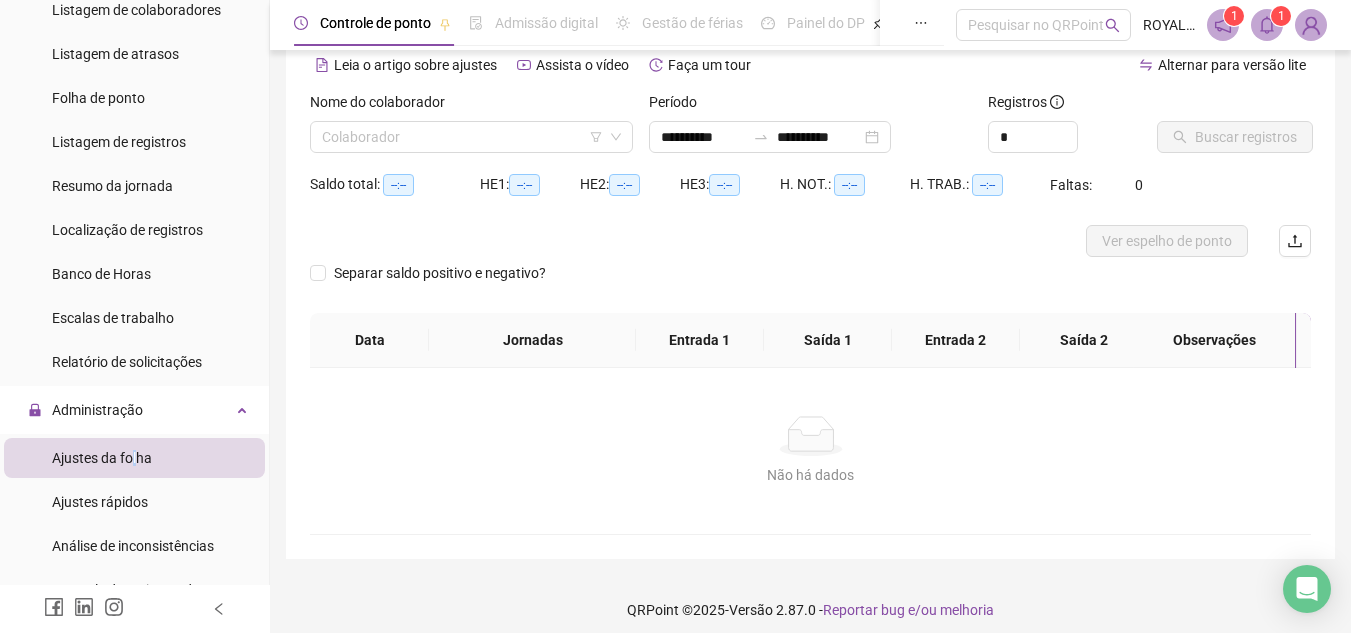 type on "**********" 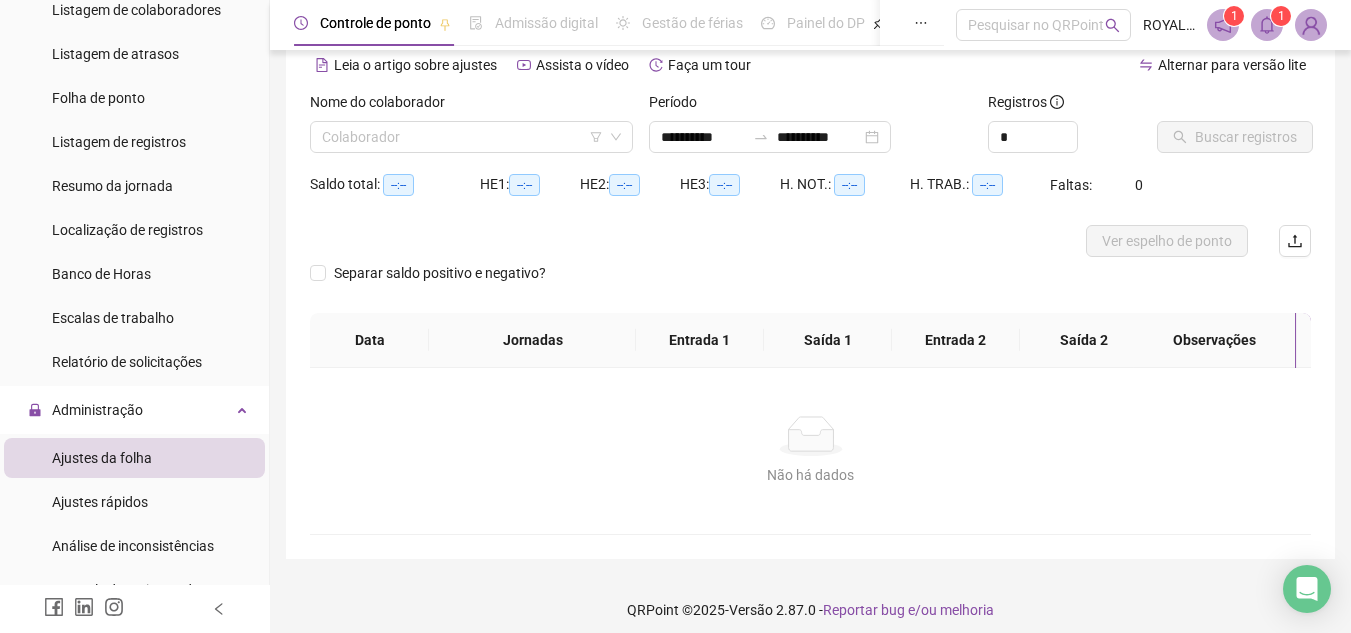 click on "Nome do colaborador Colaborador" at bounding box center (471, 130) 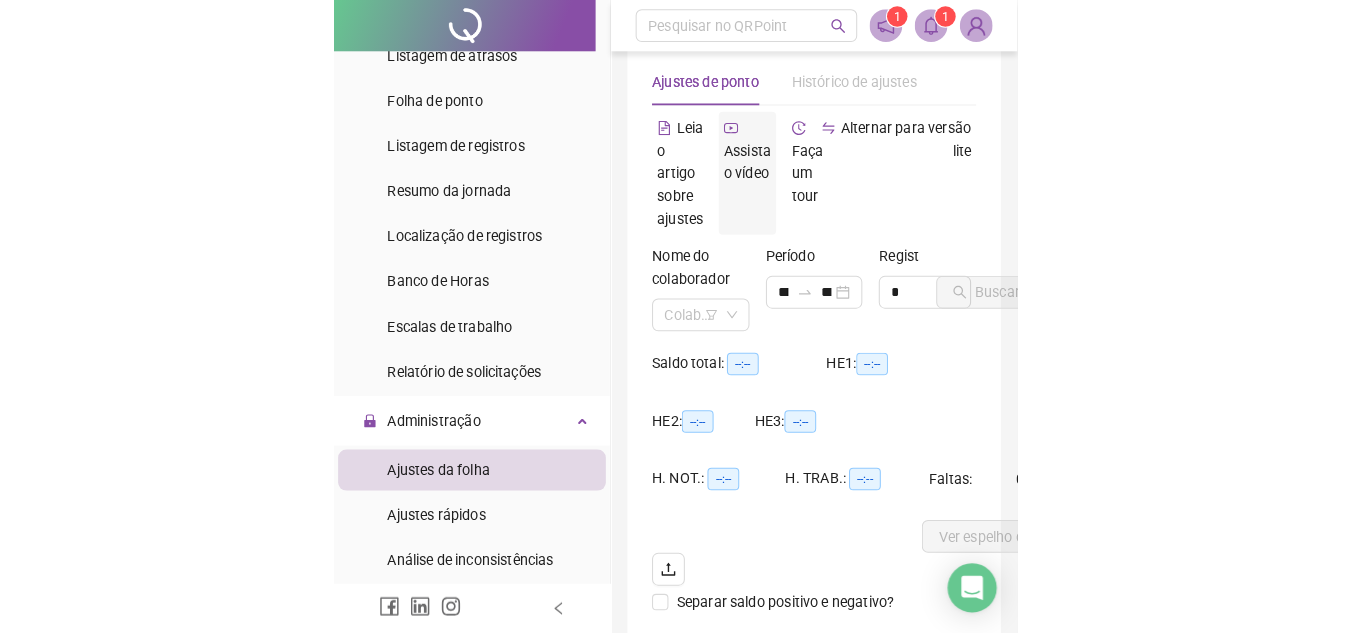 scroll, scrollTop: 0, scrollLeft: 0, axis: both 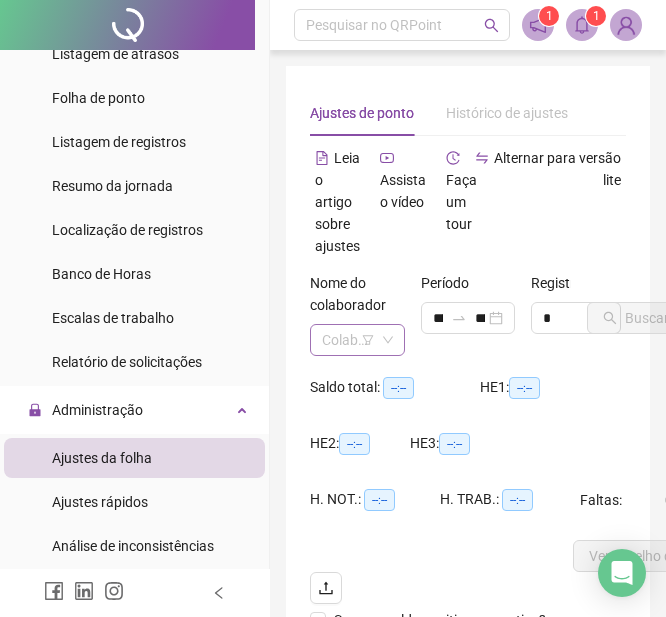 click at bounding box center (351, 340) 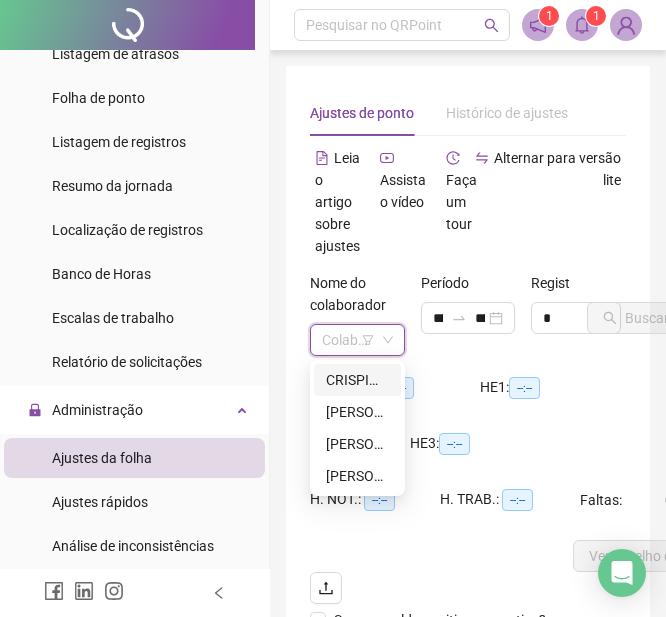 drag, startPoint x: 377, startPoint y: 377, endPoint x: 501, endPoint y: 203, distance: 213.66328 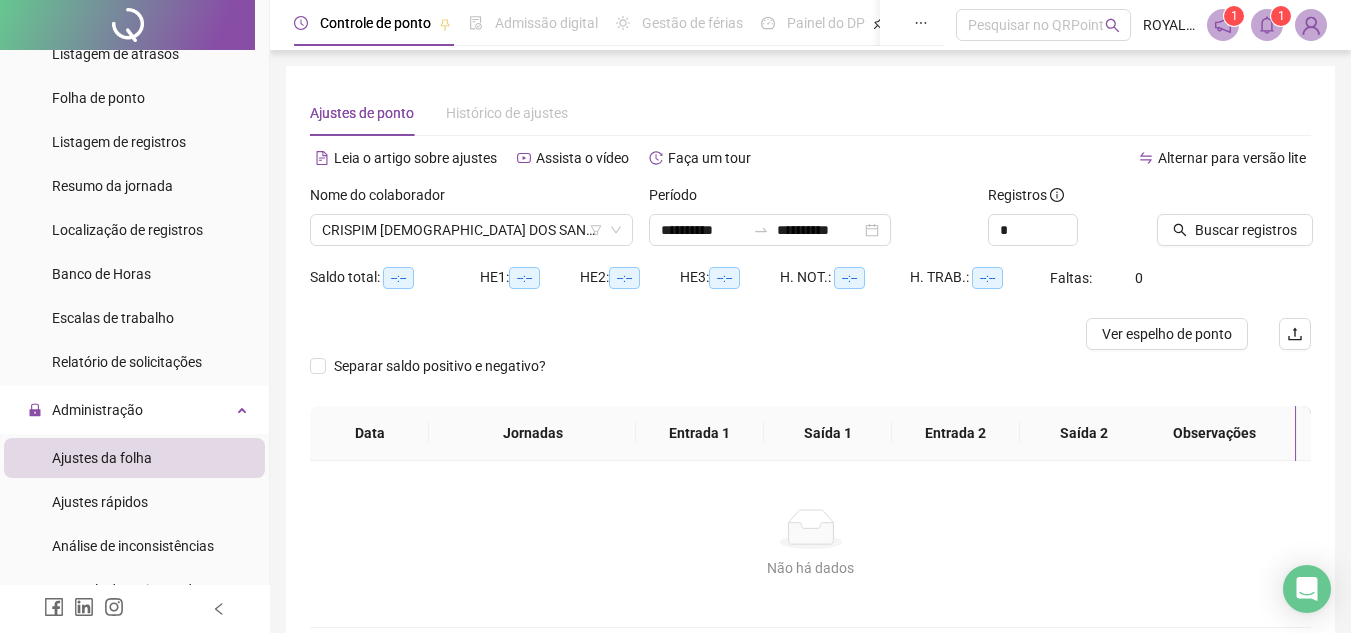 click on "Nome do colaborador [PERSON_NAME]" at bounding box center (471, 223) 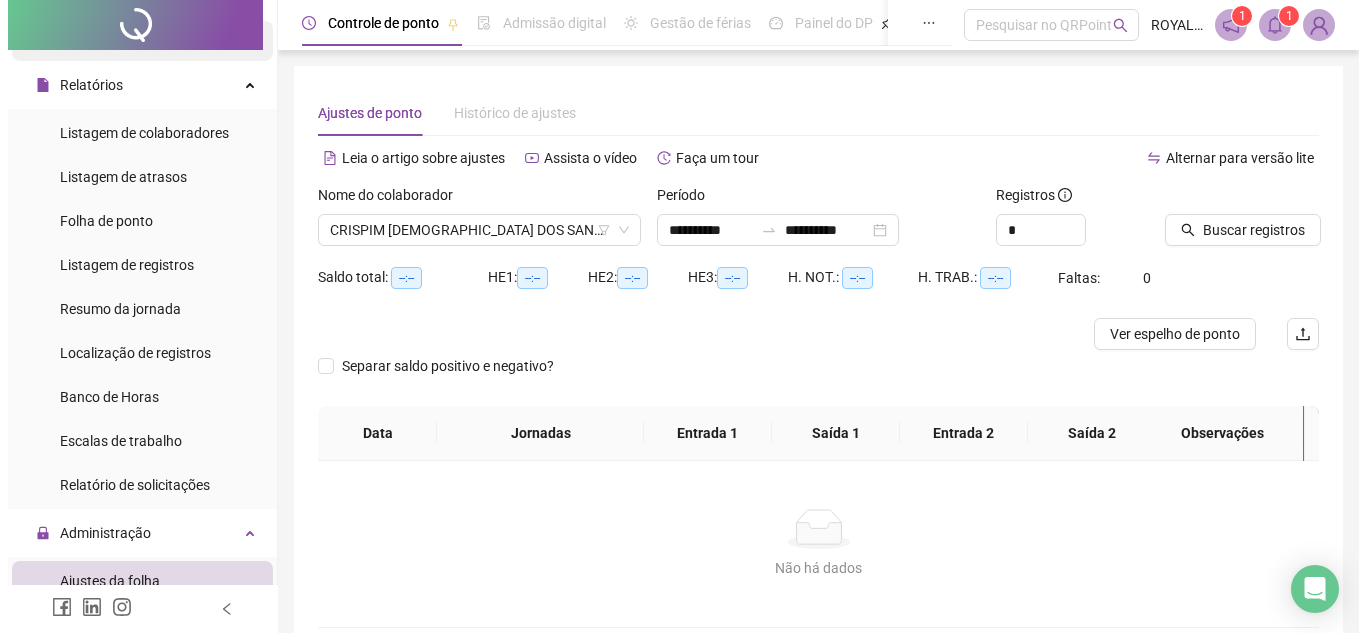 scroll, scrollTop: 0, scrollLeft: 0, axis: both 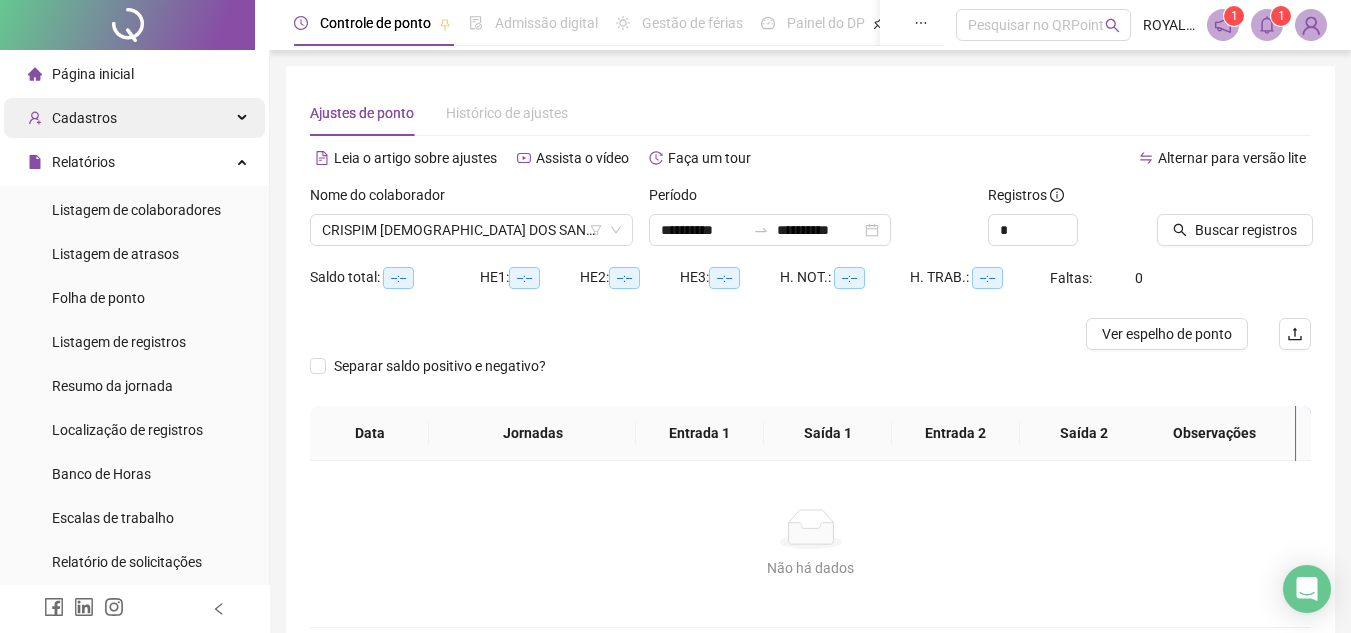 click on "Cadastros" at bounding box center [134, 118] 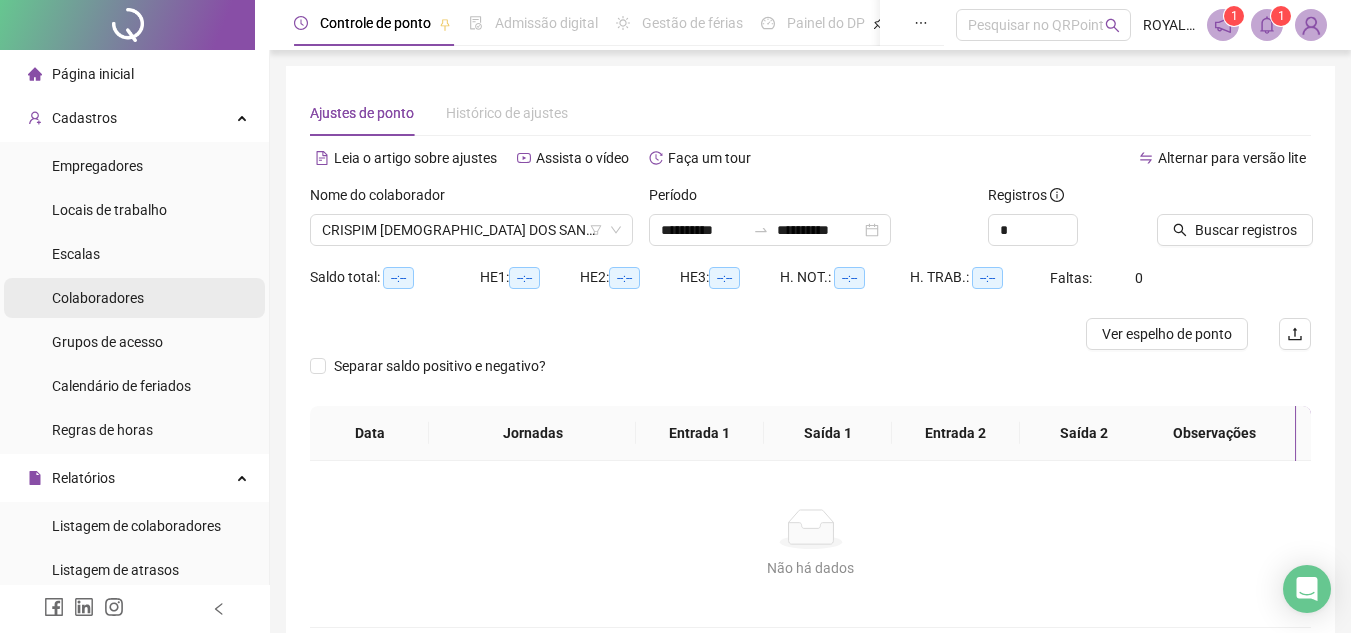 click on "Colaboradores" at bounding box center [98, 298] 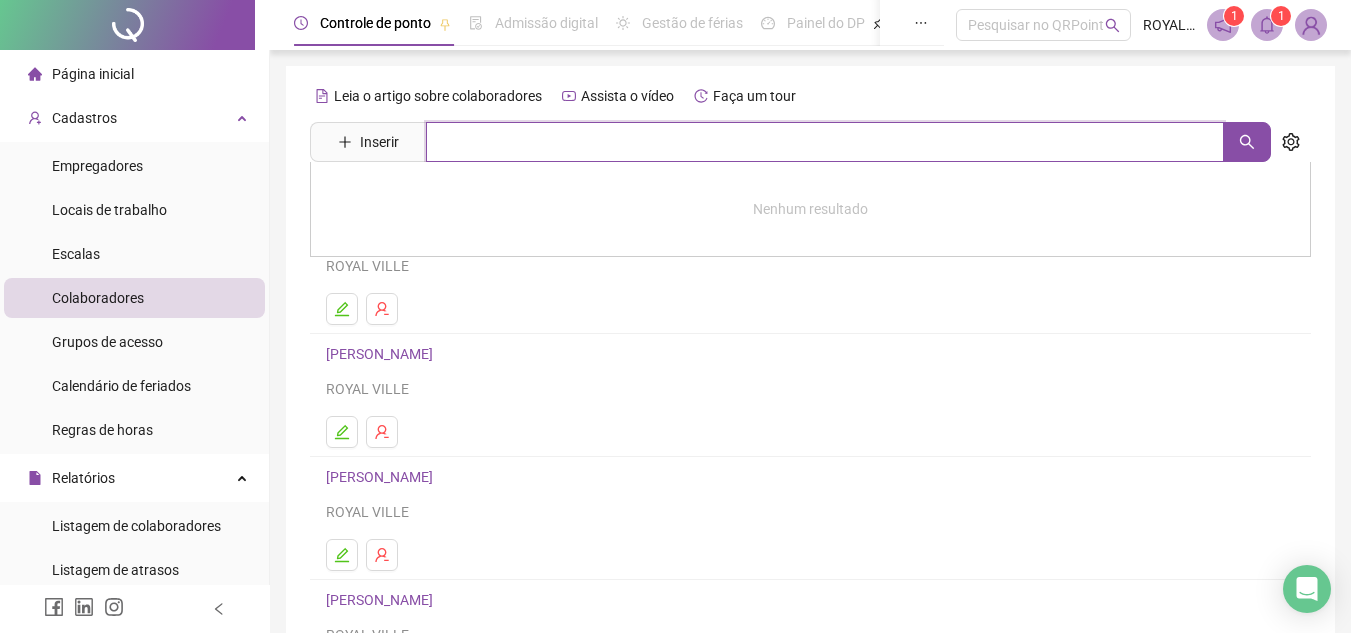click at bounding box center [825, 142] 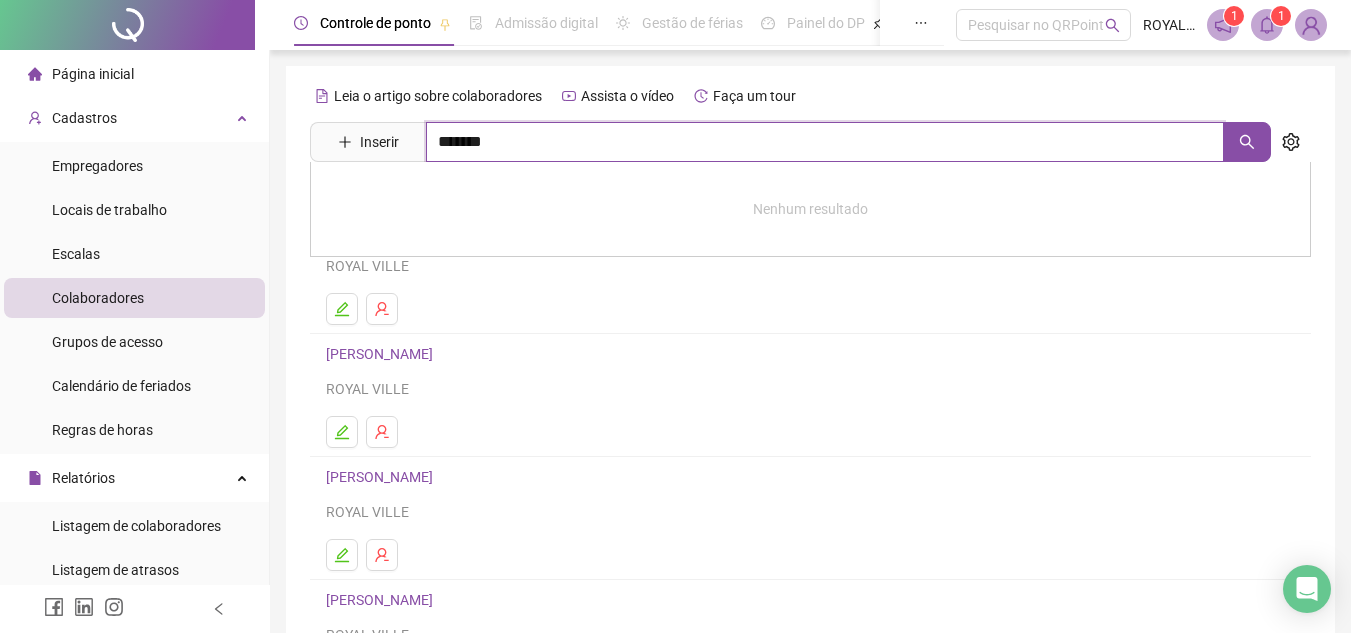 type on "*******" 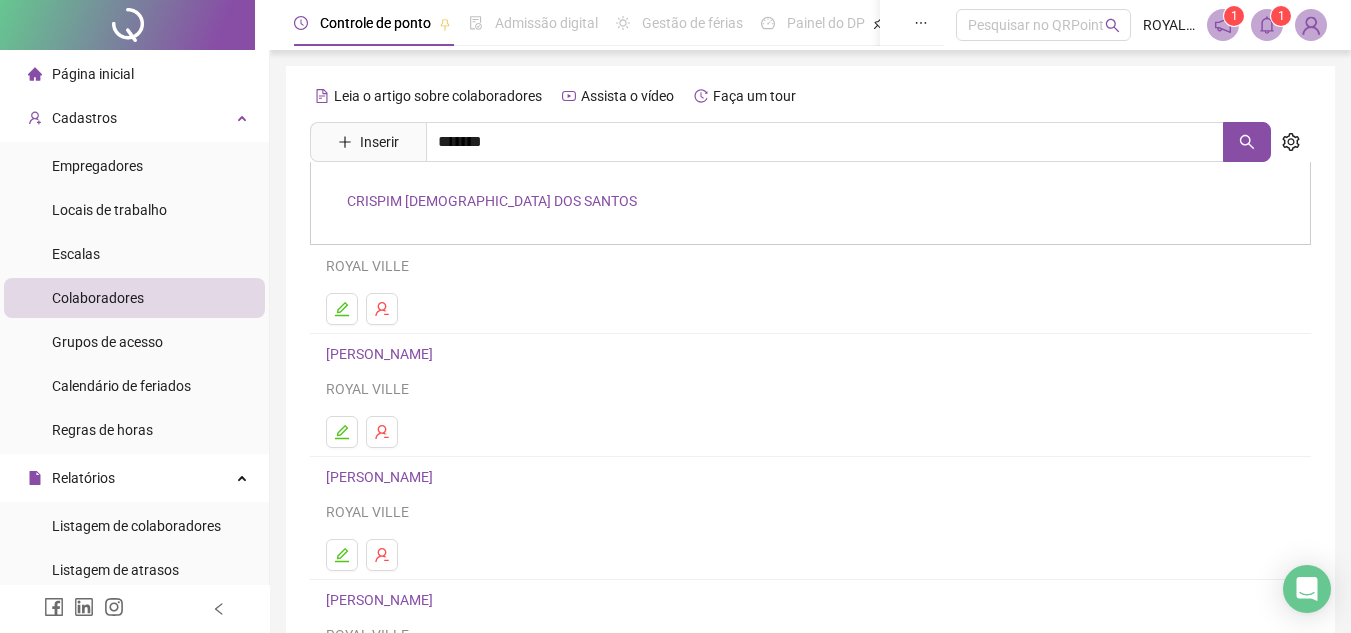 click on "CRISPIM [DEMOGRAPHIC_DATA] DOS SANTOS" at bounding box center (492, 201) 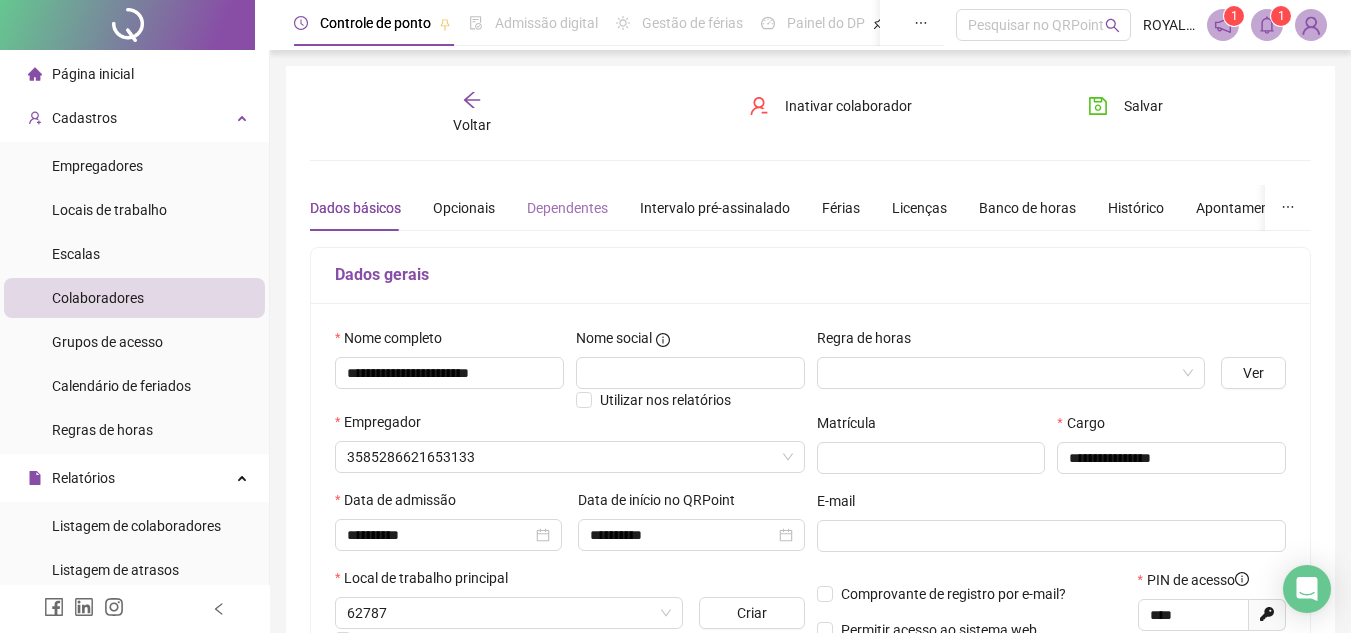 type on "**********" 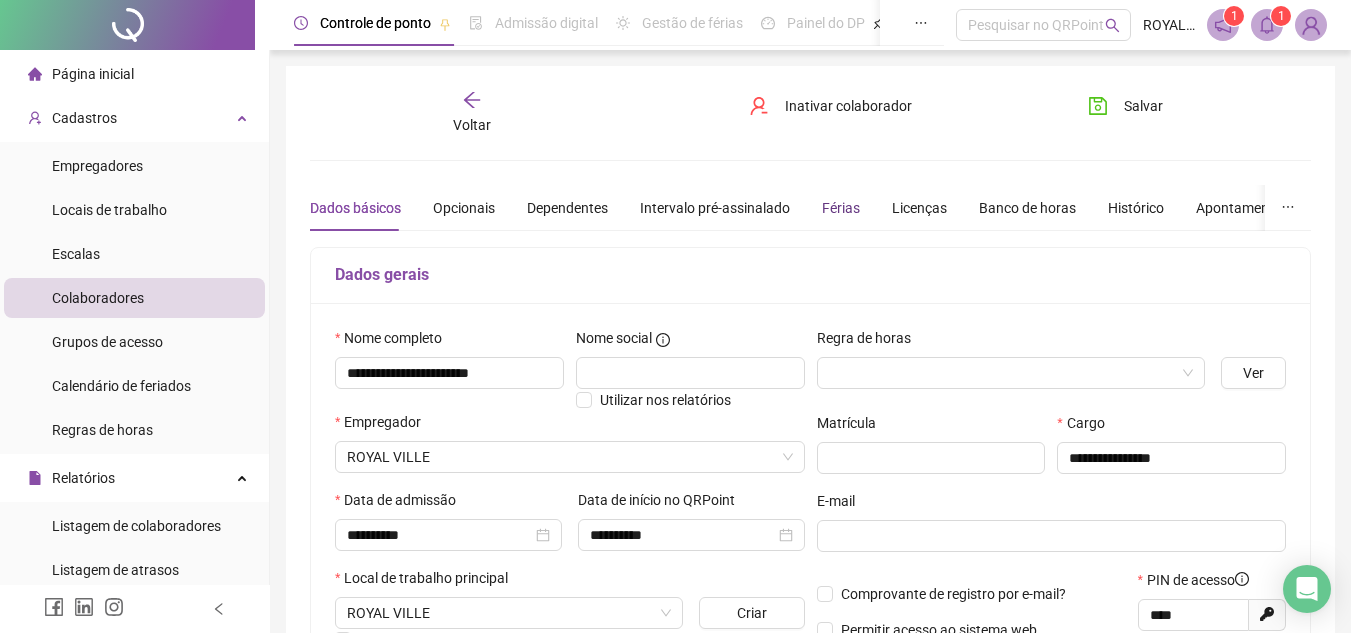 click on "Férias" at bounding box center (841, 208) 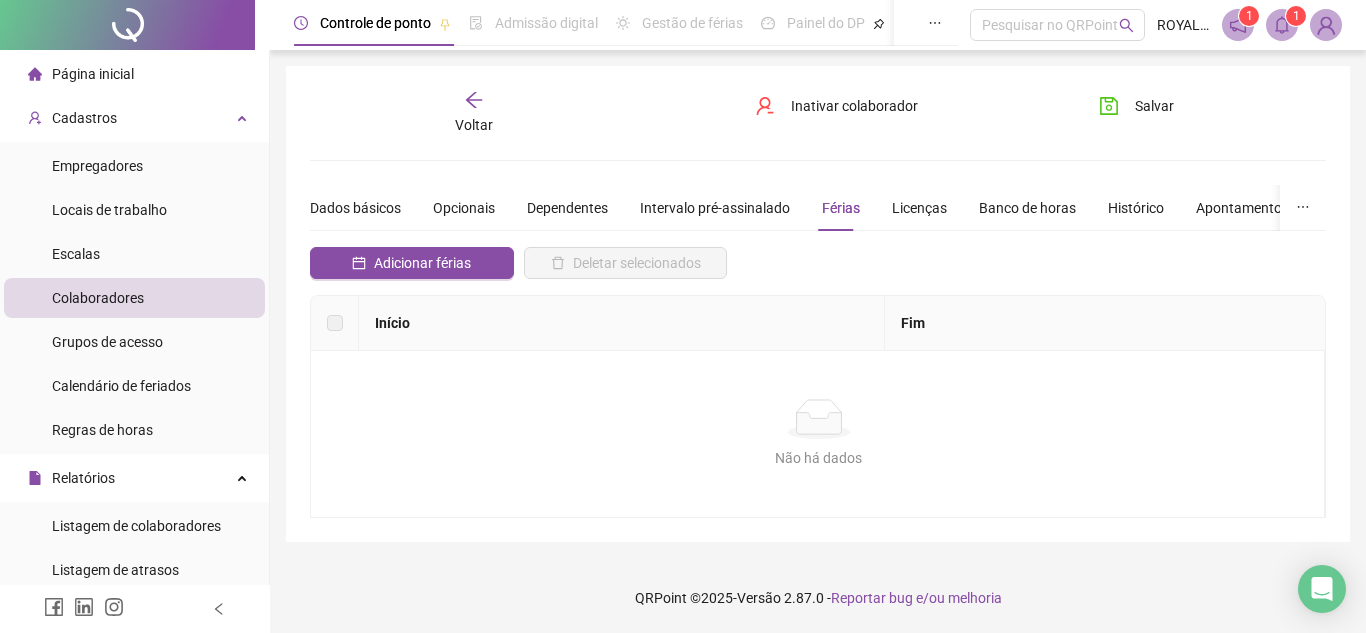 click on "Férias" at bounding box center [841, 208] 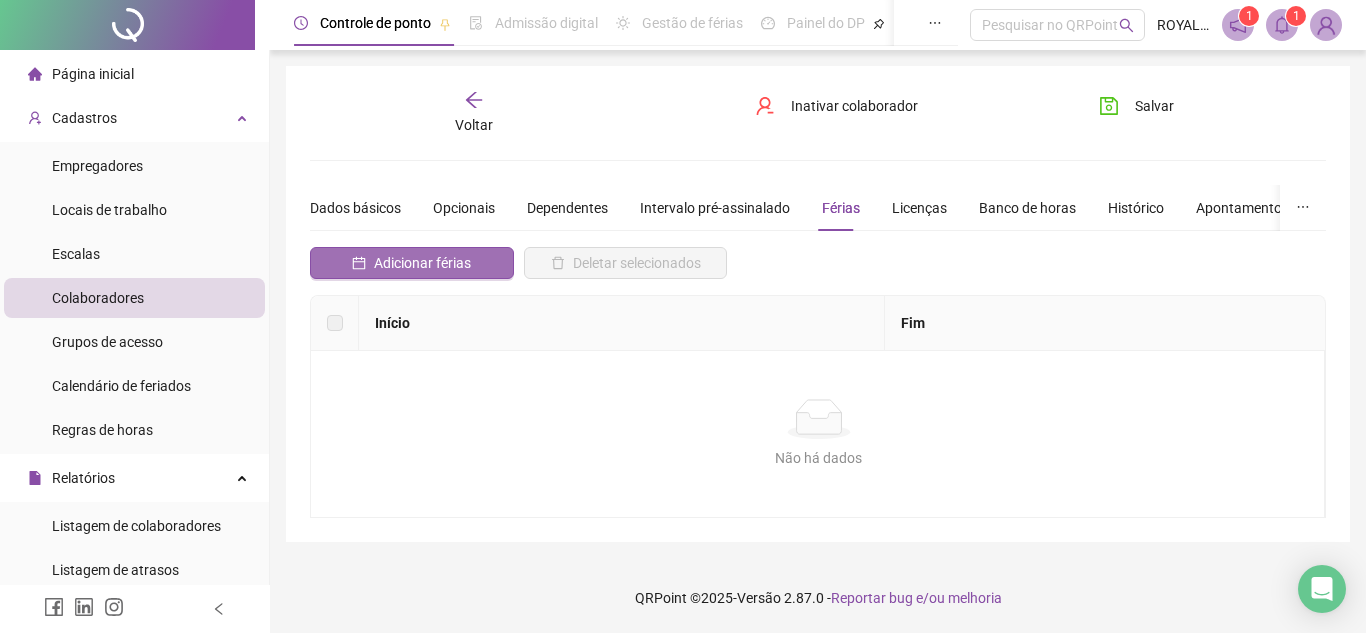 click on "Adicionar férias" at bounding box center (422, 263) 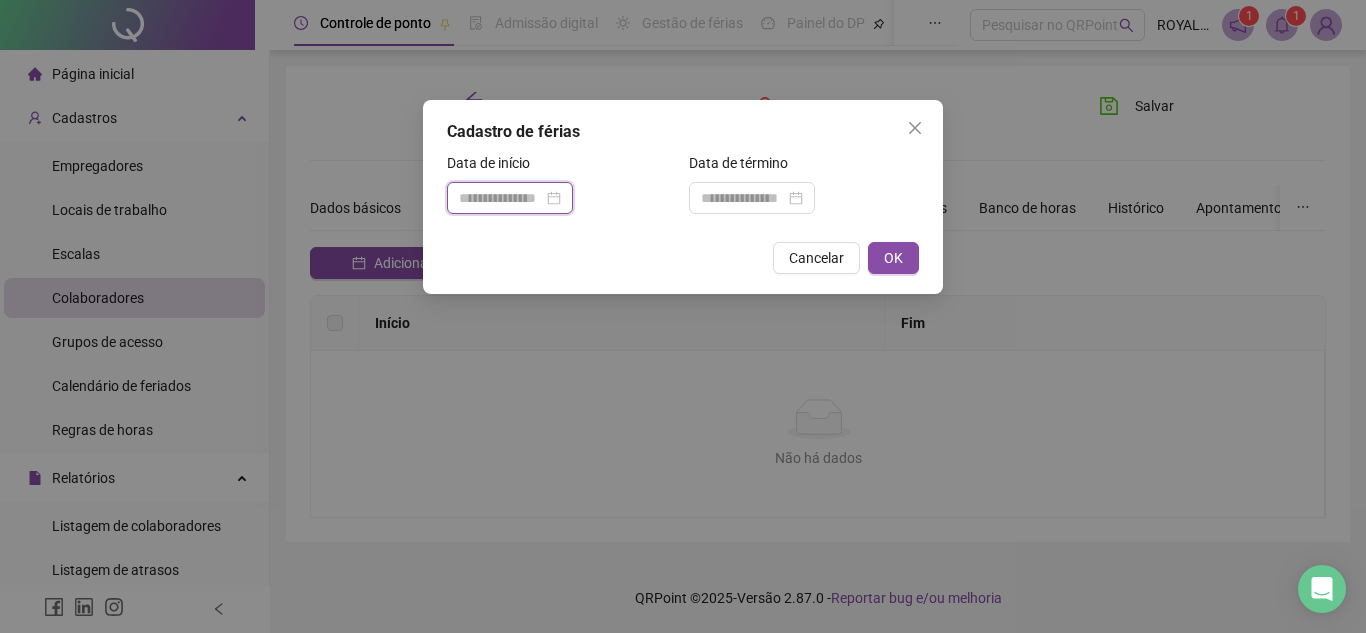 click at bounding box center [501, 198] 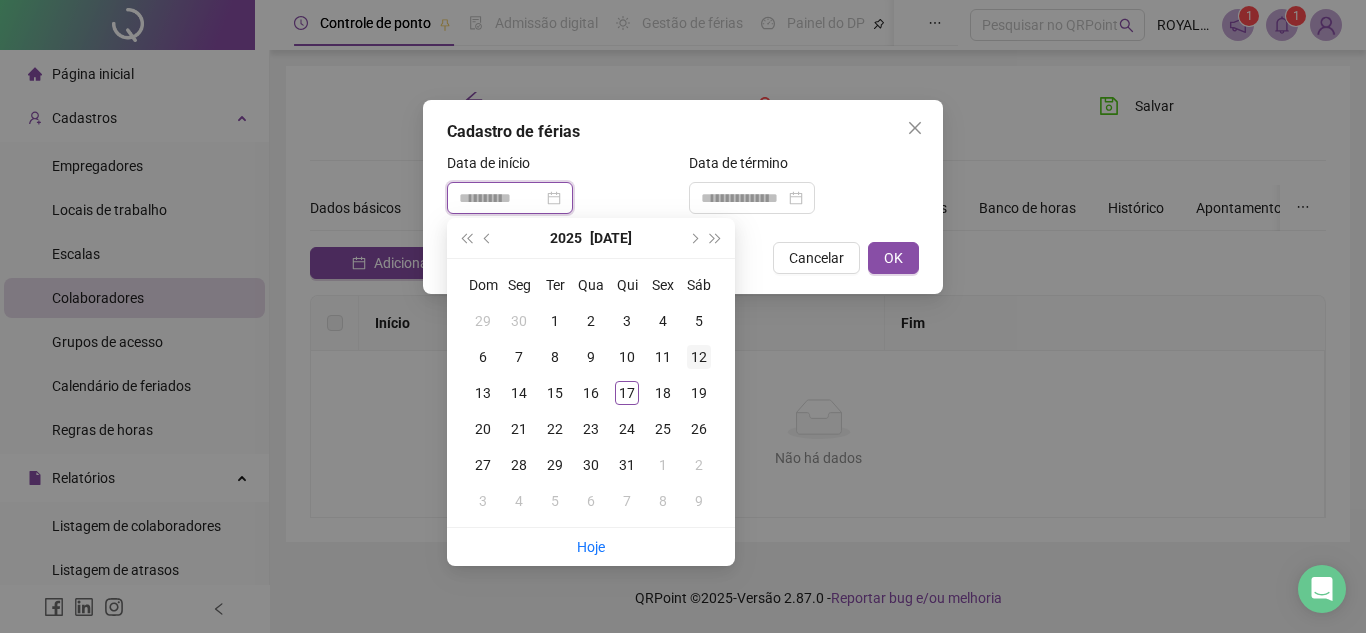 type on "**********" 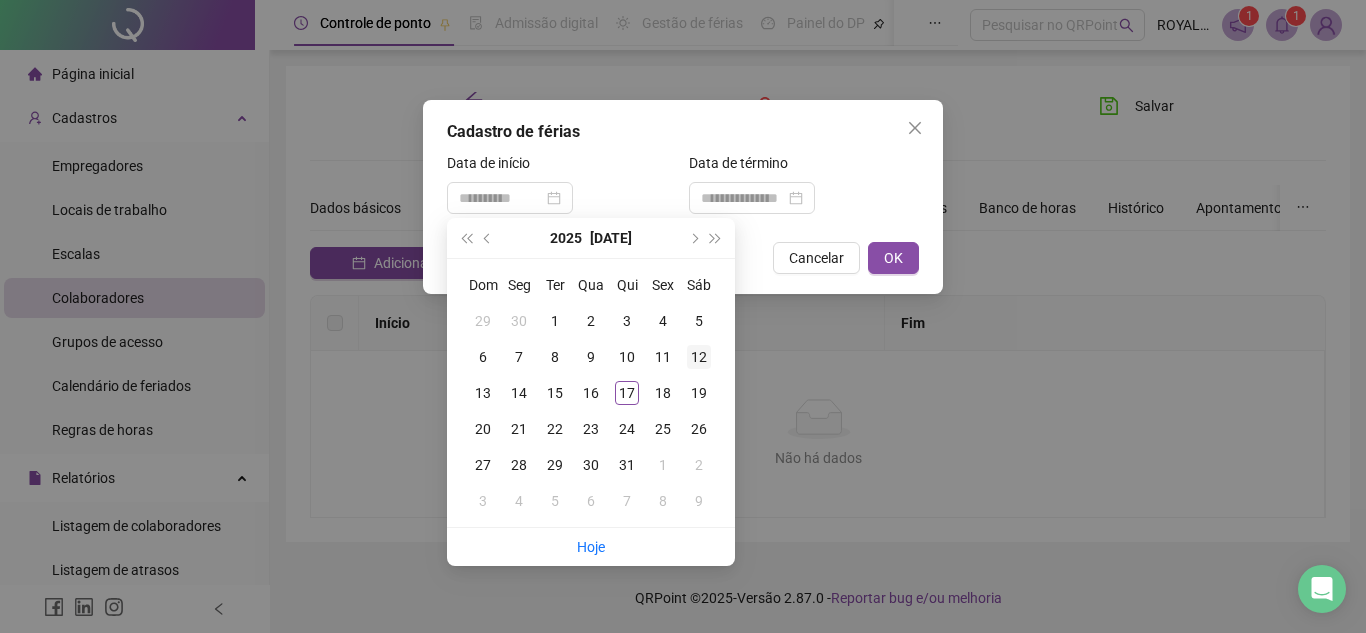 click on "12" at bounding box center [699, 357] 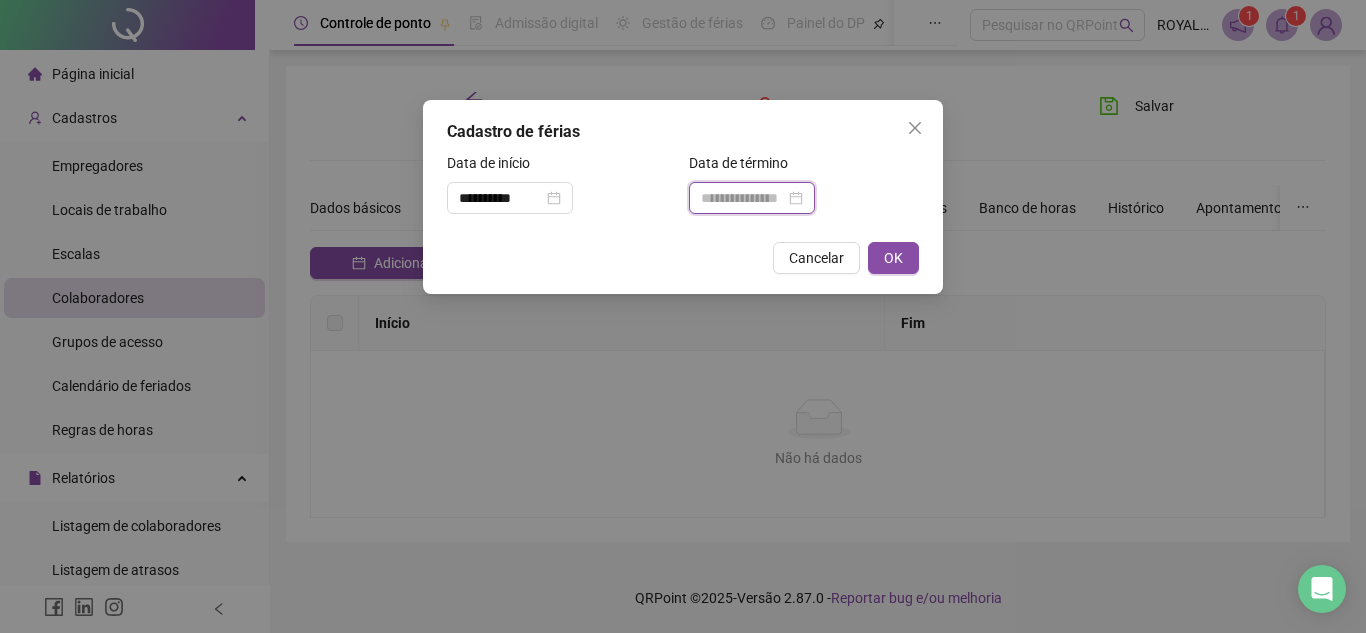 click at bounding box center [743, 198] 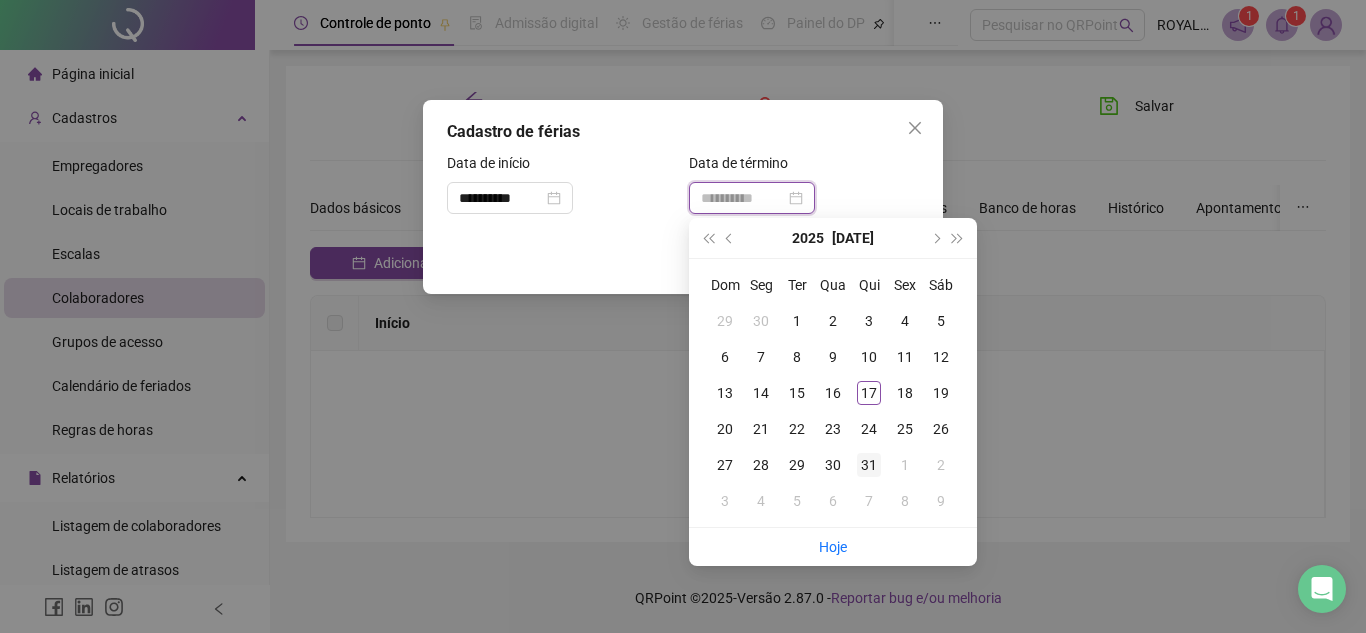 type on "**********" 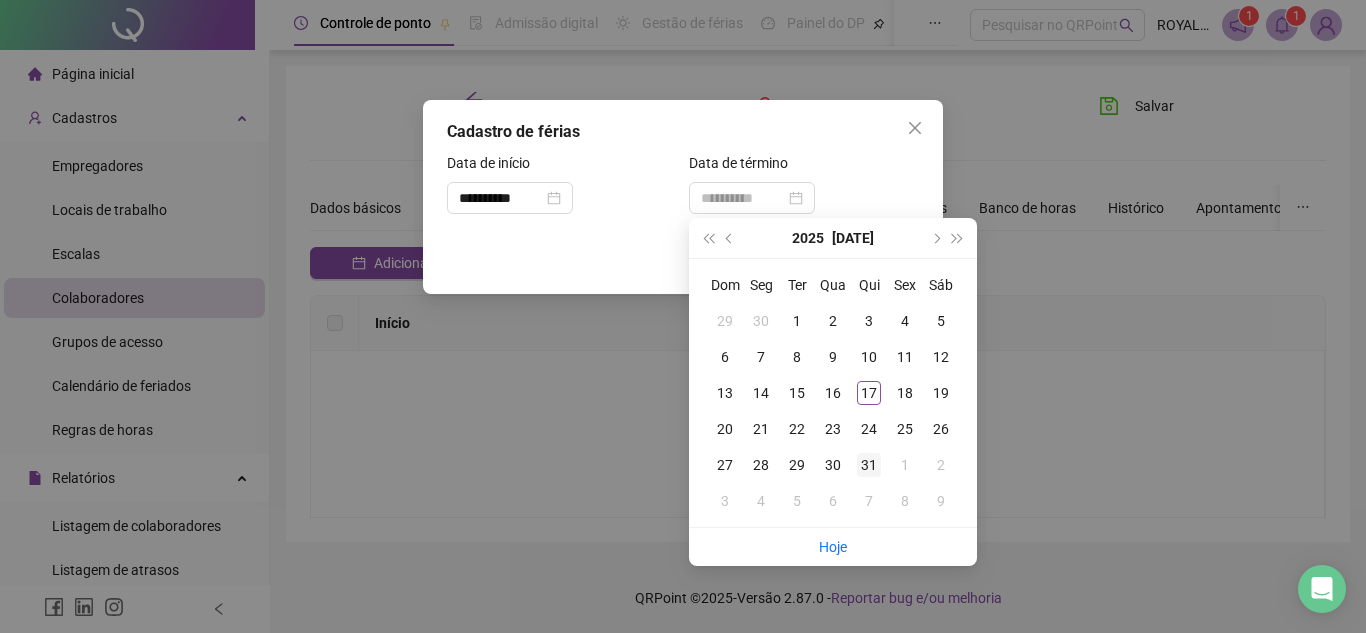 click on "31" at bounding box center [869, 465] 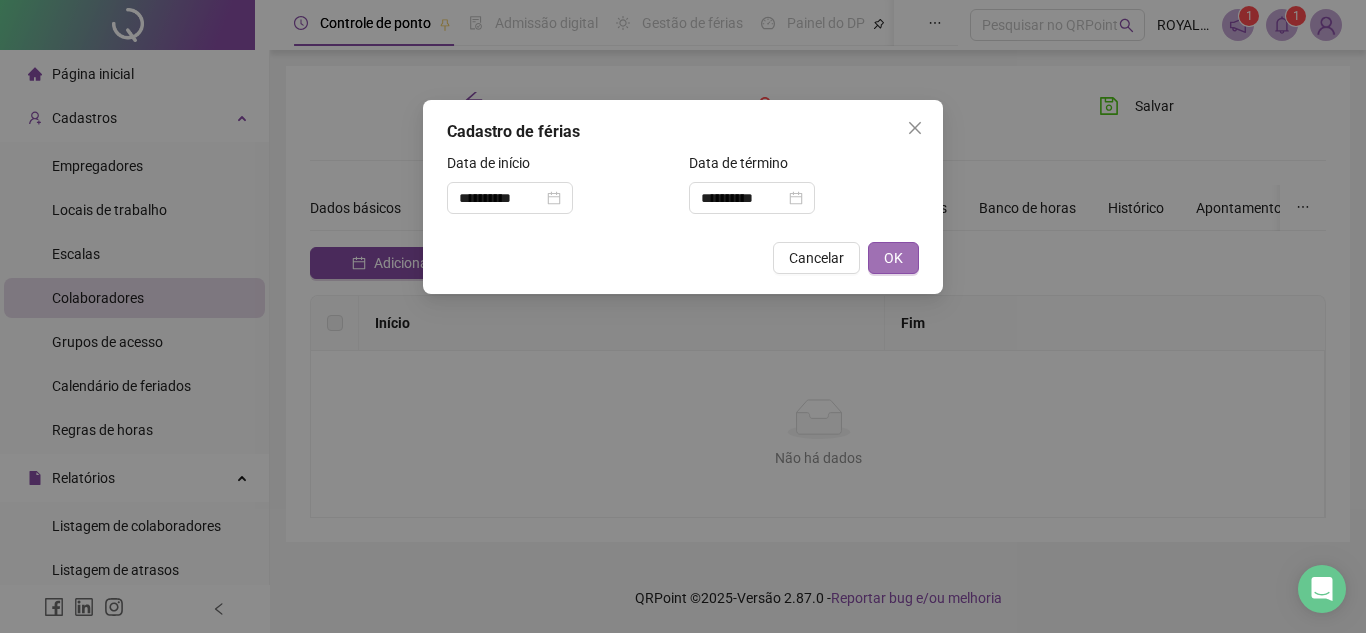 click on "OK" at bounding box center [893, 258] 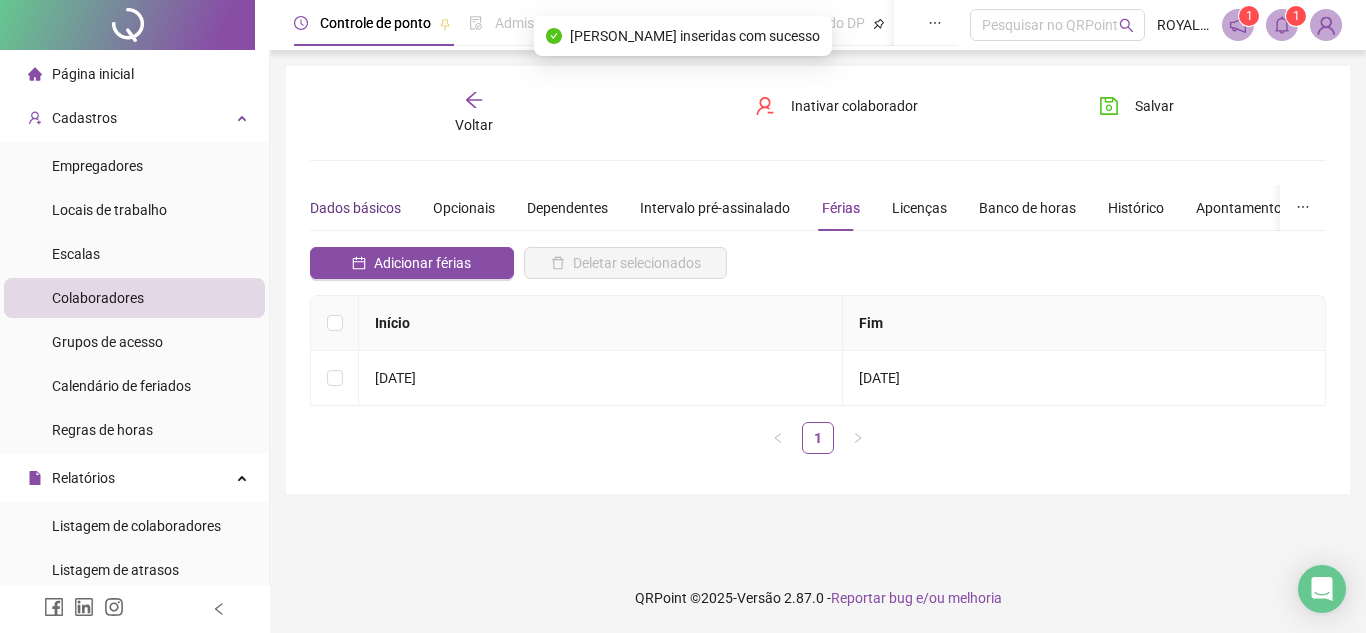 click on "Dados básicos" at bounding box center (355, 208) 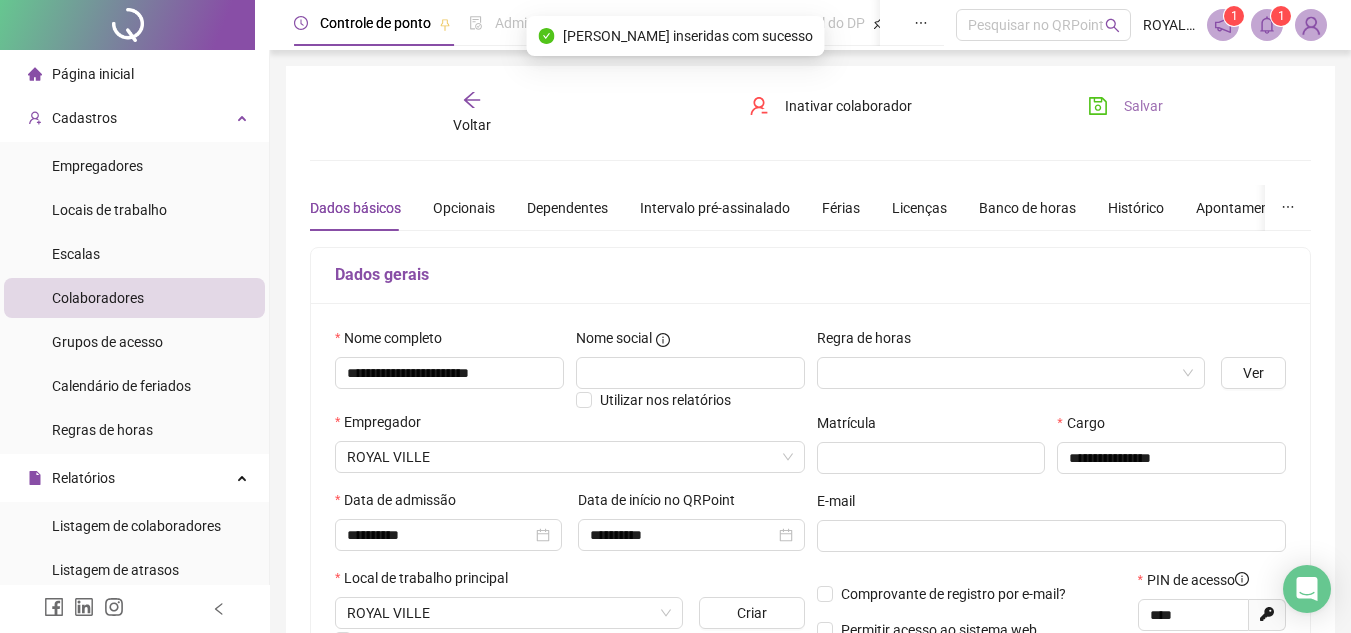click on "Salvar" at bounding box center (1125, 106) 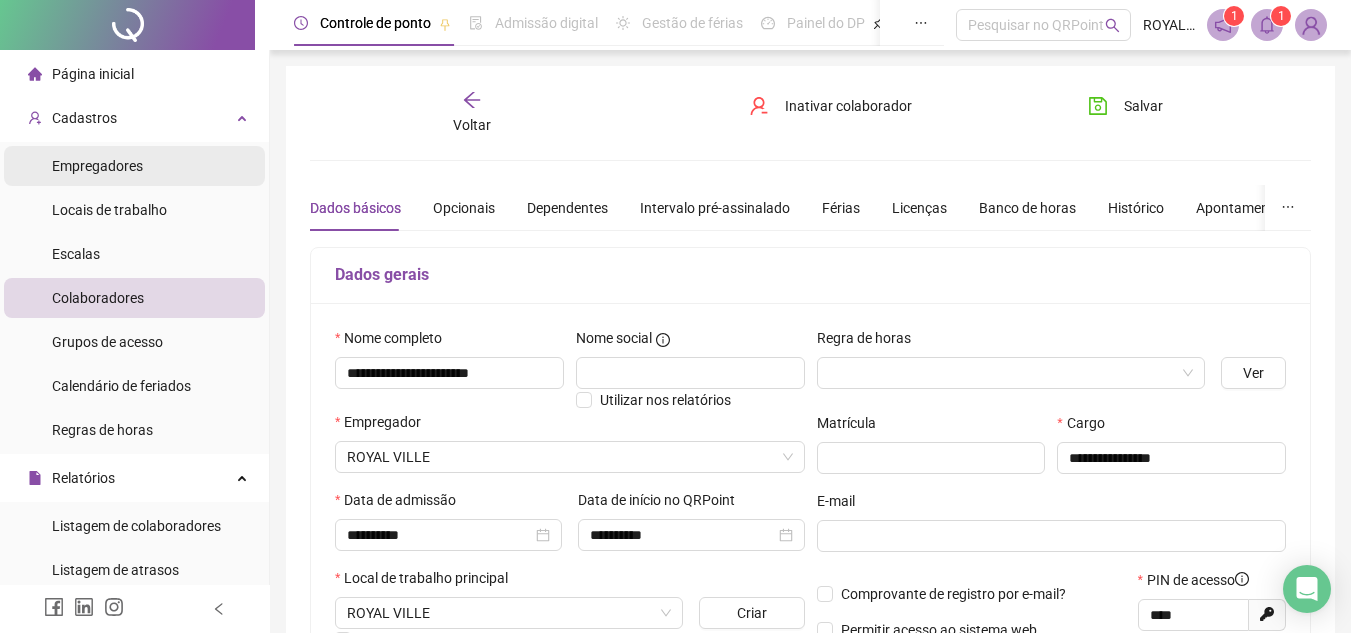 click on "Empregadores" at bounding box center (97, 166) 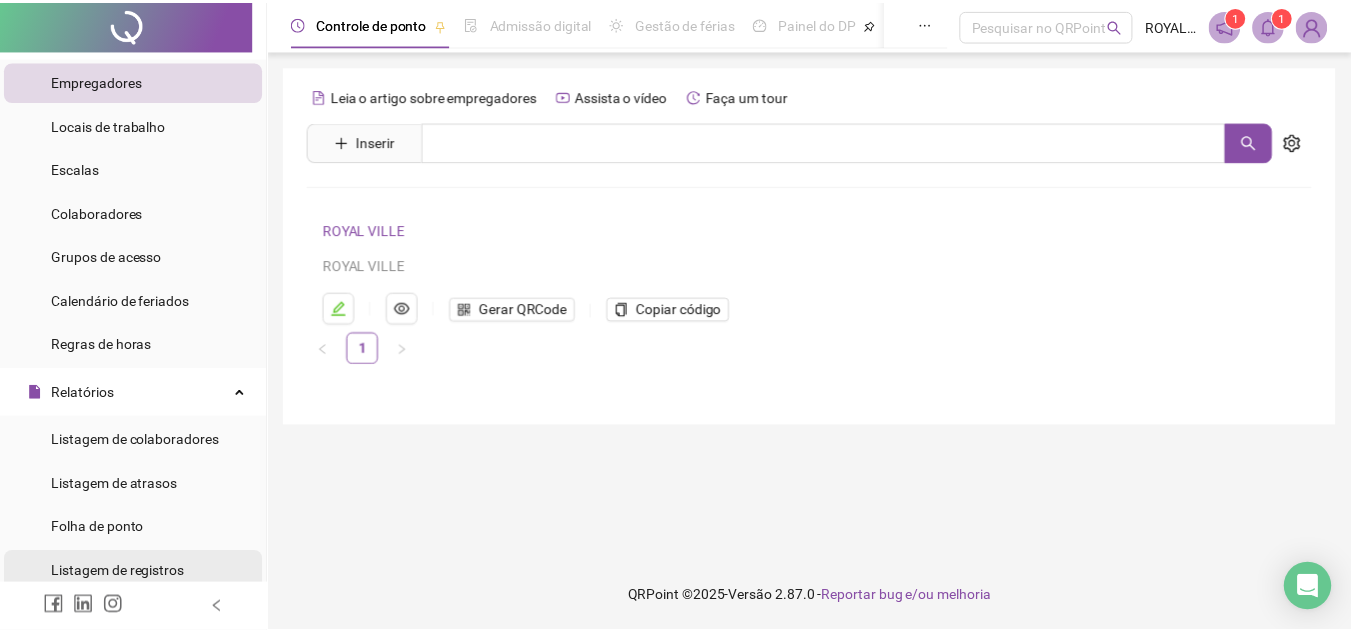 scroll, scrollTop: 200, scrollLeft: 0, axis: vertical 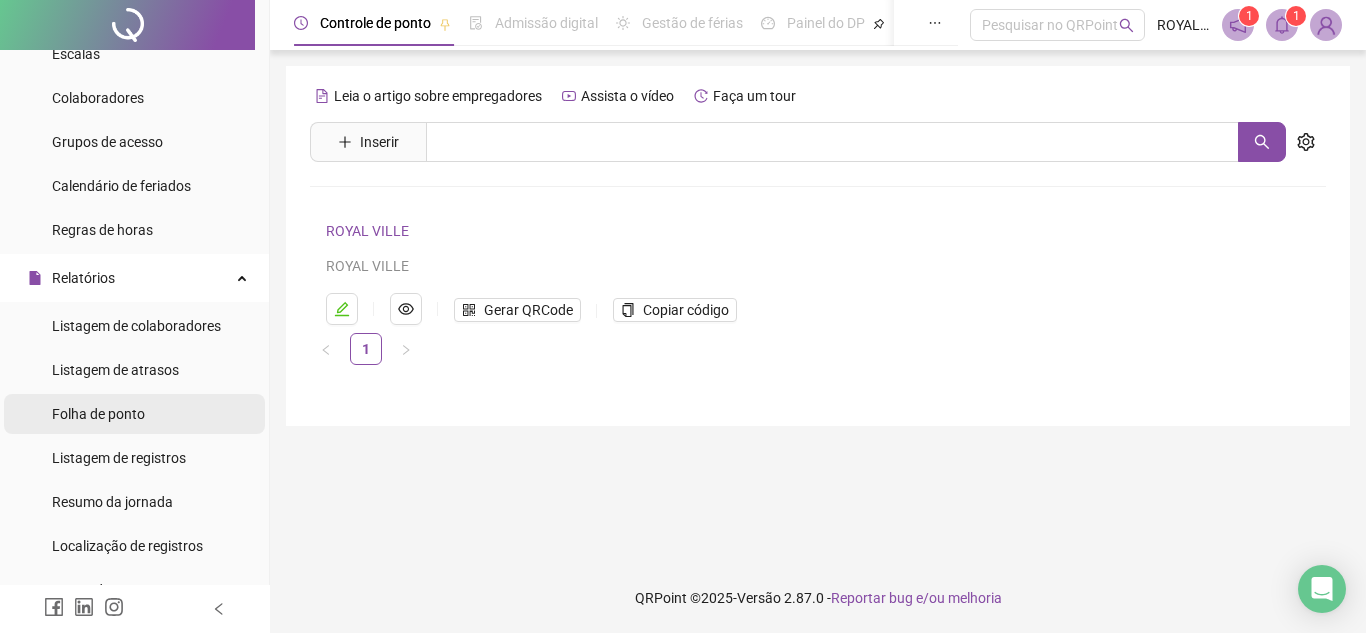click on "Folha de ponto" at bounding box center [98, 414] 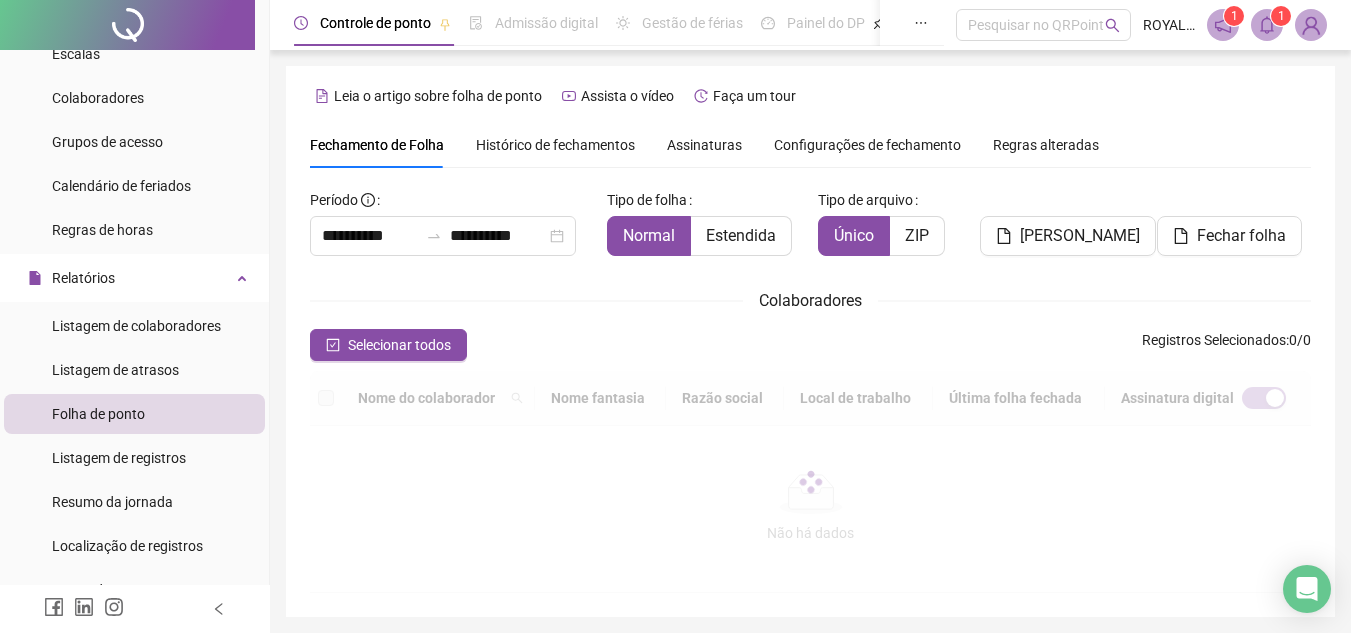 scroll, scrollTop: 93, scrollLeft: 0, axis: vertical 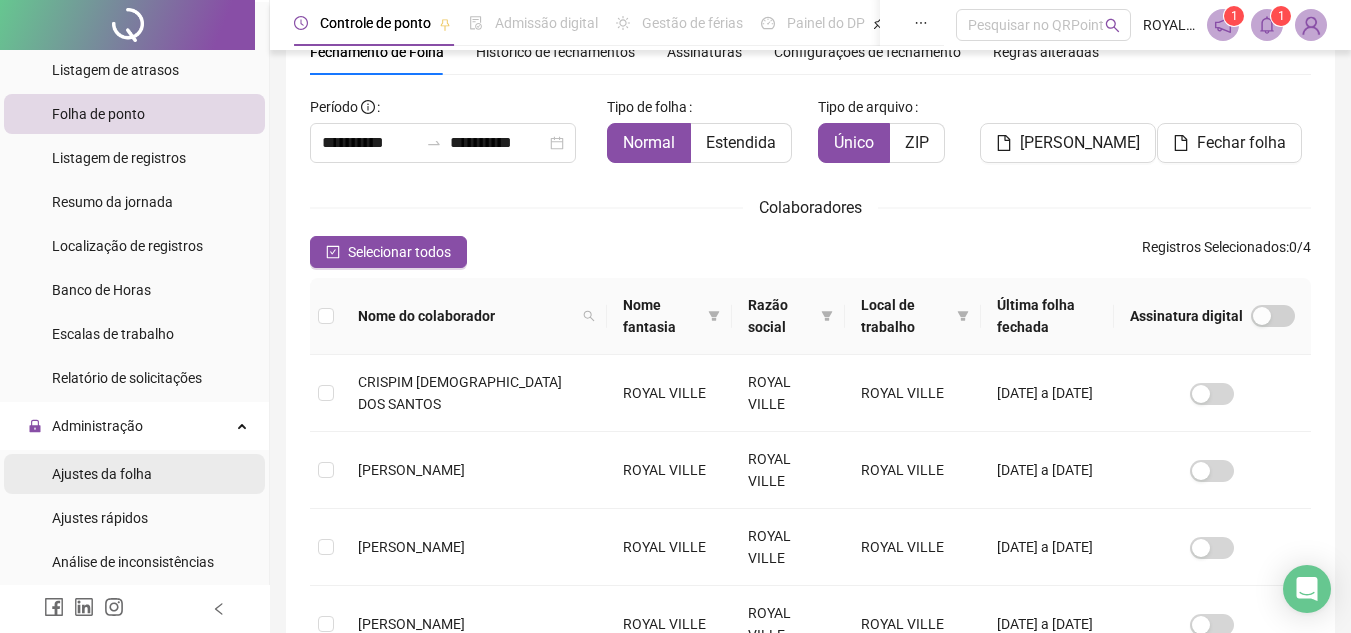 click on "Ajustes da folha" at bounding box center (102, 474) 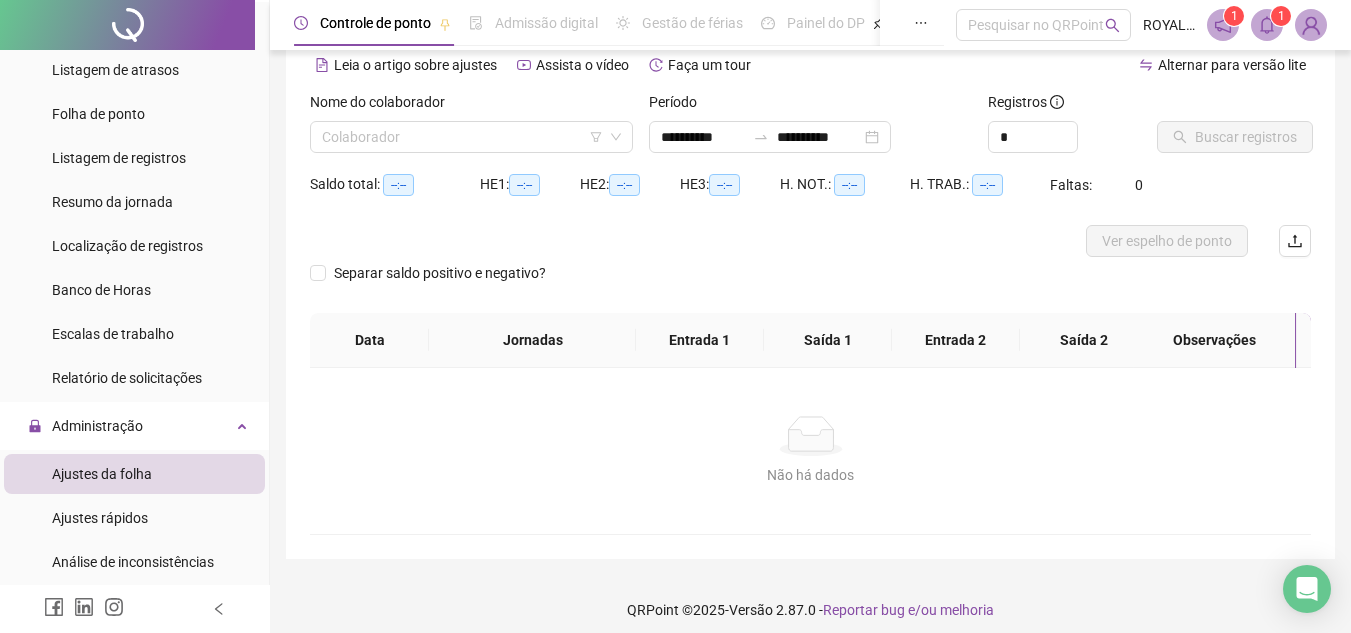 type on "**********" 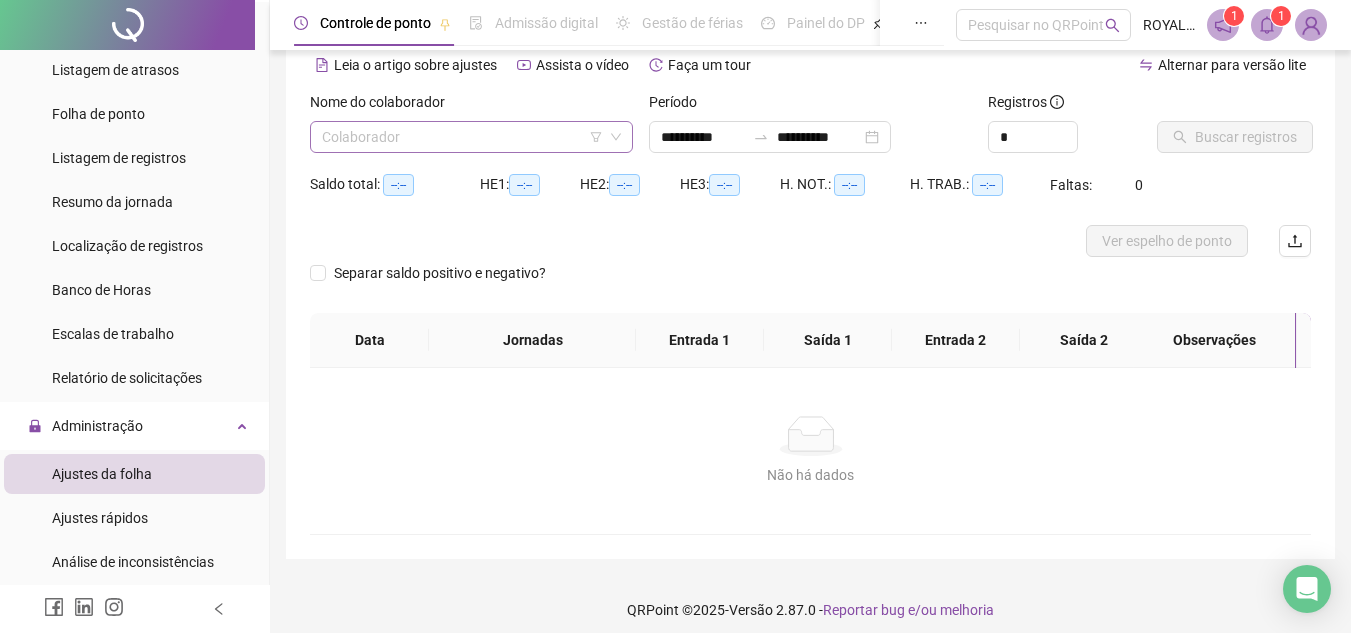 click at bounding box center [465, 137] 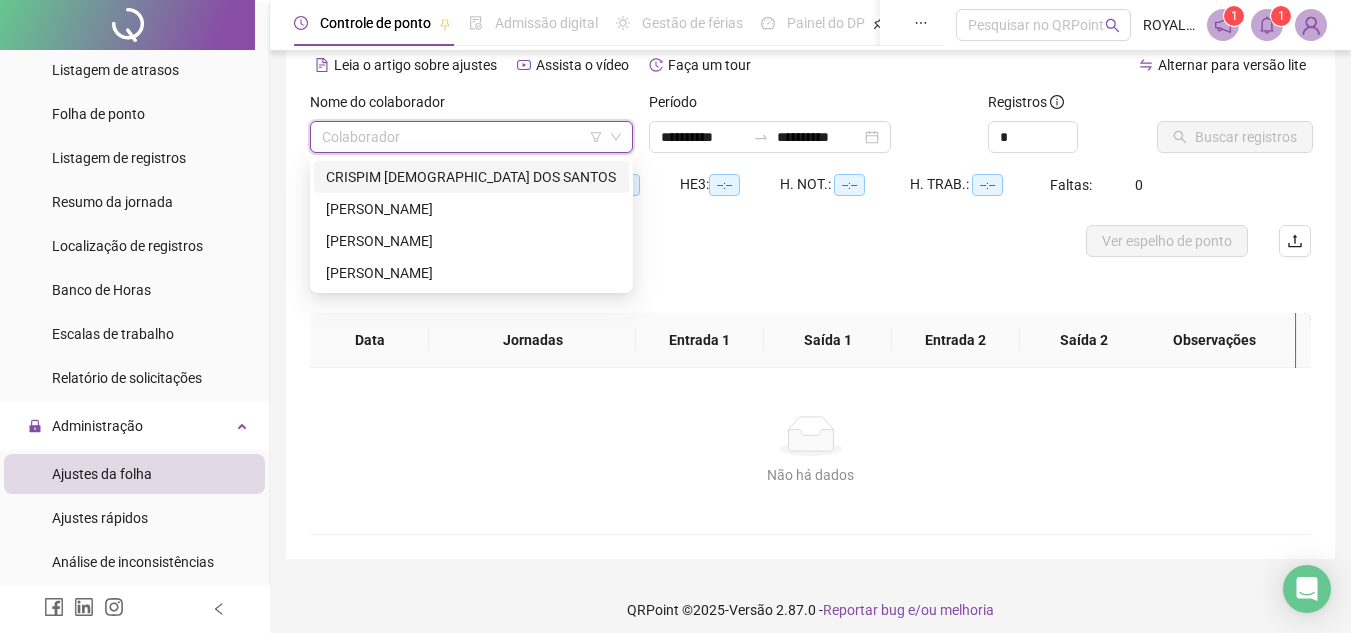 click on "**********" at bounding box center (810, 130) 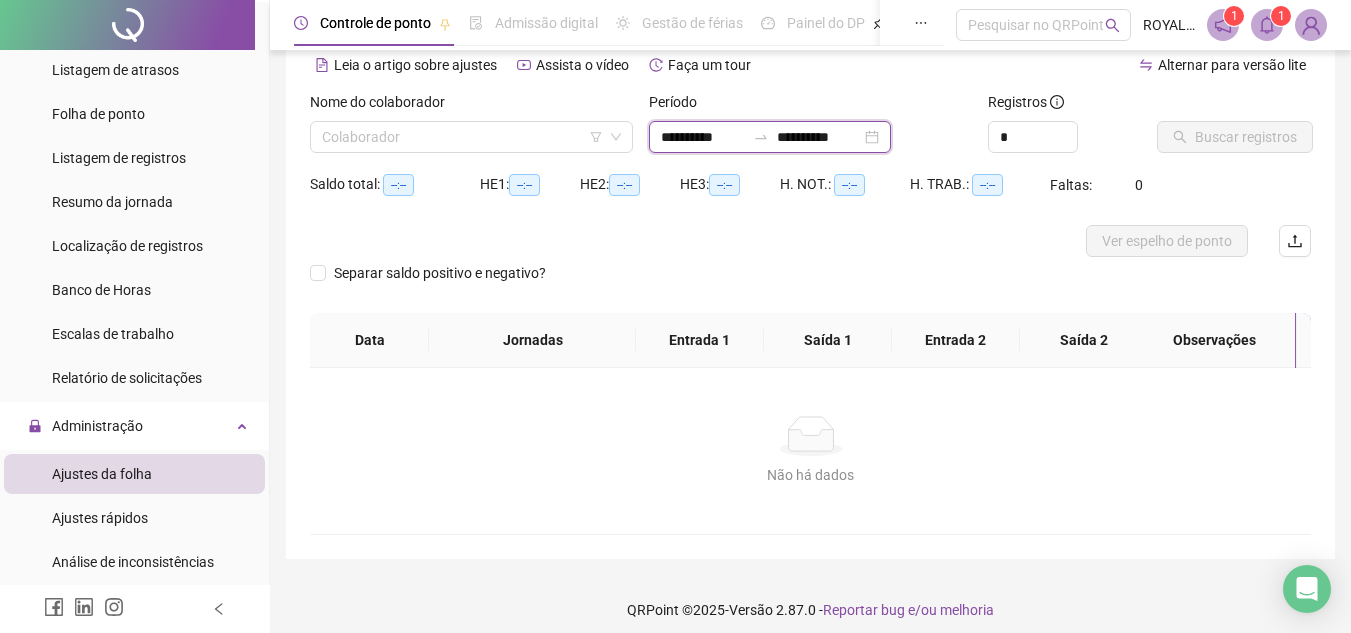 click on "**********" at bounding box center (703, 137) 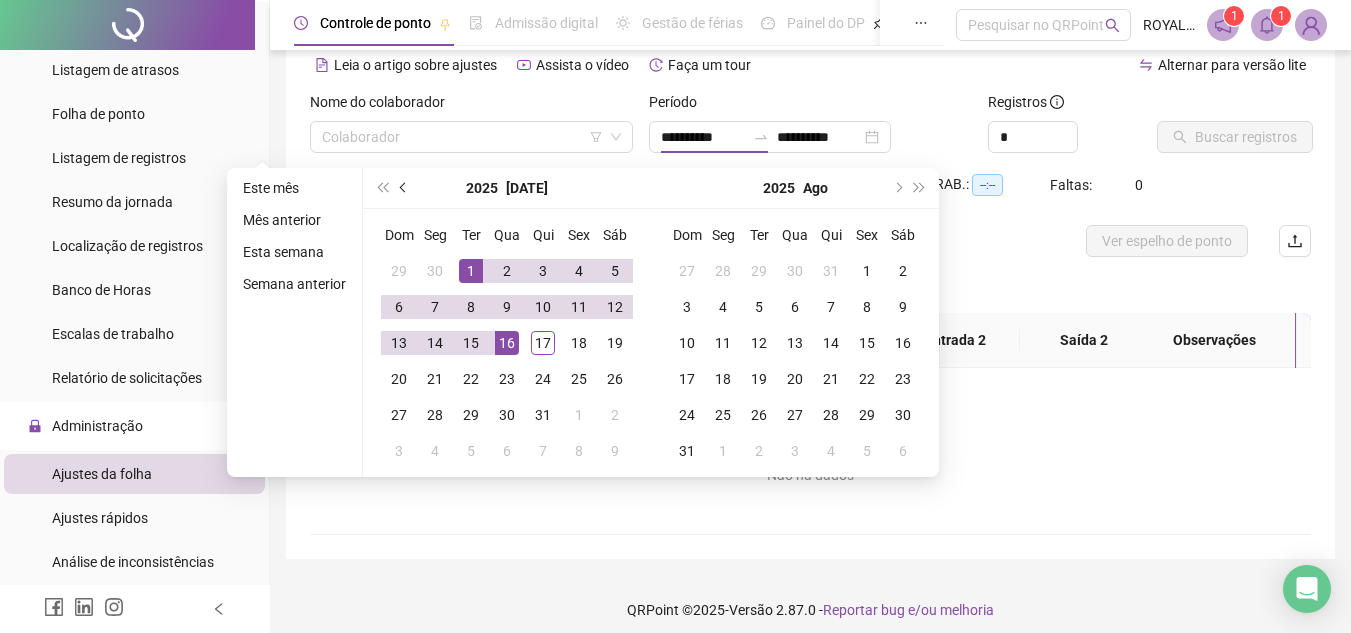 click at bounding box center (404, 188) 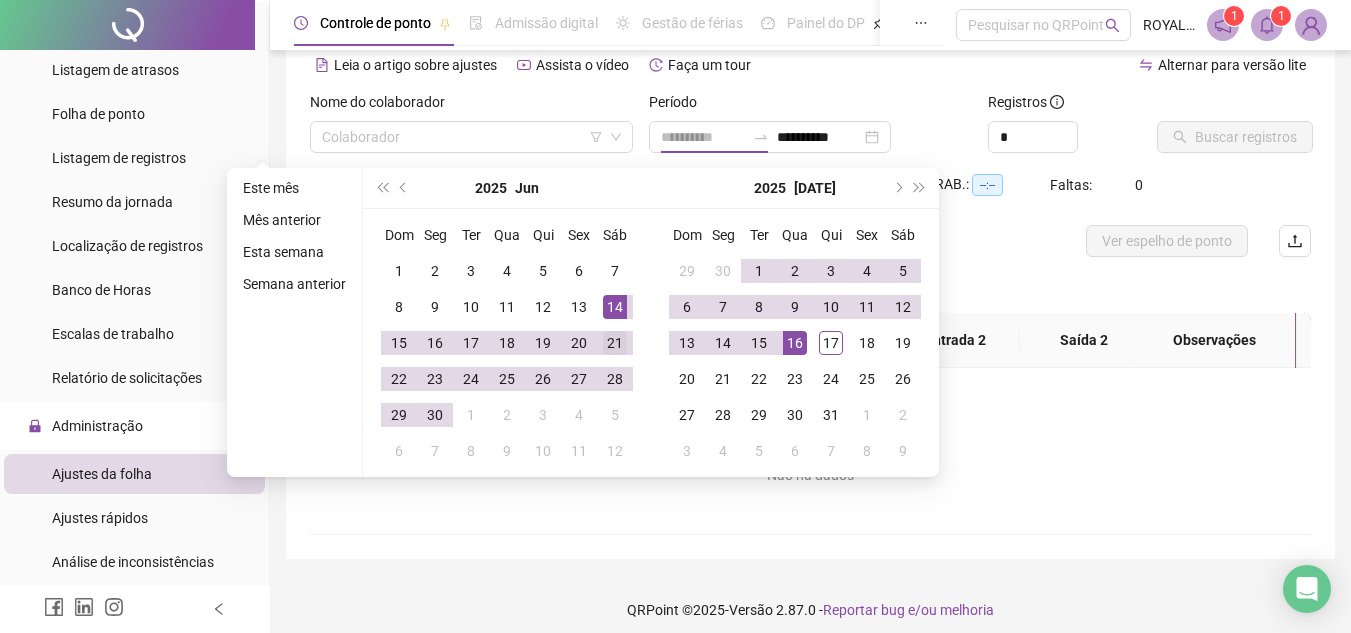 type on "**********" 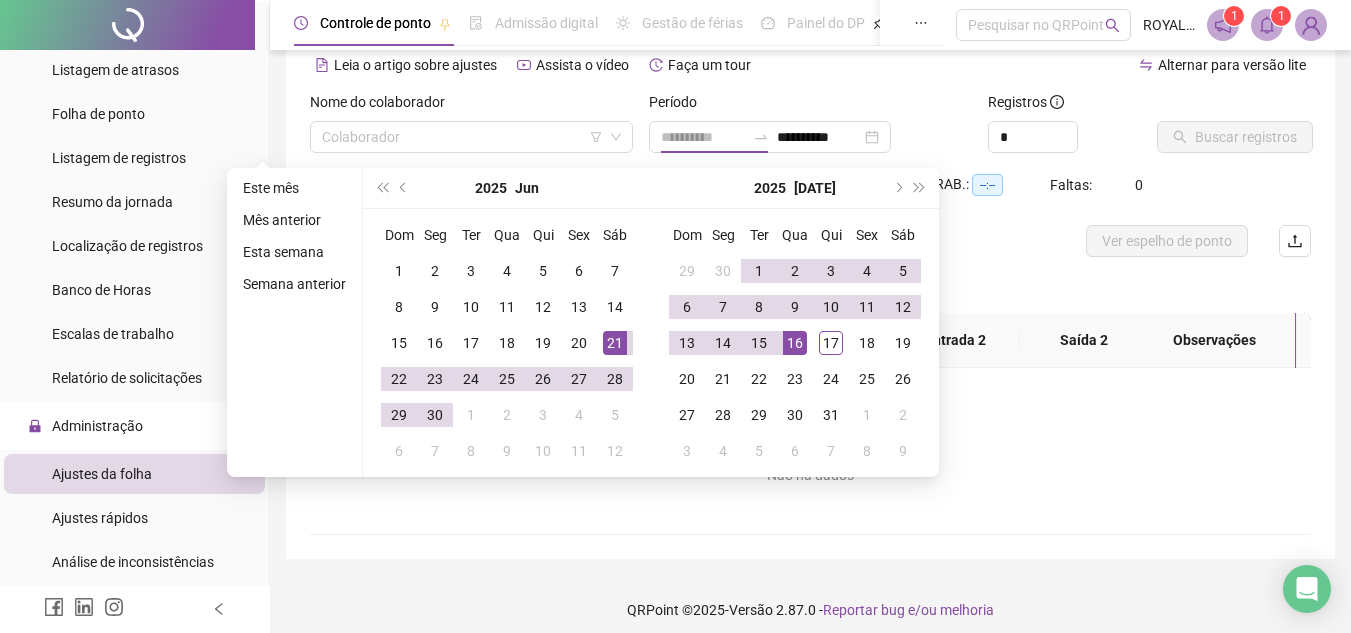 click on "21" at bounding box center (615, 343) 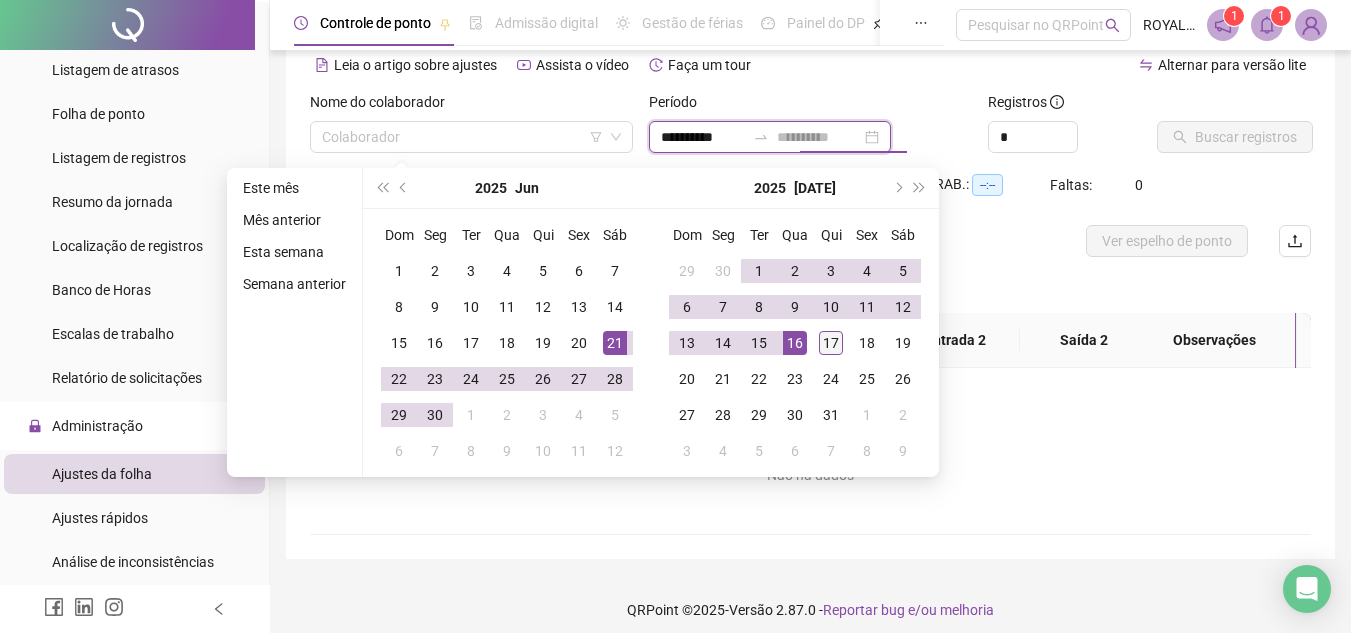 type on "**********" 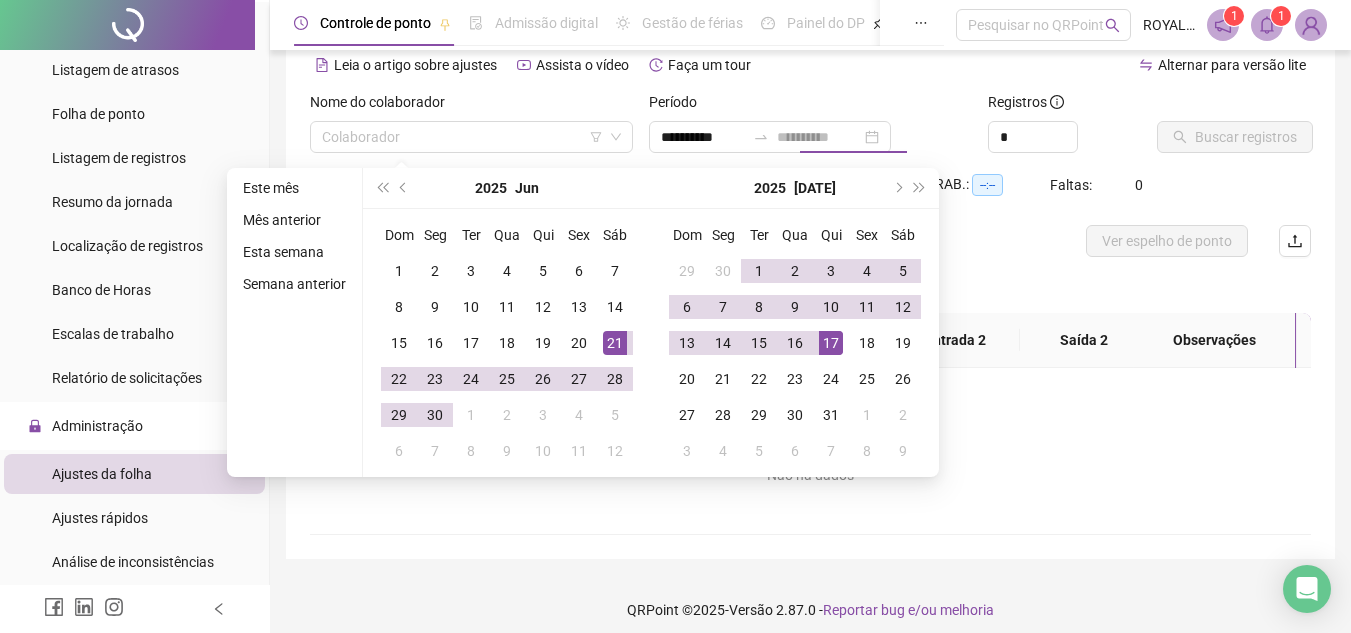 click on "17" at bounding box center [831, 343] 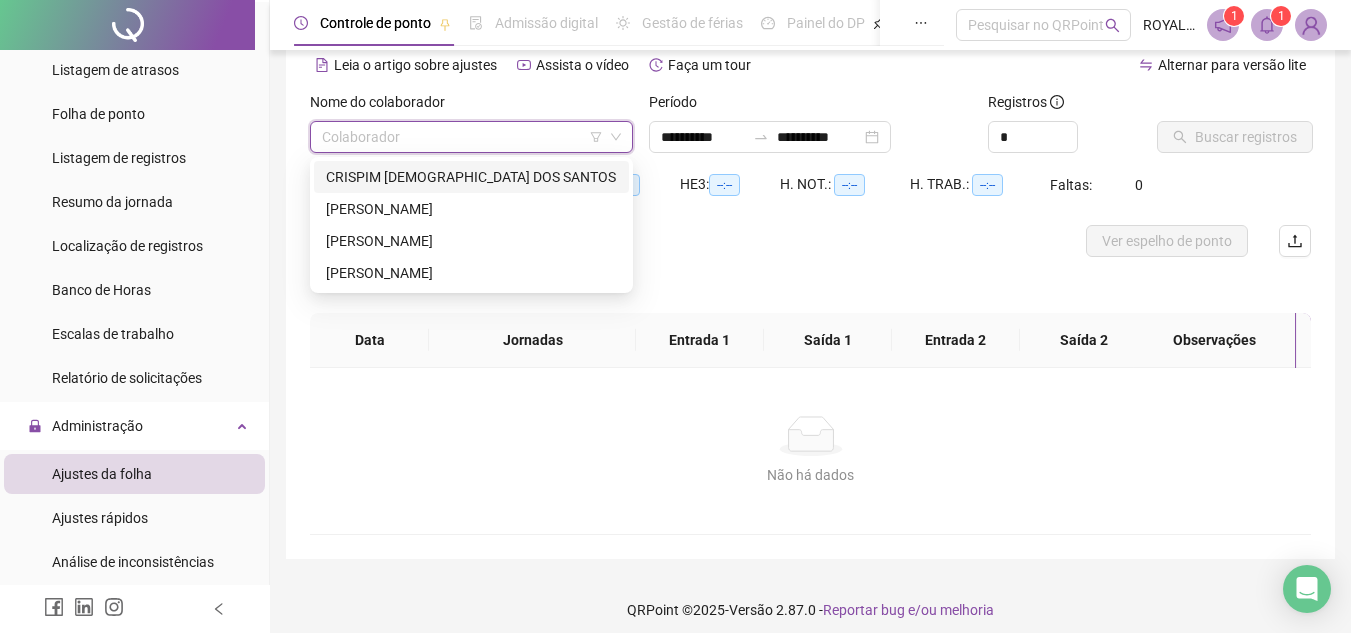 click at bounding box center [465, 137] 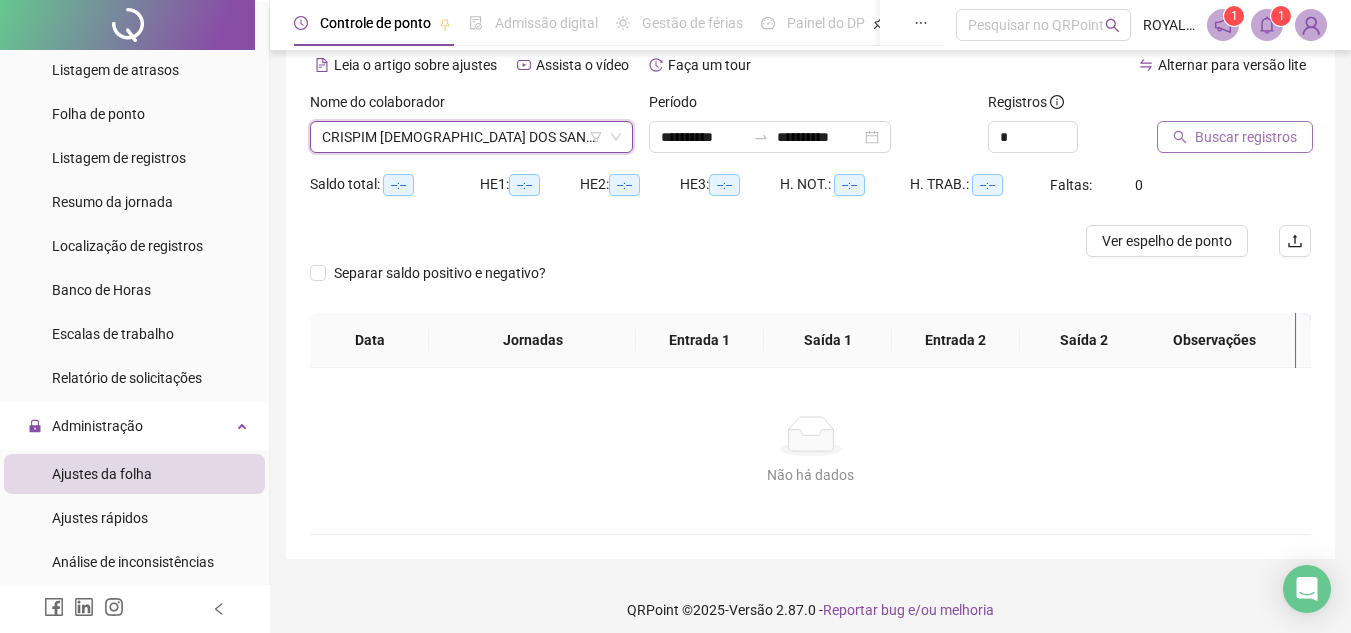 click on "Buscar registros" at bounding box center [1235, 137] 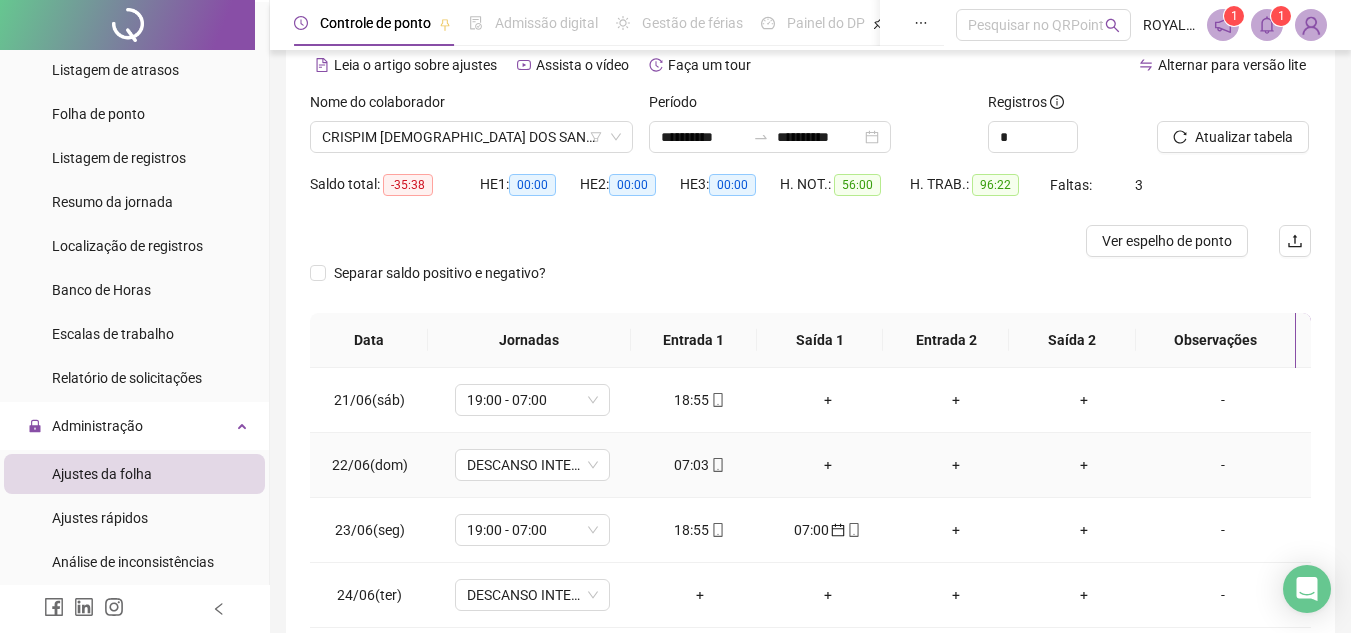click on "07:03" at bounding box center [700, 465] 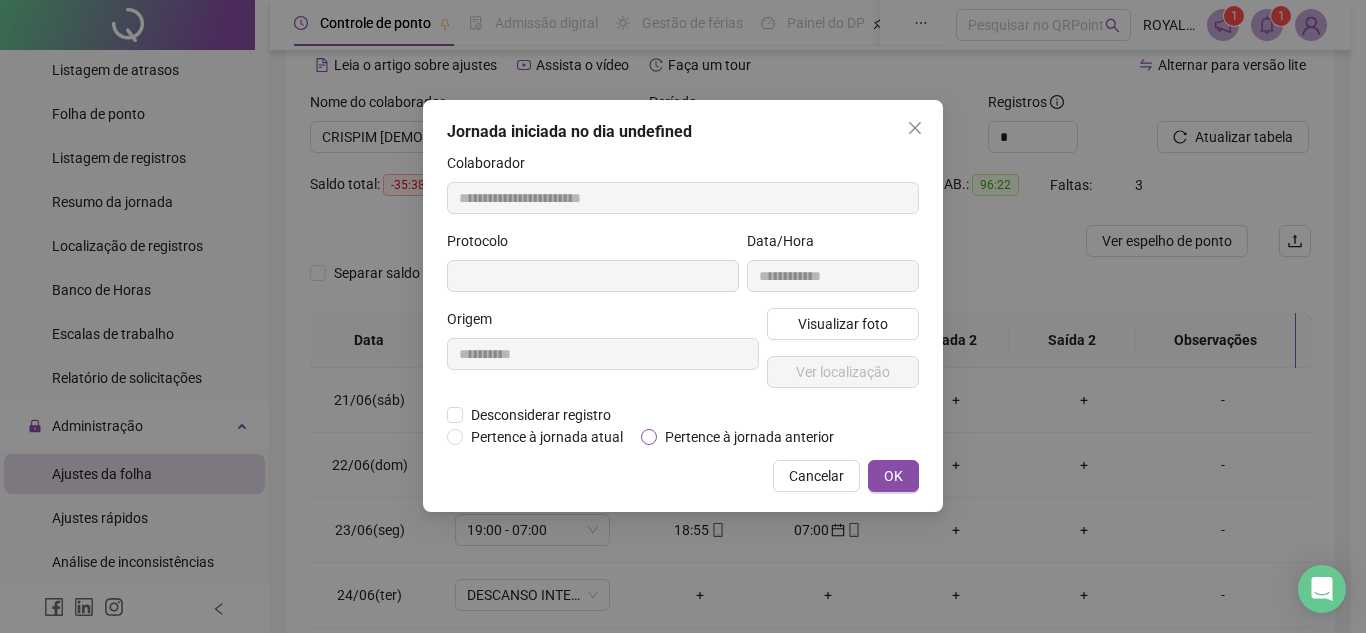 type on "**********" 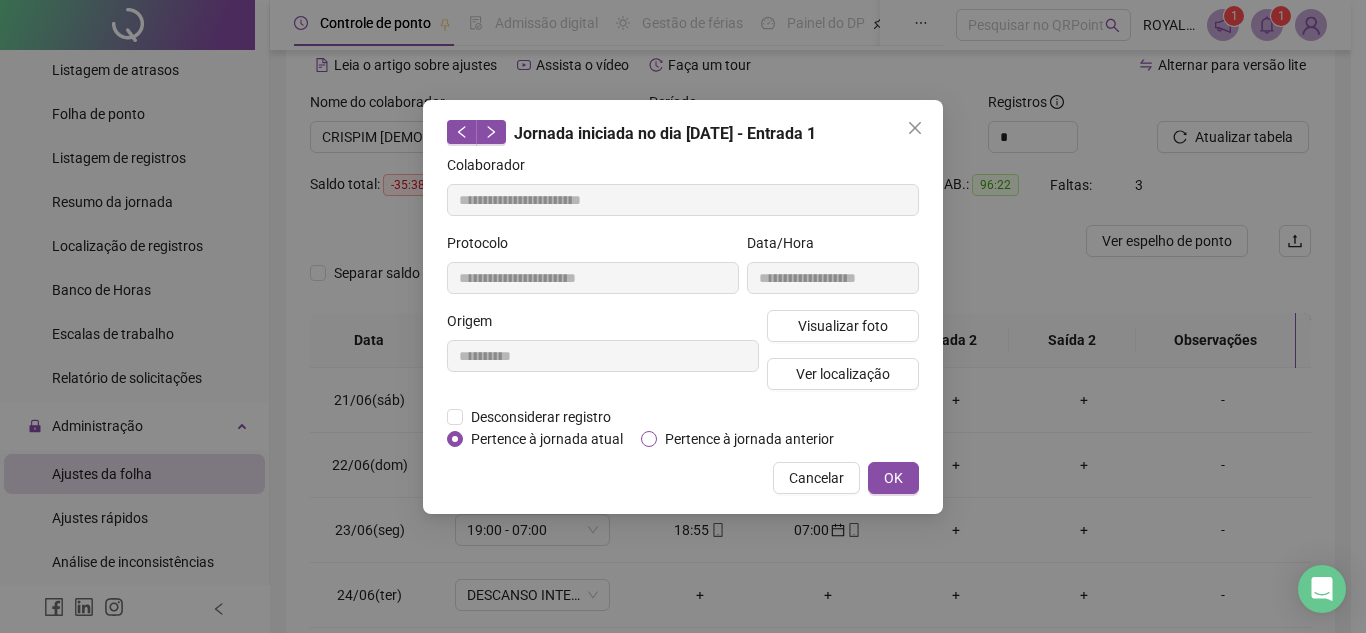 click on "Pertence à jornada anterior" at bounding box center [749, 439] 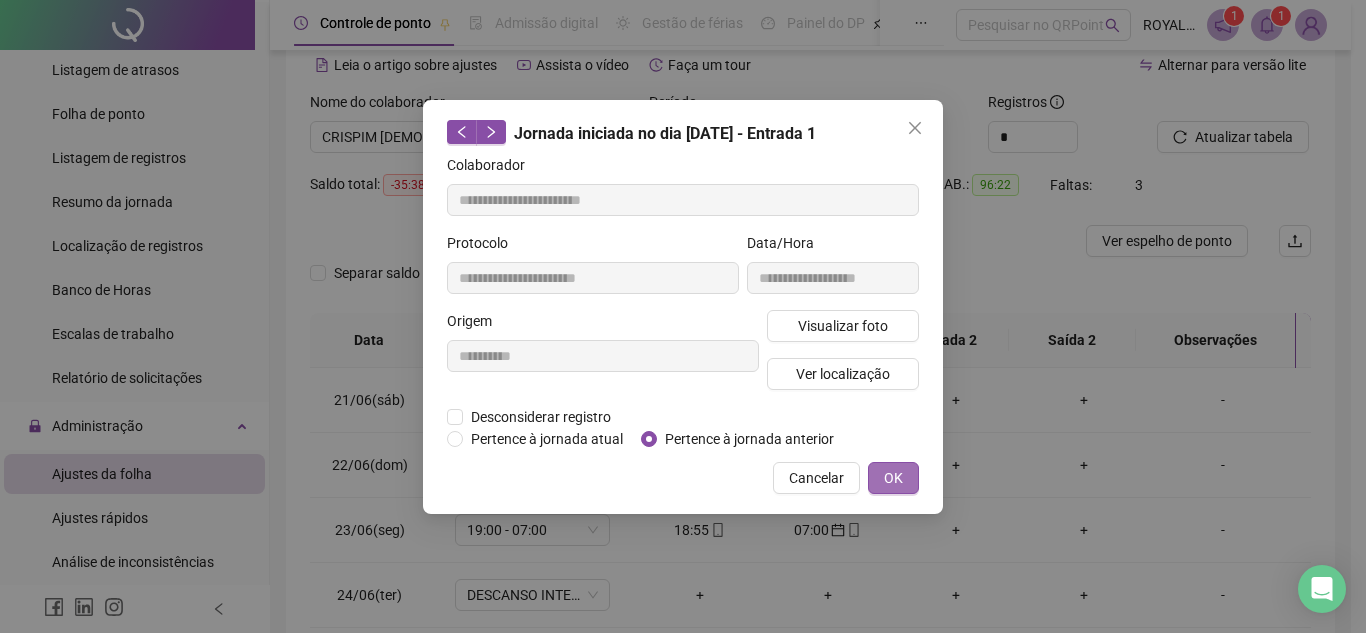 click on "OK" at bounding box center [893, 478] 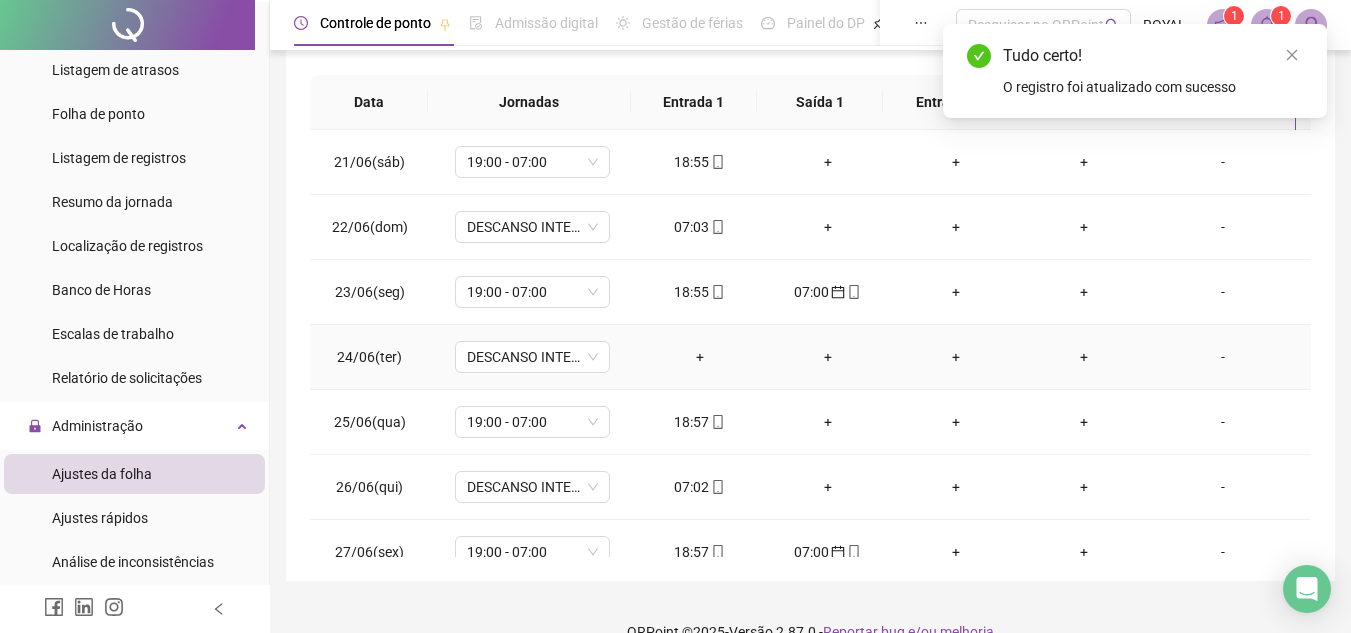 scroll, scrollTop: 365, scrollLeft: 0, axis: vertical 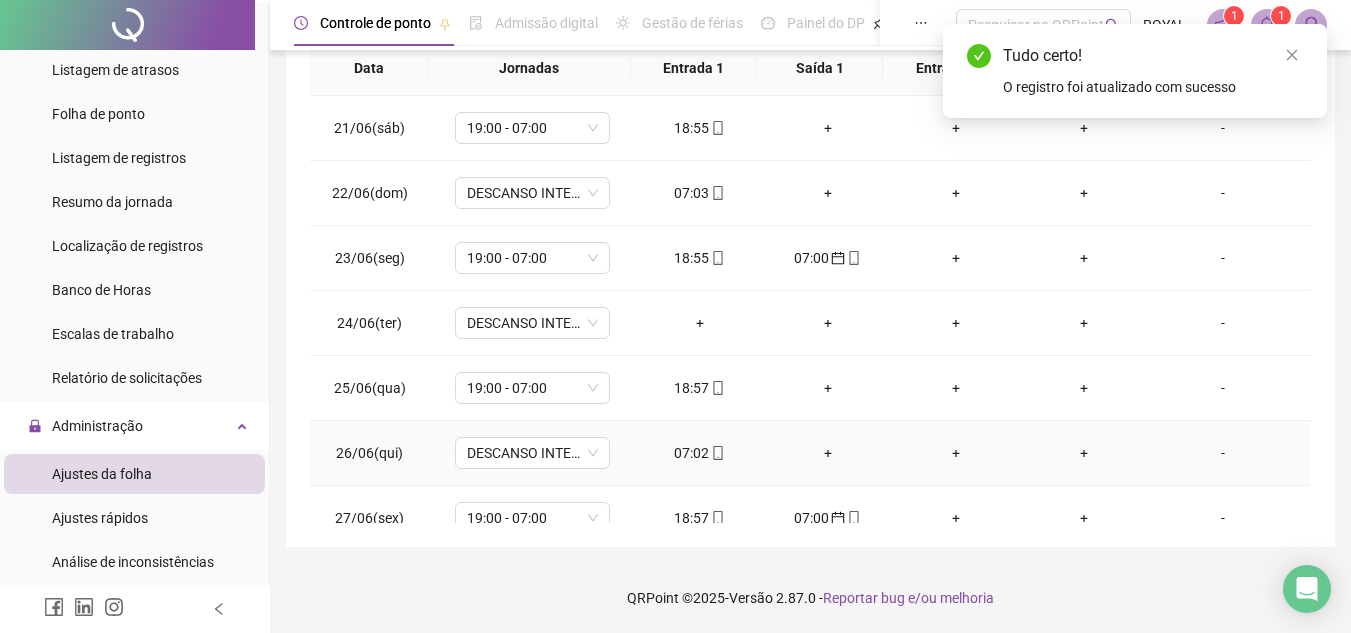 click on "07:02" at bounding box center [700, 453] 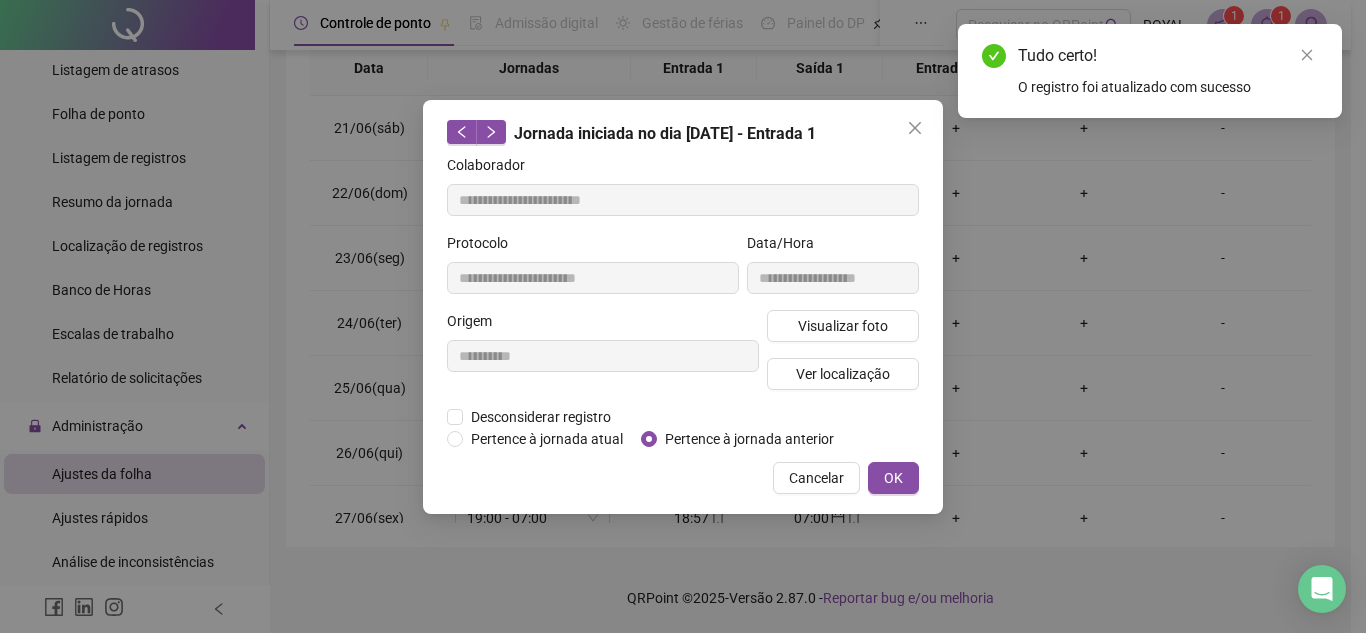 type on "**********" 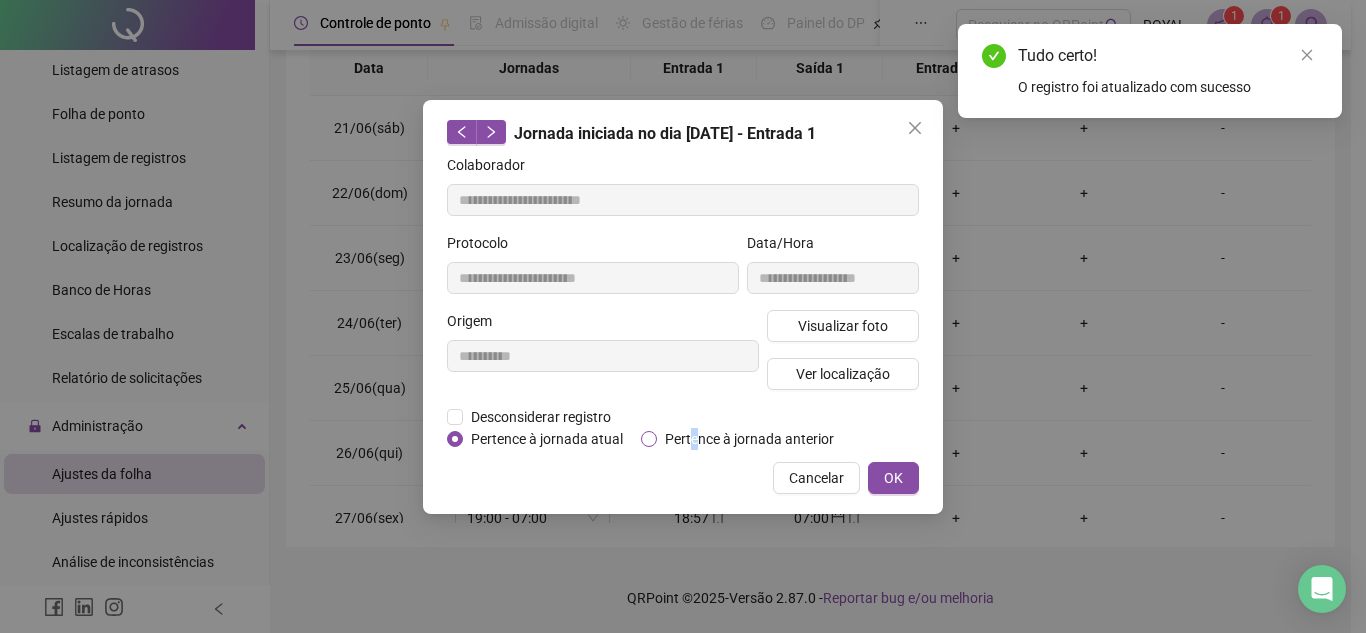 click on "Pertence à jornada anterior" at bounding box center (749, 439) 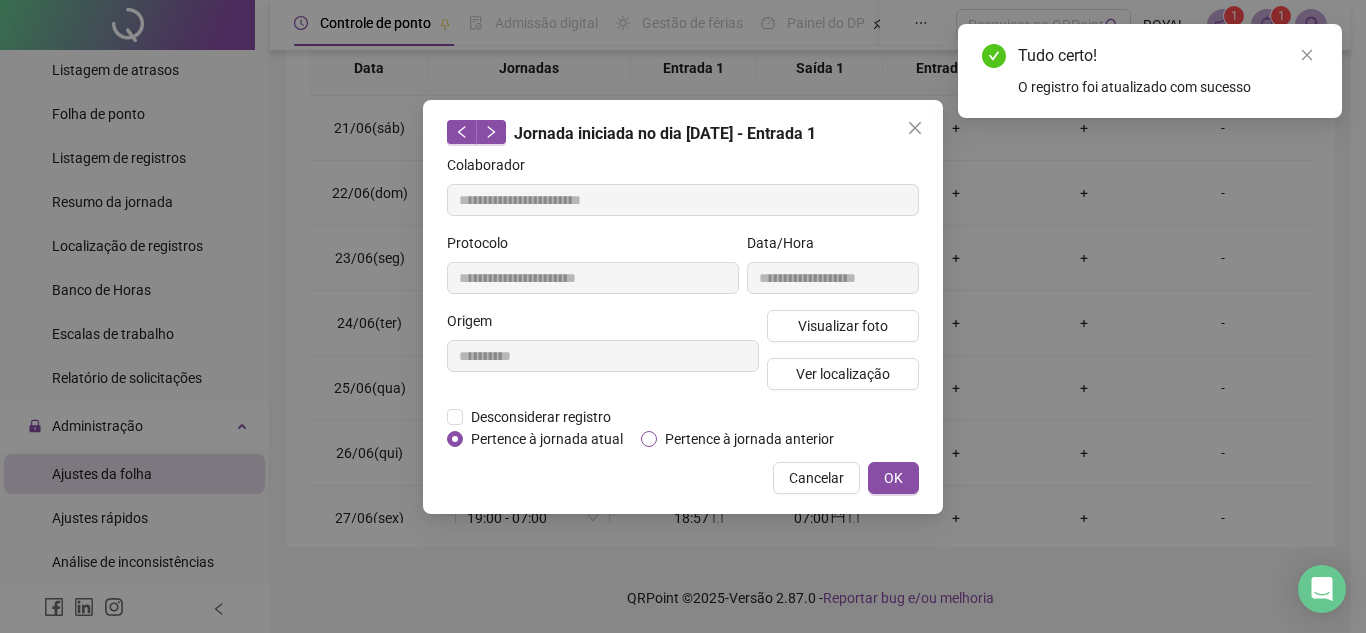 click on "Pertence à jornada anterior" at bounding box center [749, 439] 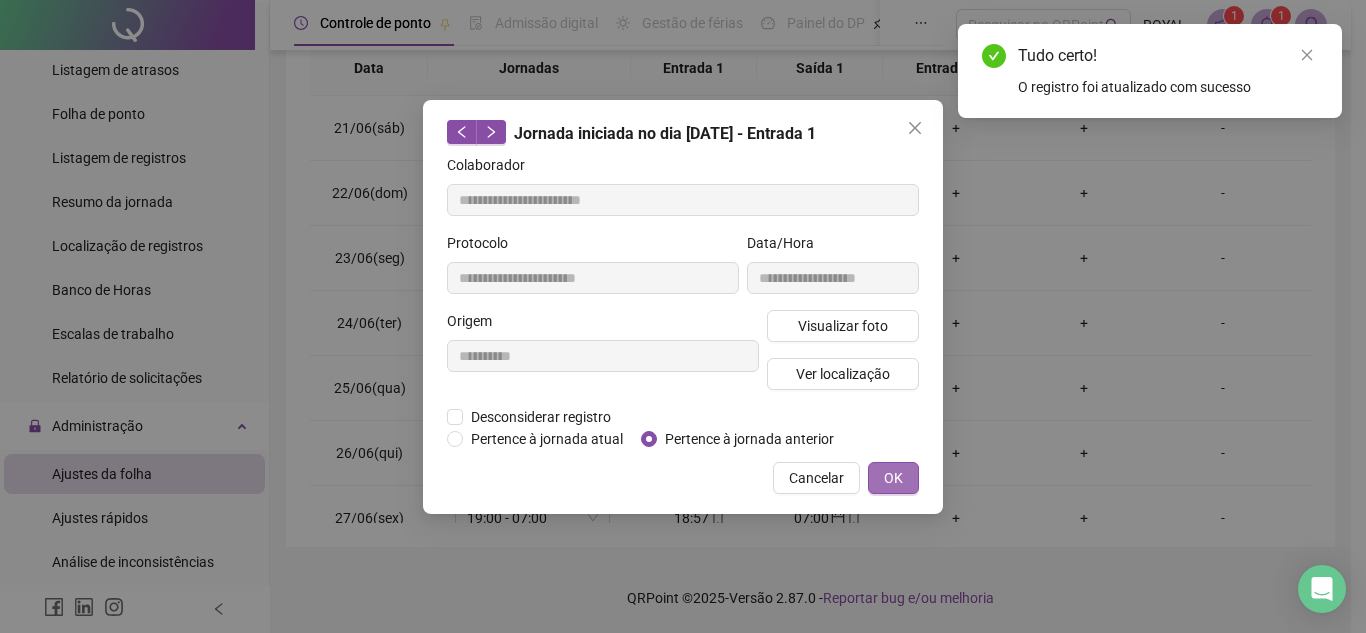 click on "OK" at bounding box center [893, 478] 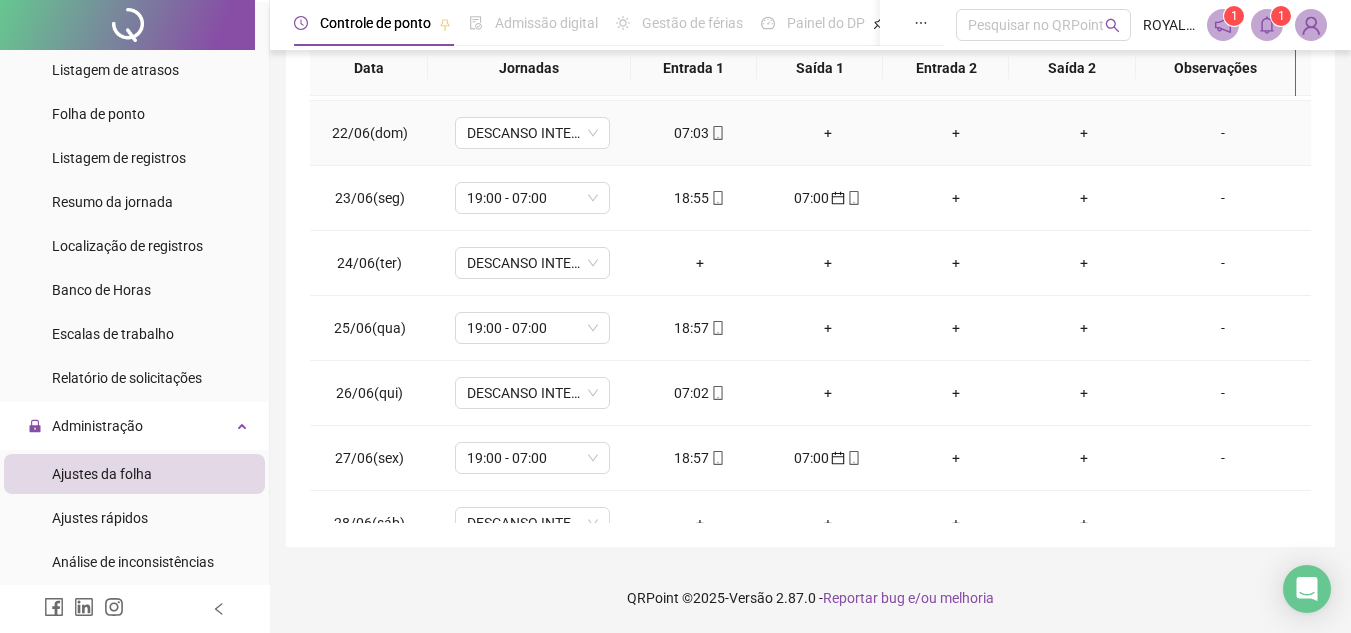 scroll, scrollTop: 0, scrollLeft: 0, axis: both 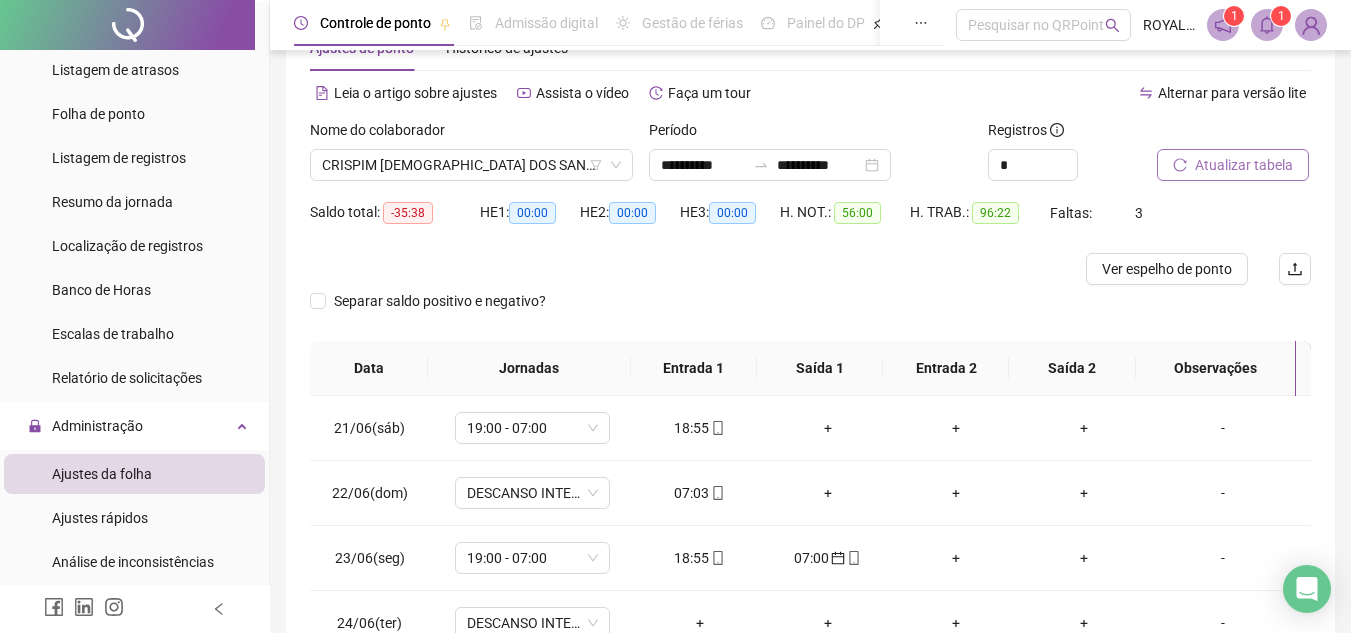 click 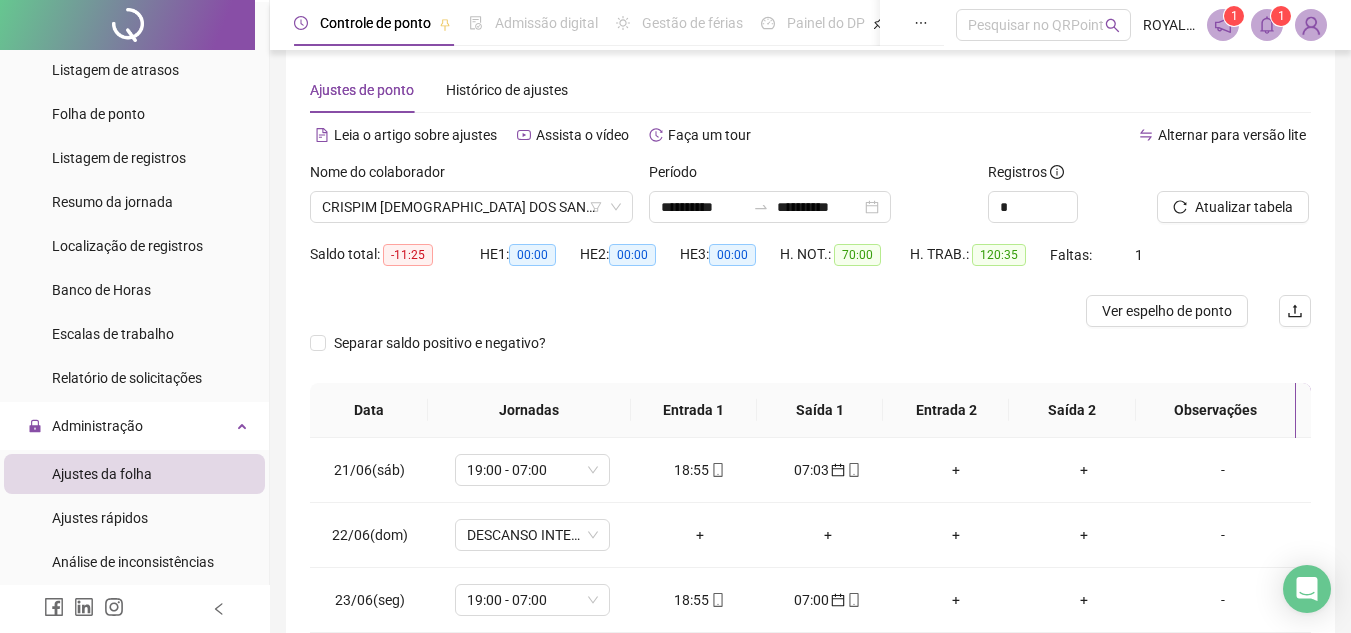 scroll, scrollTop: 0, scrollLeft: 0, axis: both 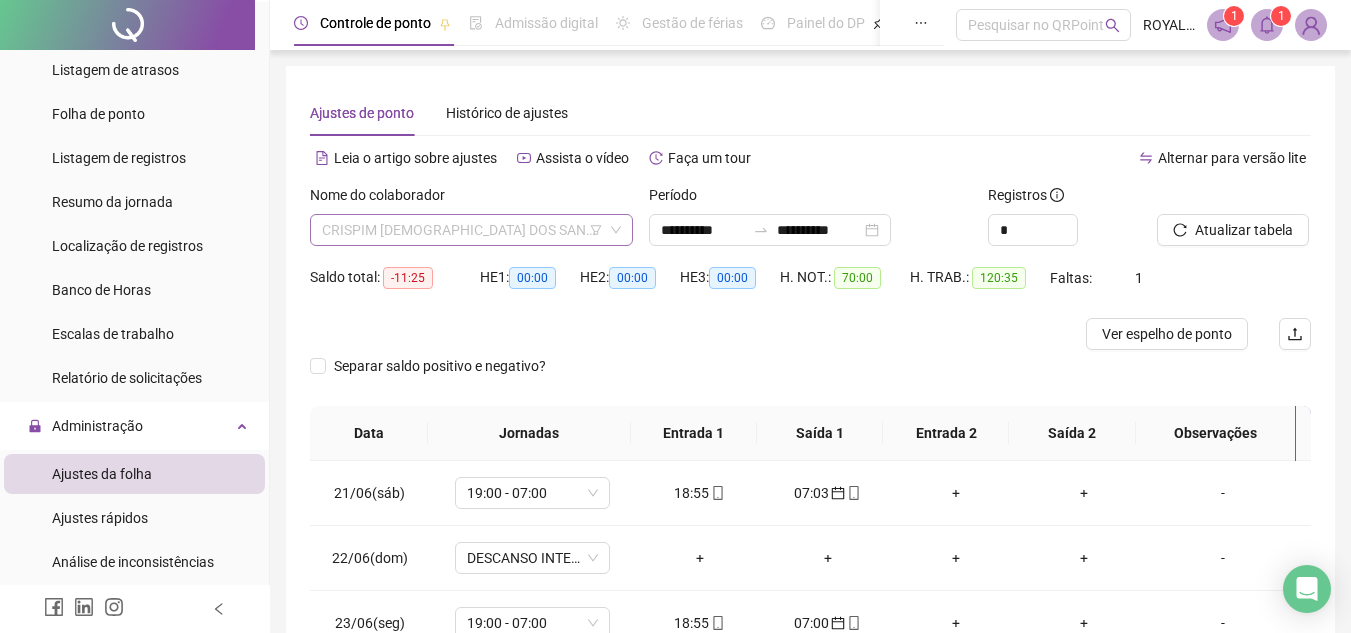 click on "CRISPIM [DEMOGRAPHIC_DATA] DOS SANTOS" at bounding box center [471, 230] 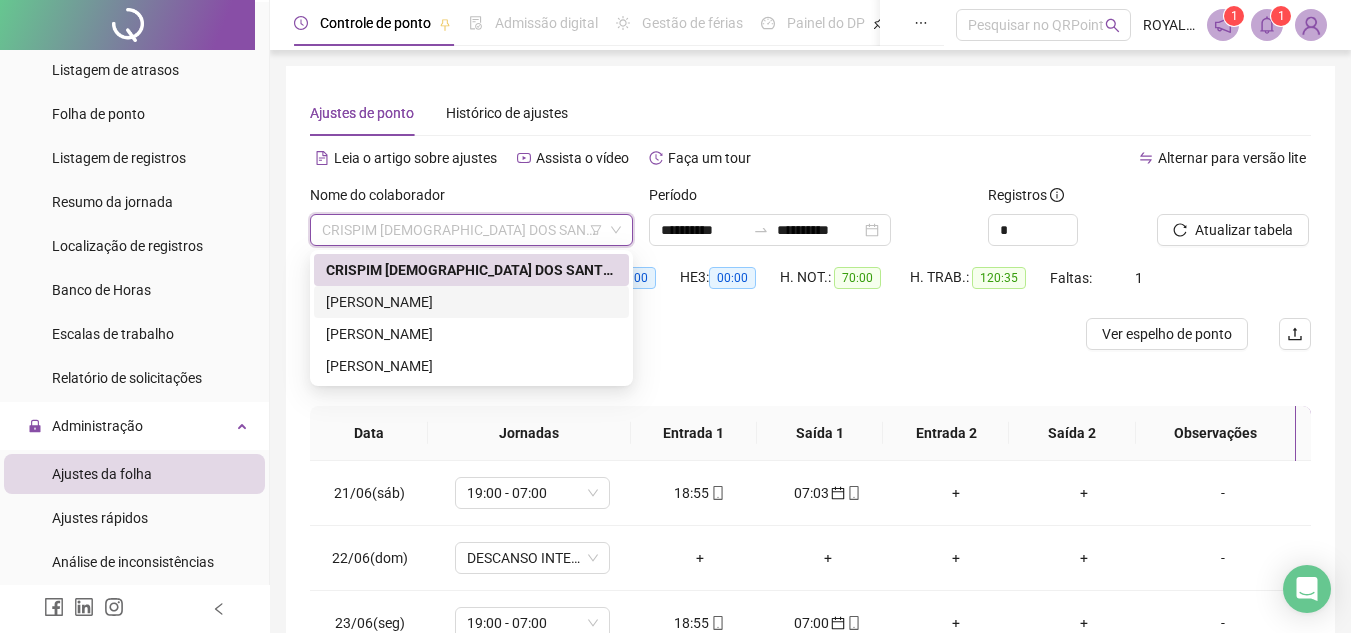 click on "[PERSON_NAME]" at bounding box center [471, 302] 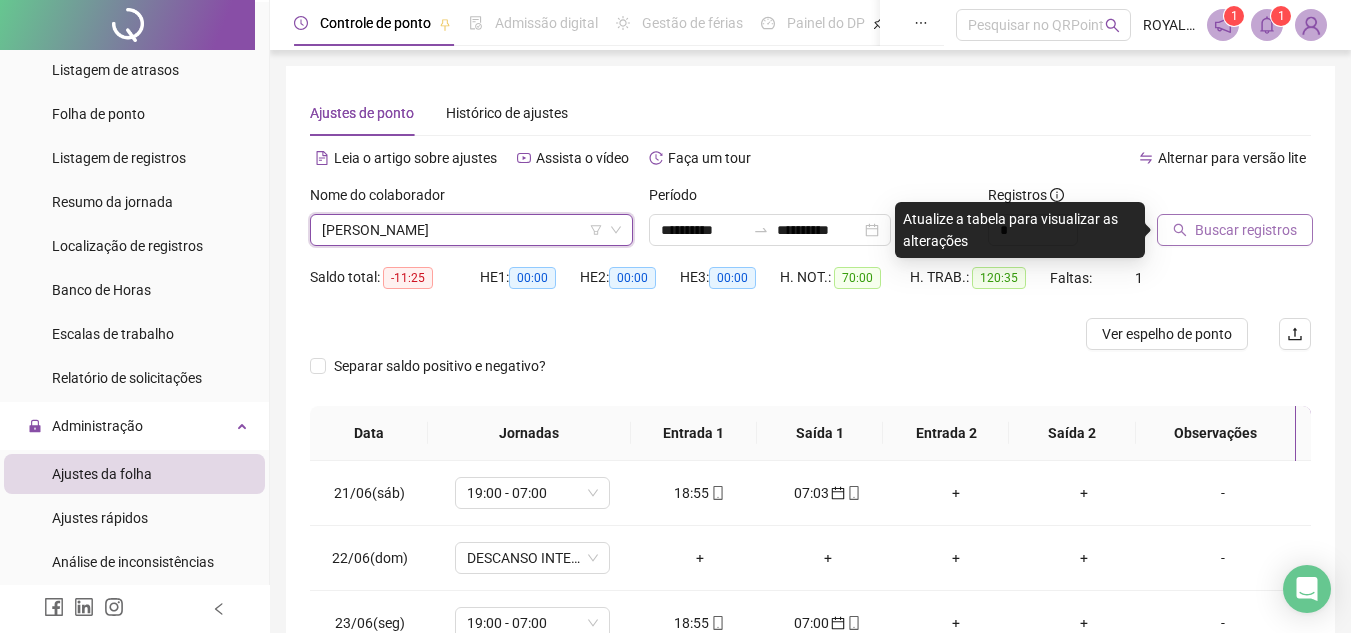 click on "Buscar registros" at bounding box center (1246, 230) 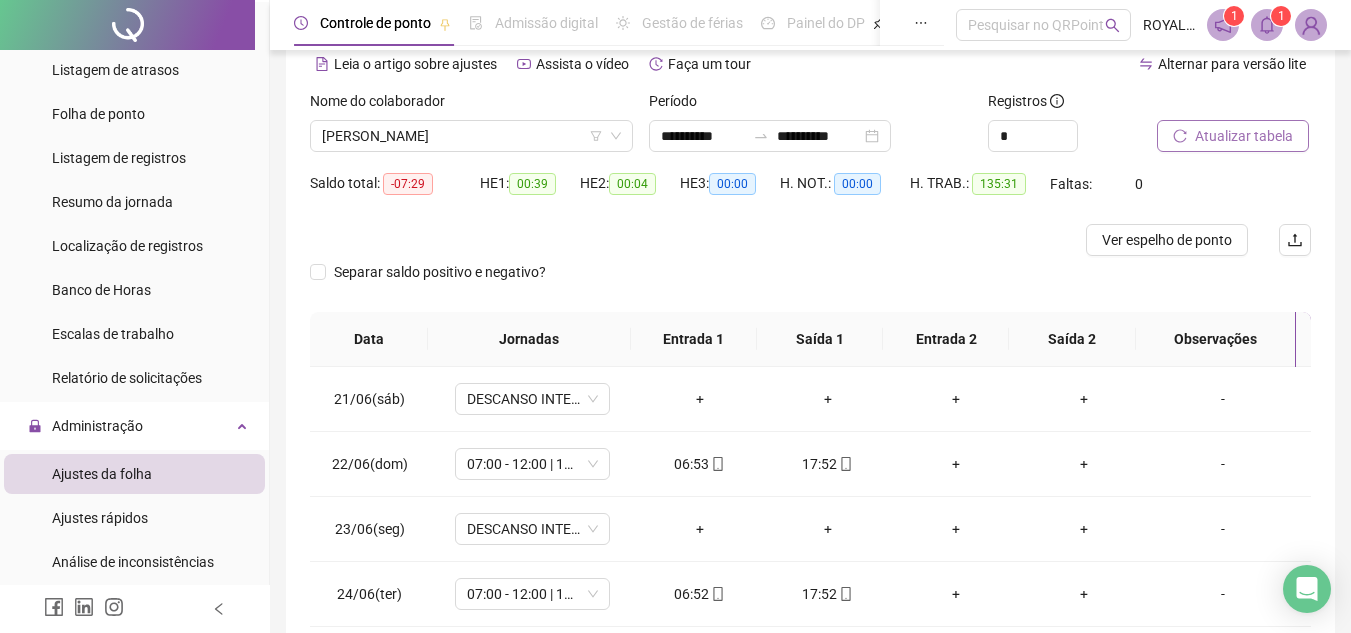 scroll, scrollTop: 300, scrollLeft: 0, axis: vertical 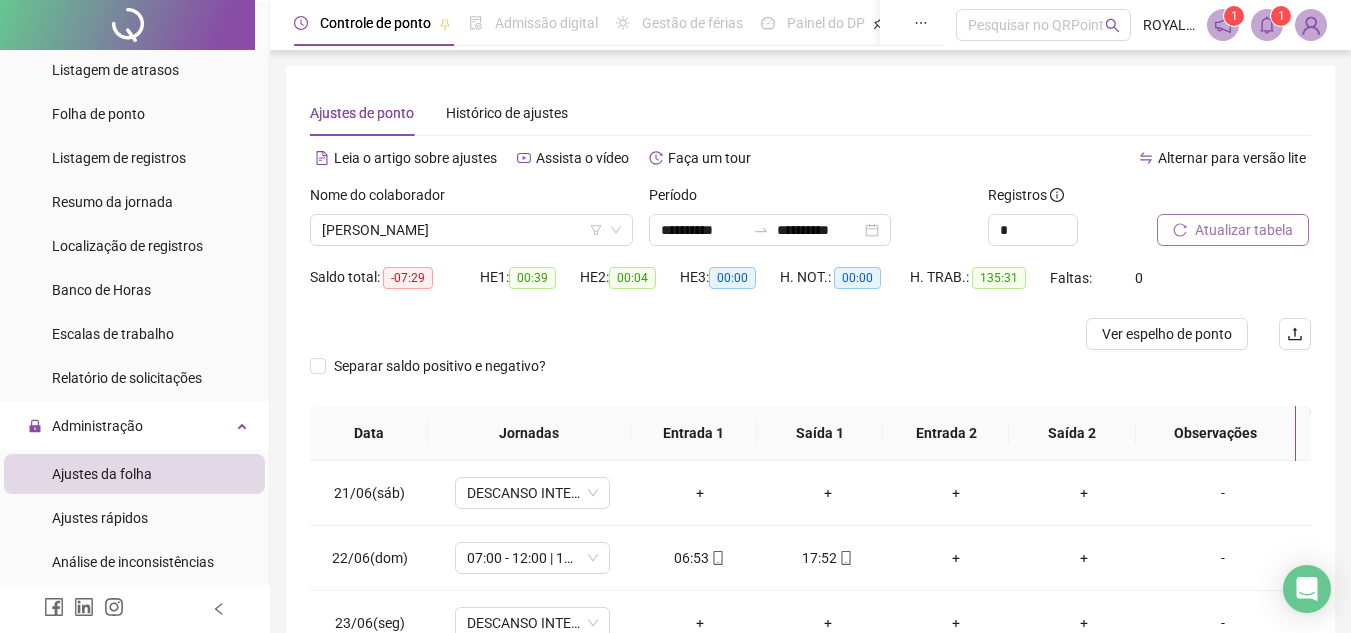 click on "Nome do colaborador" at bounding box center [471, 199] 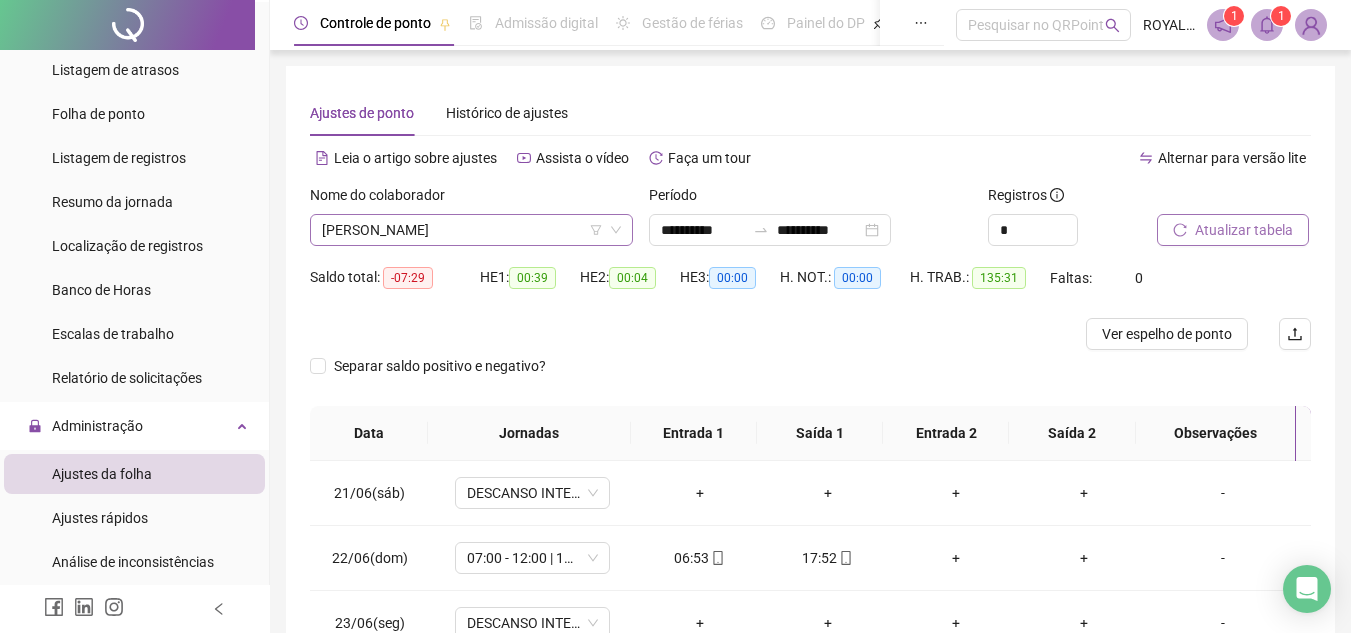 click on "[PERSON_NAME]" at bounding box center (471, 230) 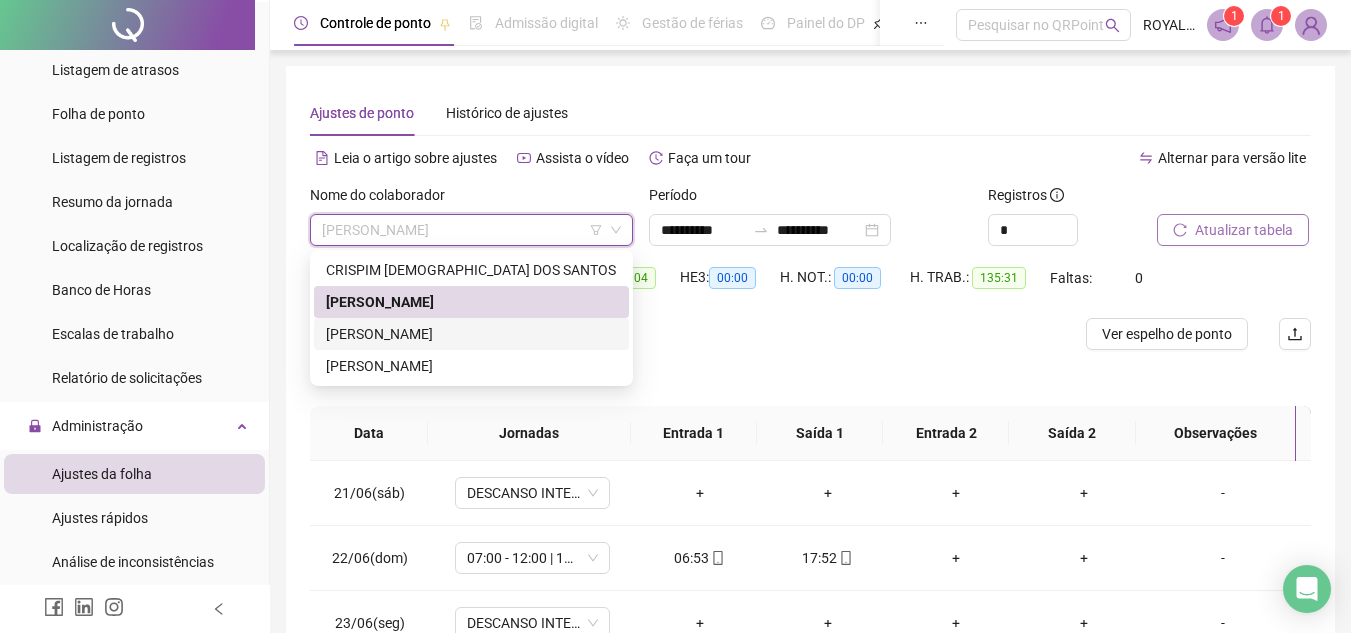 click on "[PERSON_NAME]" at bounding box center [471, 334] 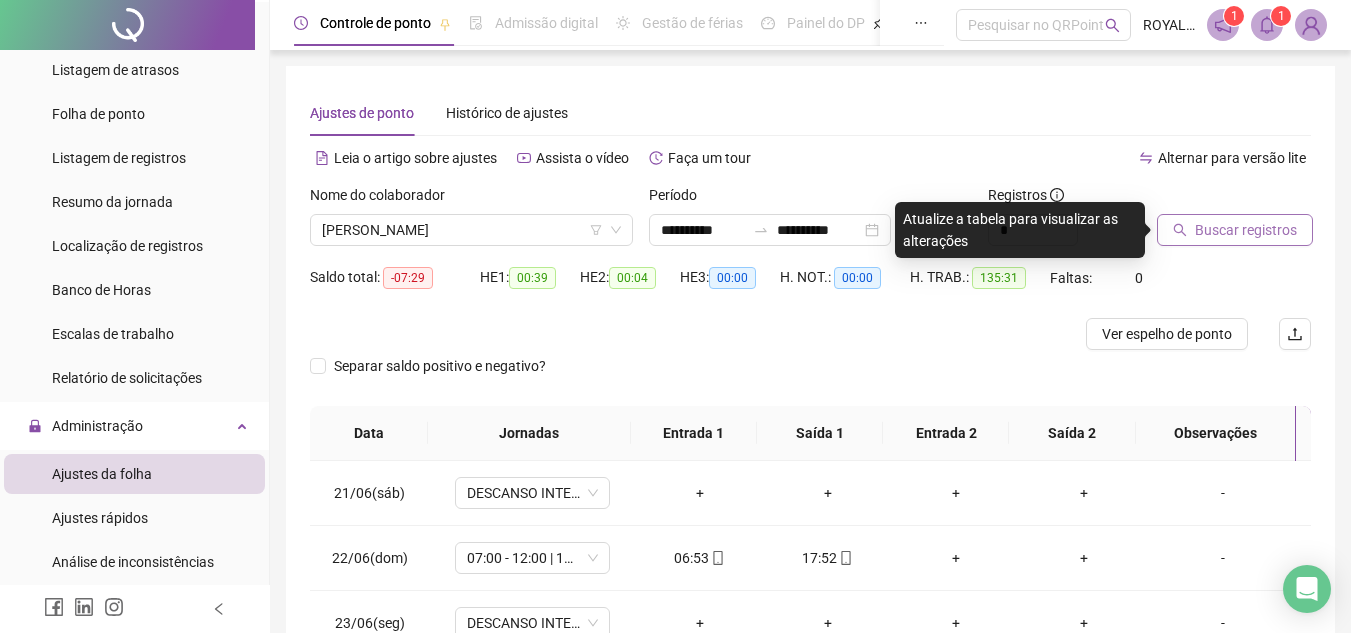 click on "Buscar registros" at bounding box center (1235, 230) 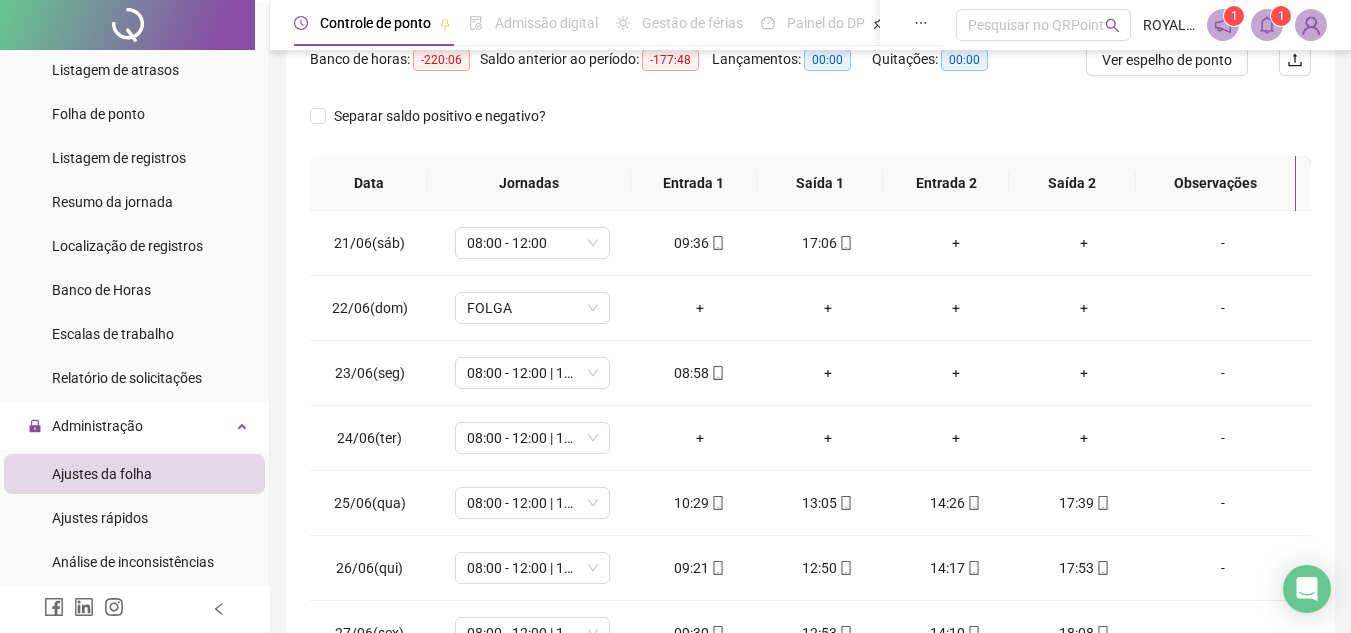 scroll, scrollTop: 300, scrollLeft: 0, axis: vertical 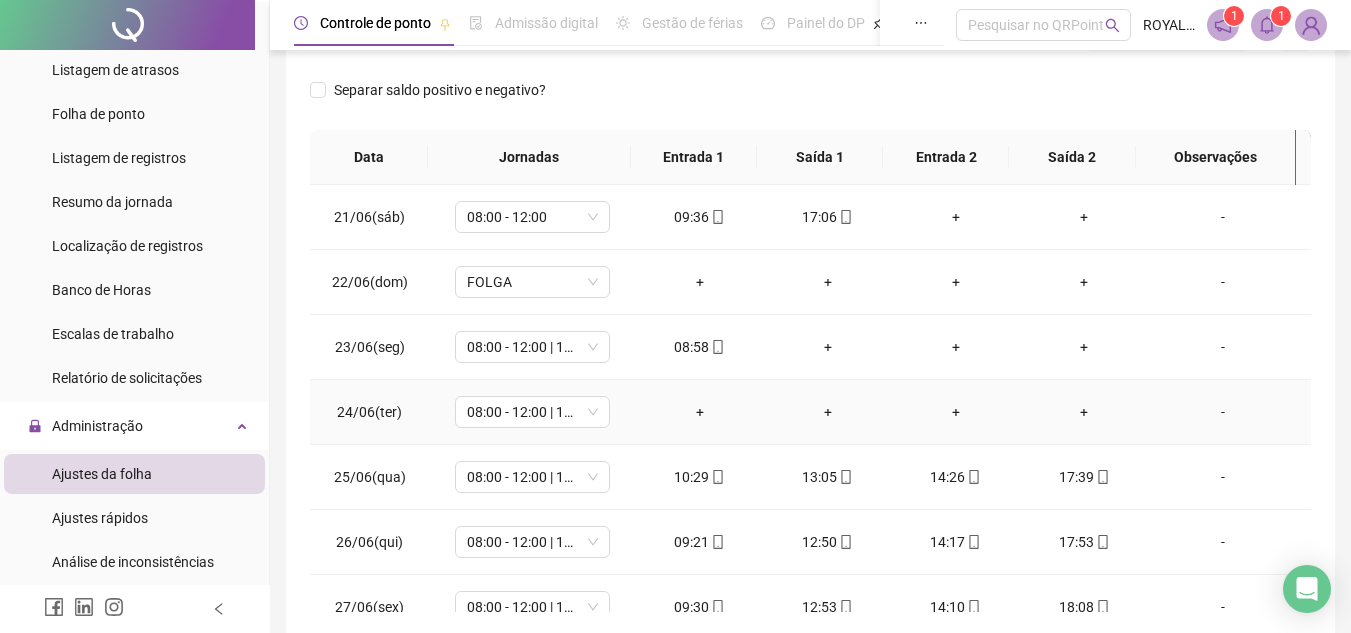 click on "-" at bounding box center (1223, 412) 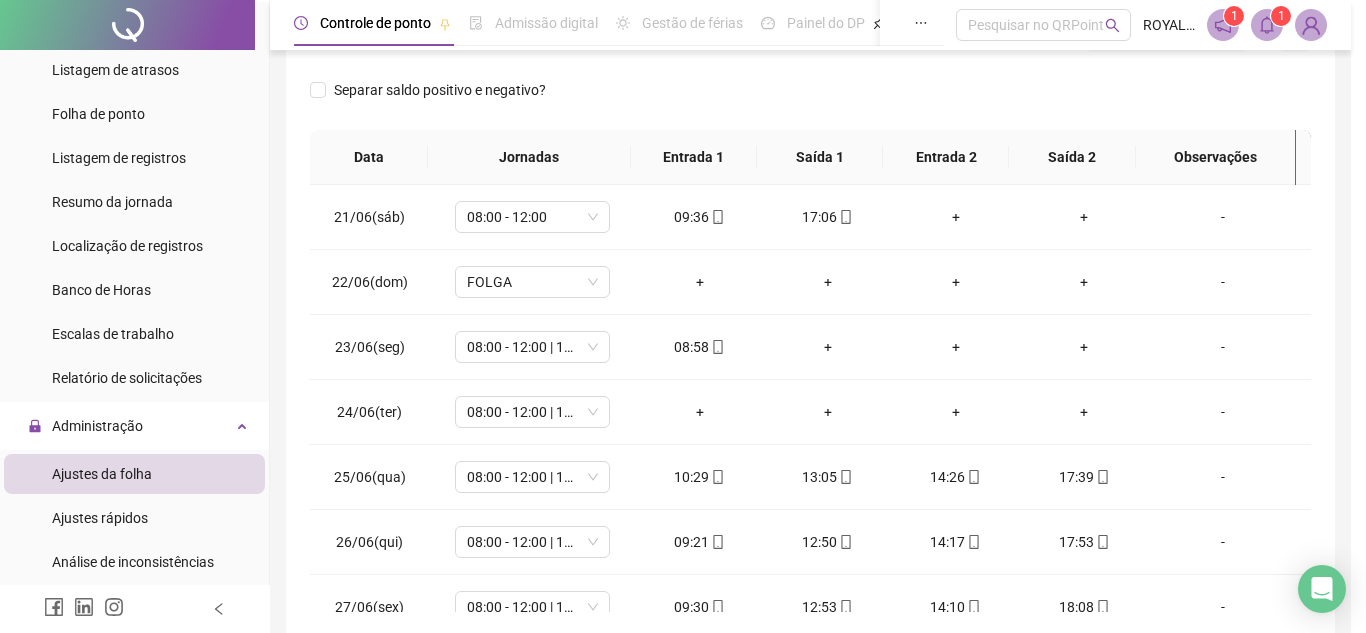 click on "Alterar no dia   [DATE] Observações Desconsiderar intervalo pré-assinalado? Abonar dia? Abonar Período? Horas a abonar ***** Aplicar regime de compensação Cancelar OK" at bounding box center (683, 316) 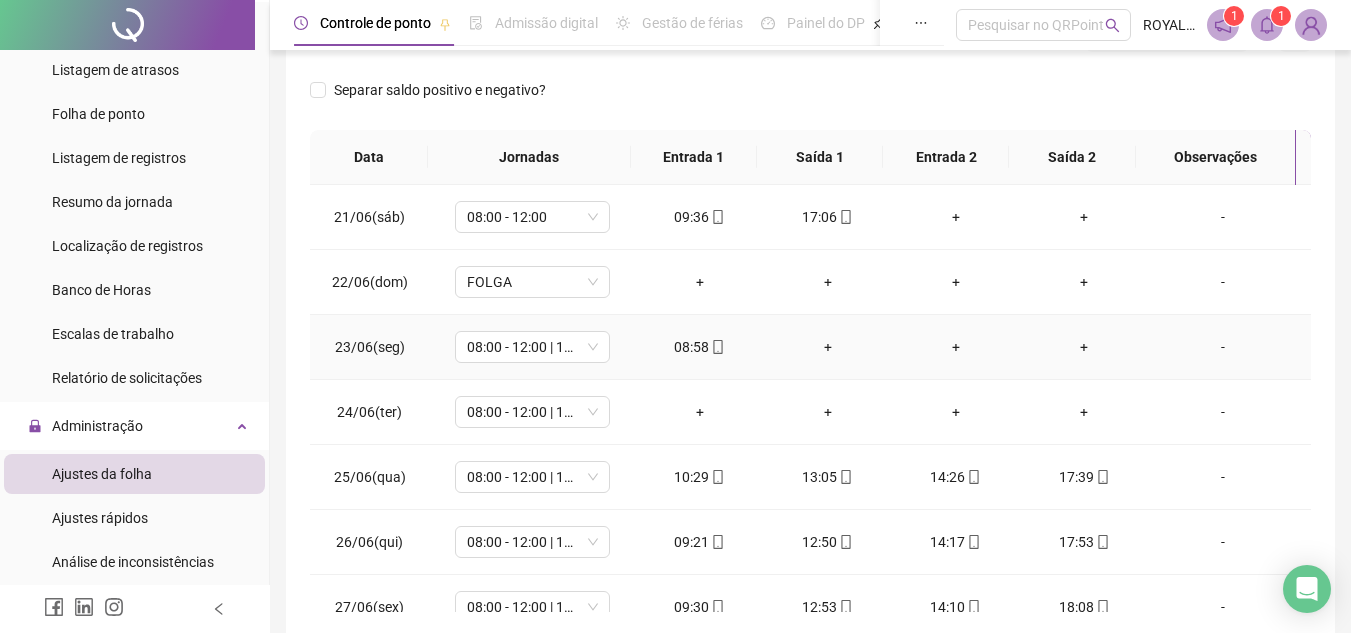 click on "-" at bounding box center (1223, 412) 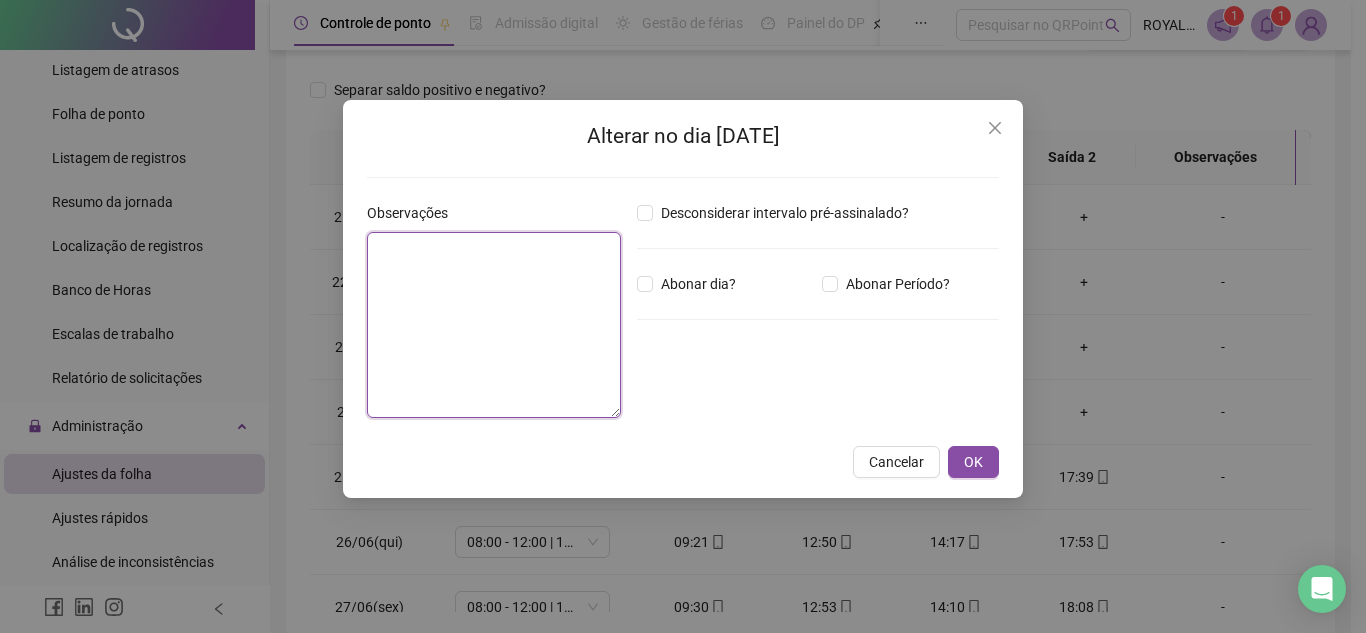 click at bounding box center [494, 325] 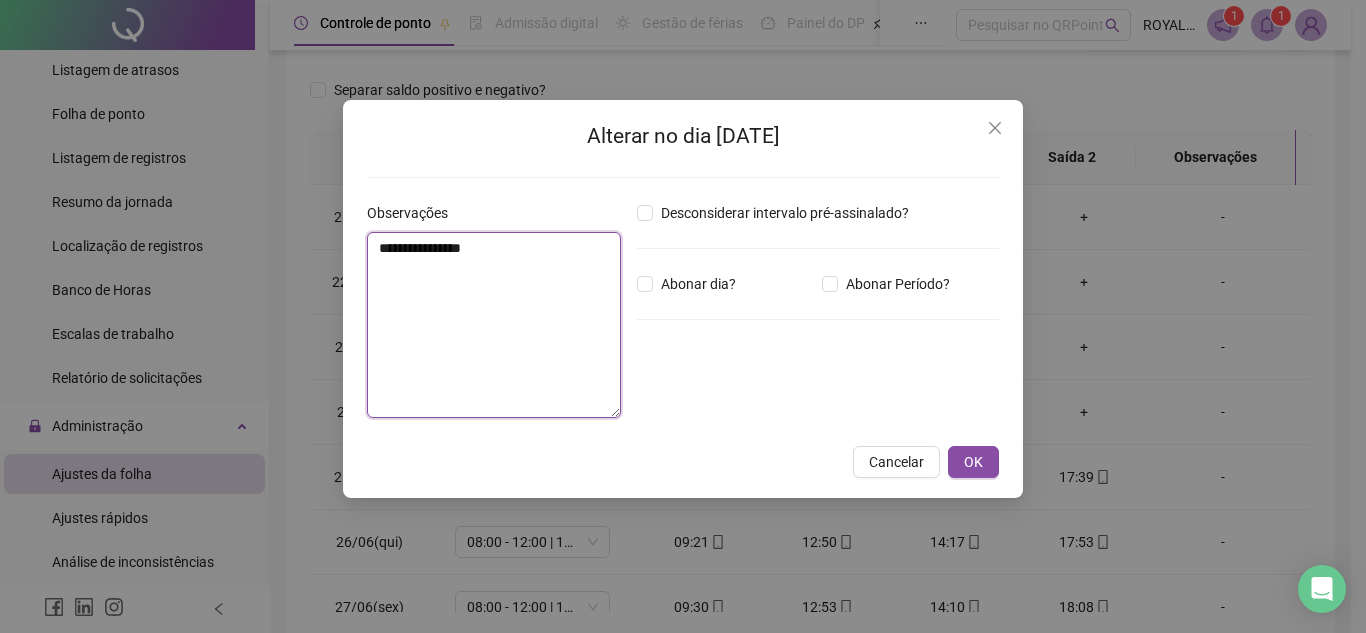 type on "**********" 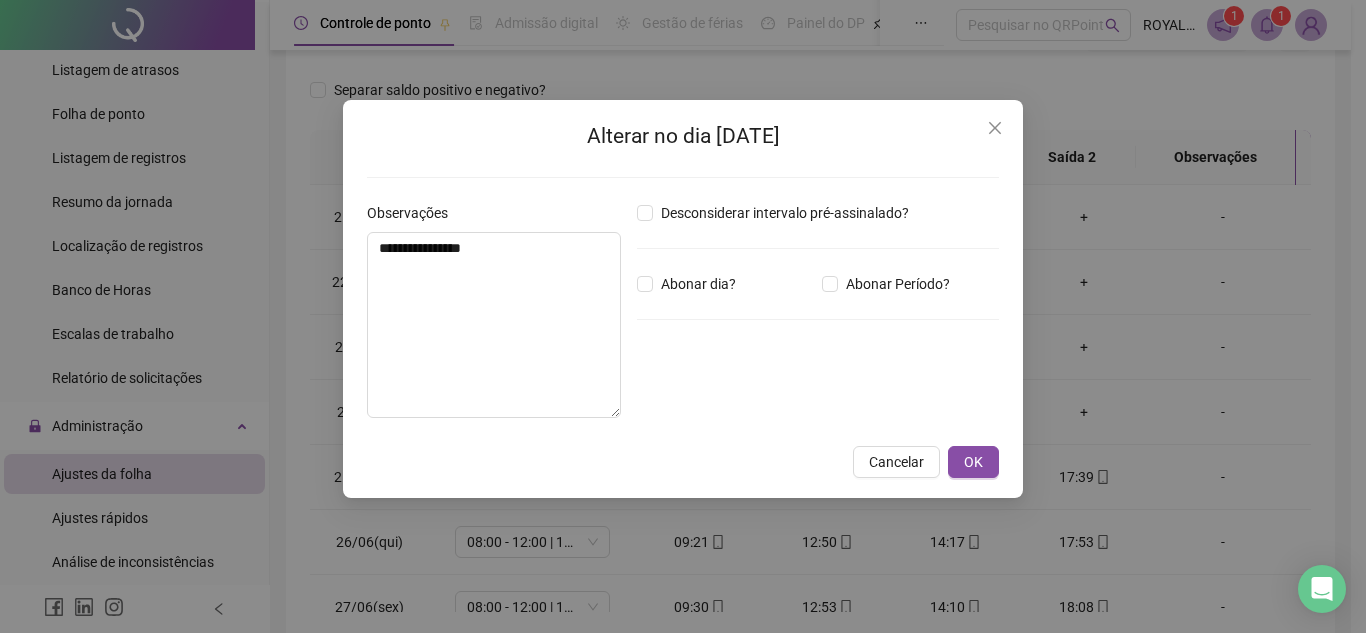 click on "Abonar dia?" at bounding box center [698, 284] 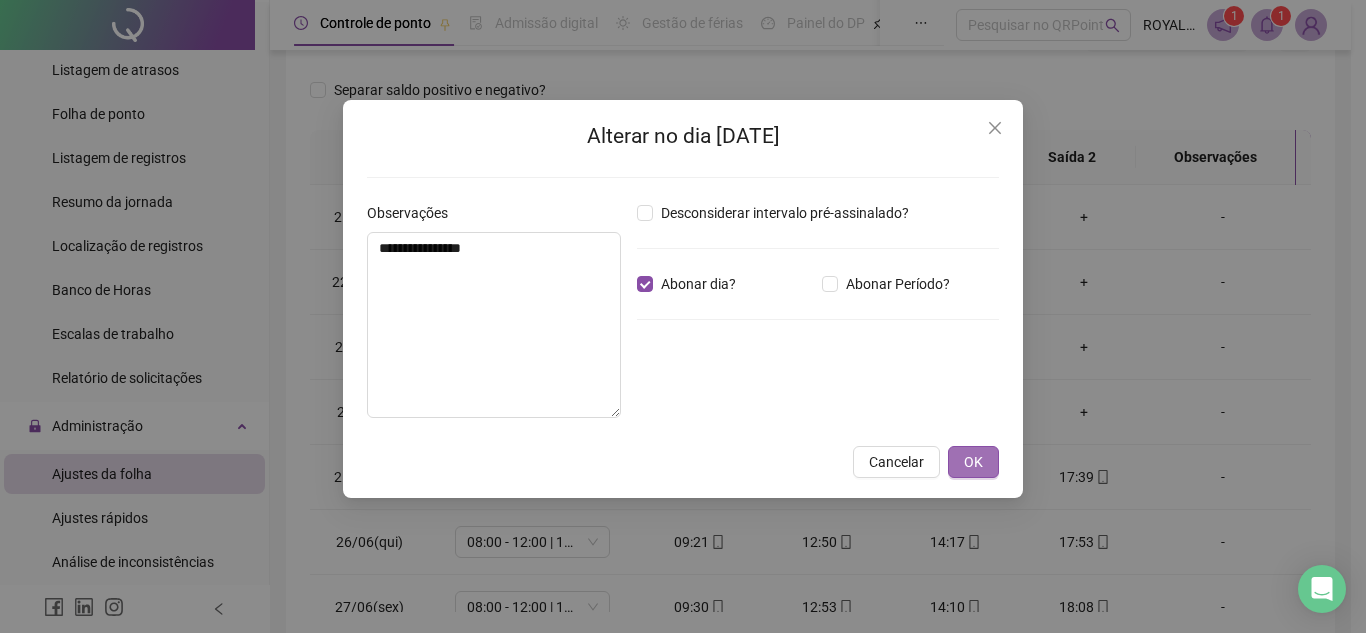 click on "OK" at bounding box center (973, 462) 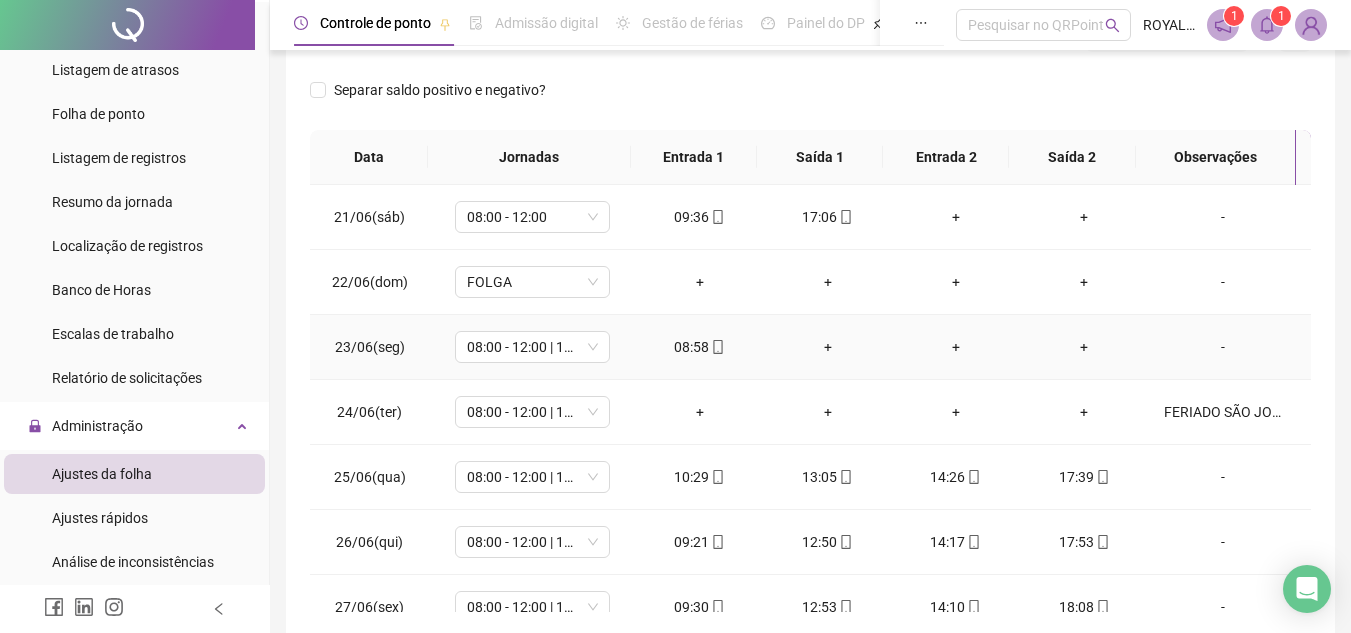 scroll, scrollTop: 200, scrollLeft: 0, axis: vertical 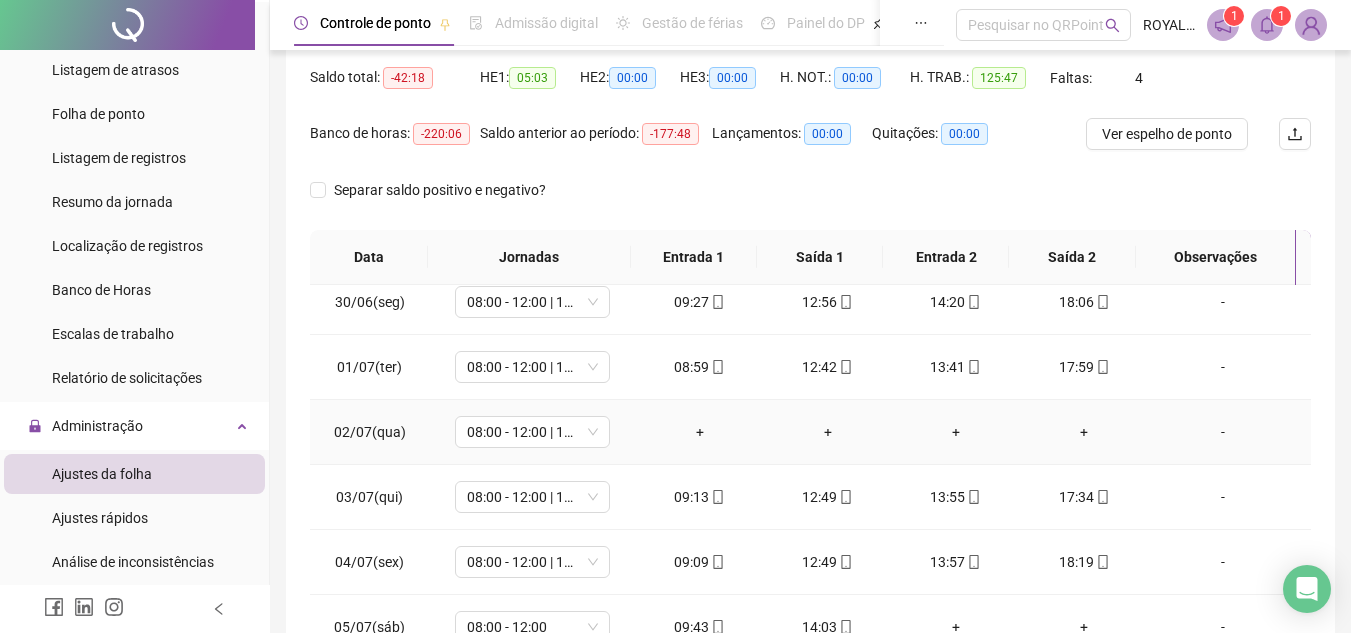 click on "-" at bounding box center (1223, 432) 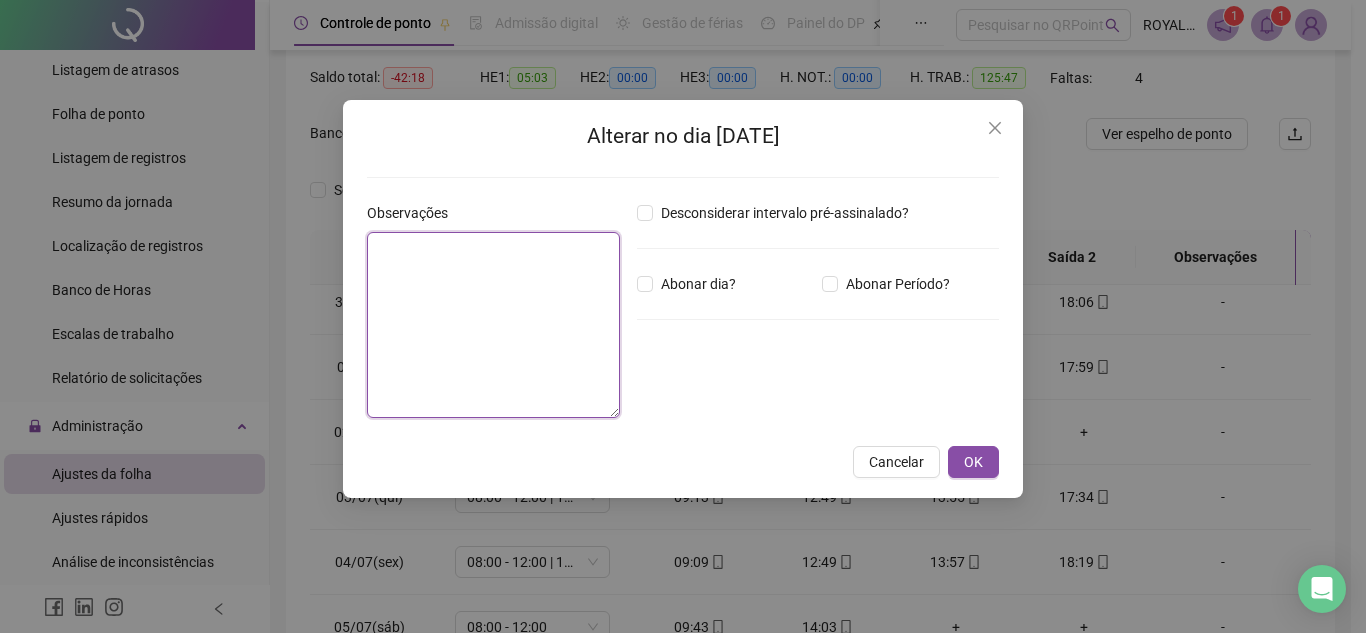 click at bounding box center [493, 325] 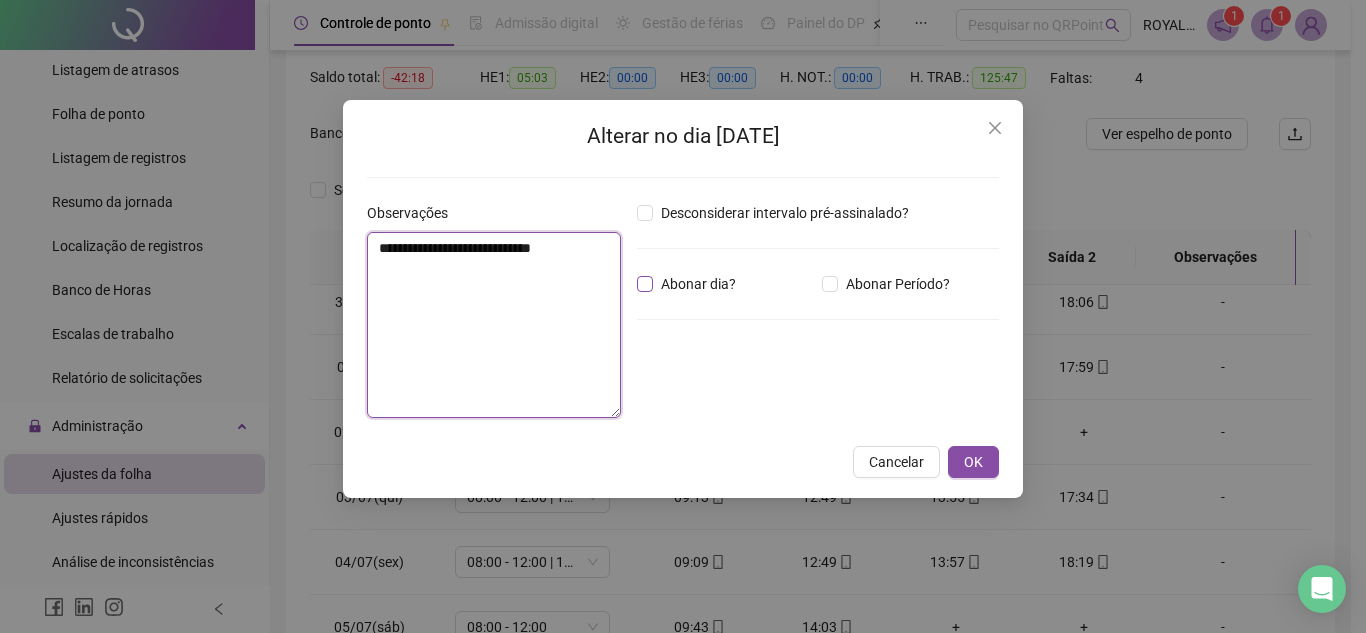 type on "**********" 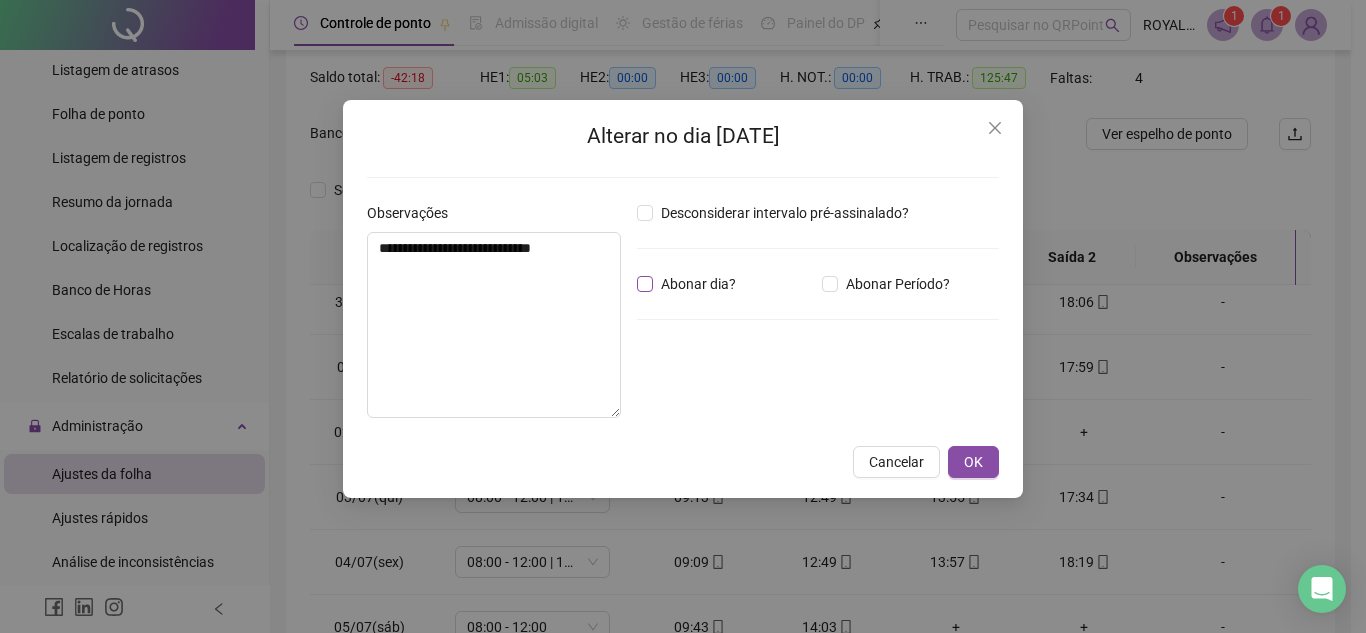 click on "Abonar dia?" at bounding box center [698, 284] 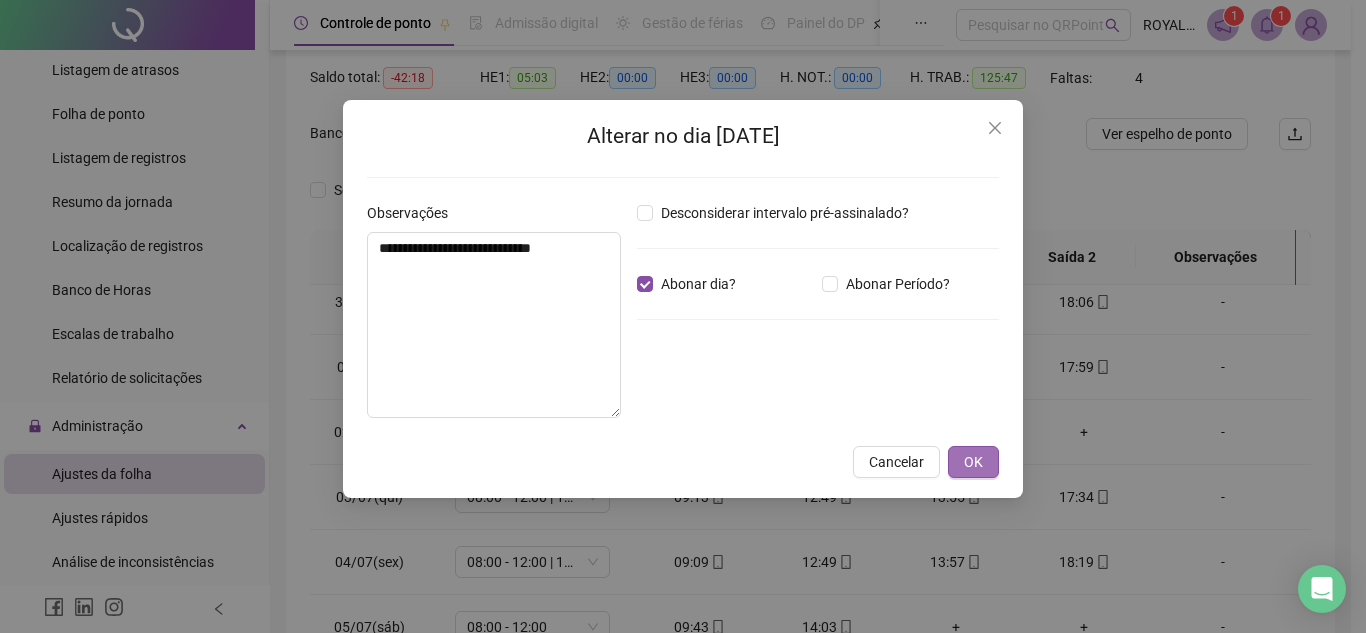 click on "OK" at bounding box center (973, 462) 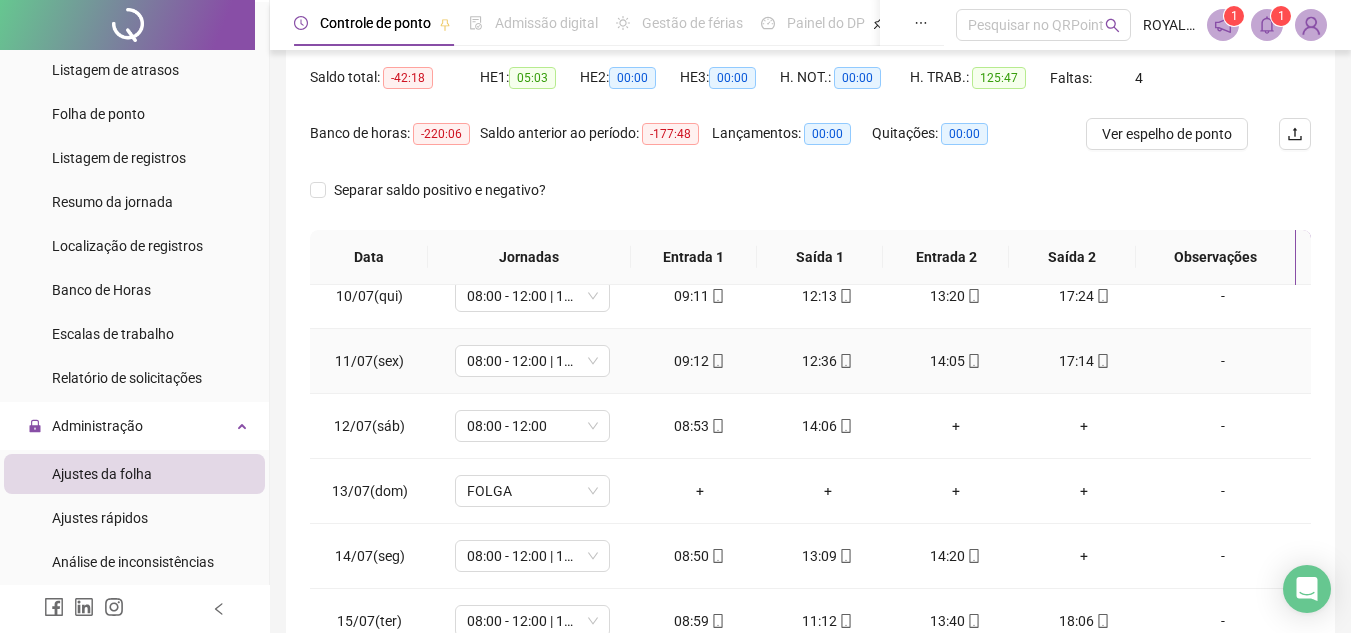 scroll, scrollTop: 1300, scrollLeft: 0, axis: vertical 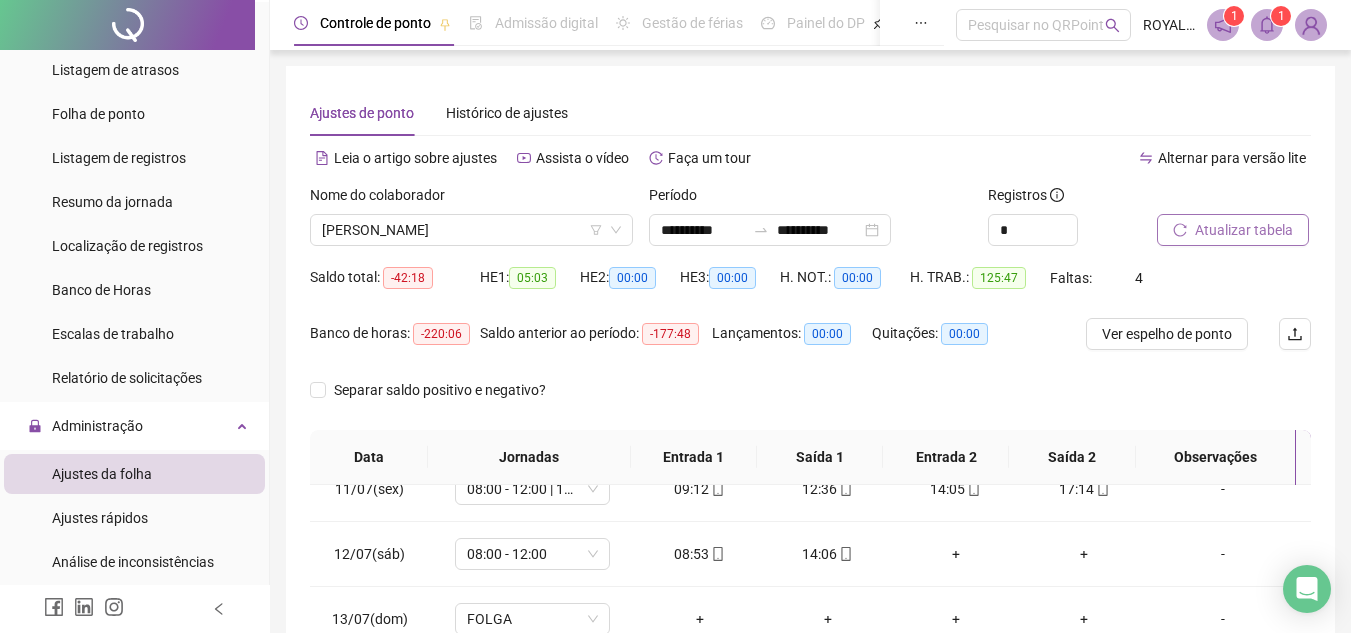 click on "Atualizar tabela" at bounding box center (1244, 230) 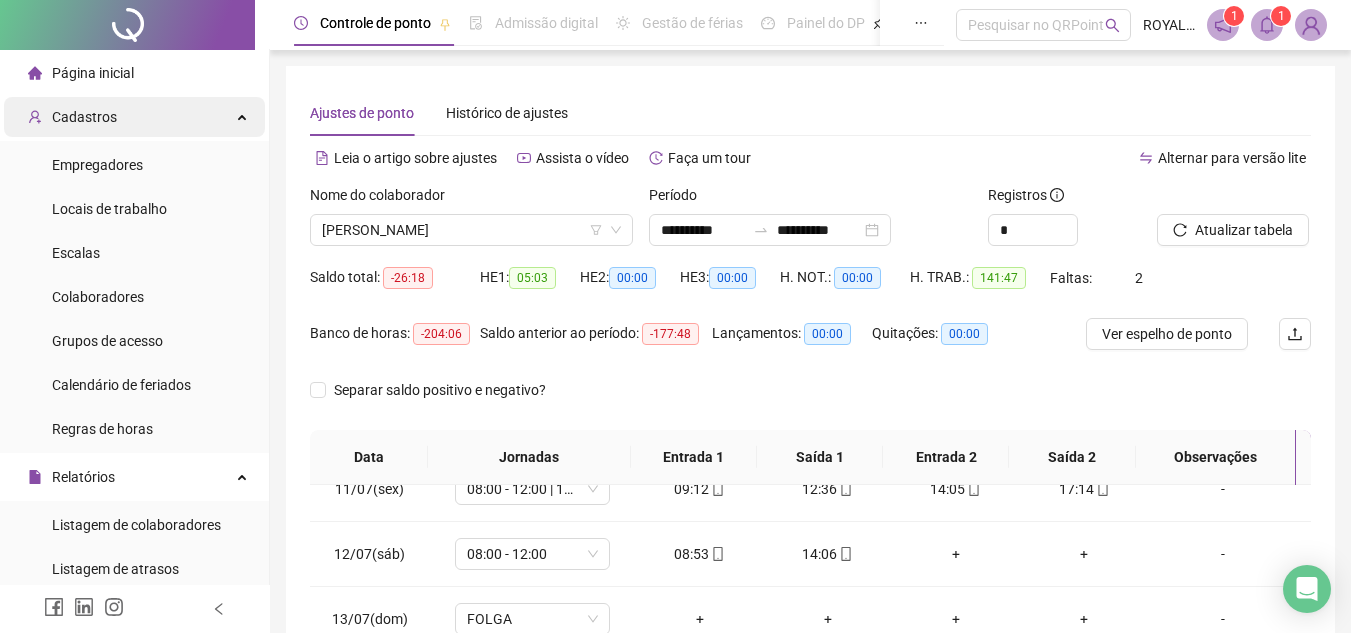 scroll, scrollTop: 0, scrollLeft: 0, axis: both 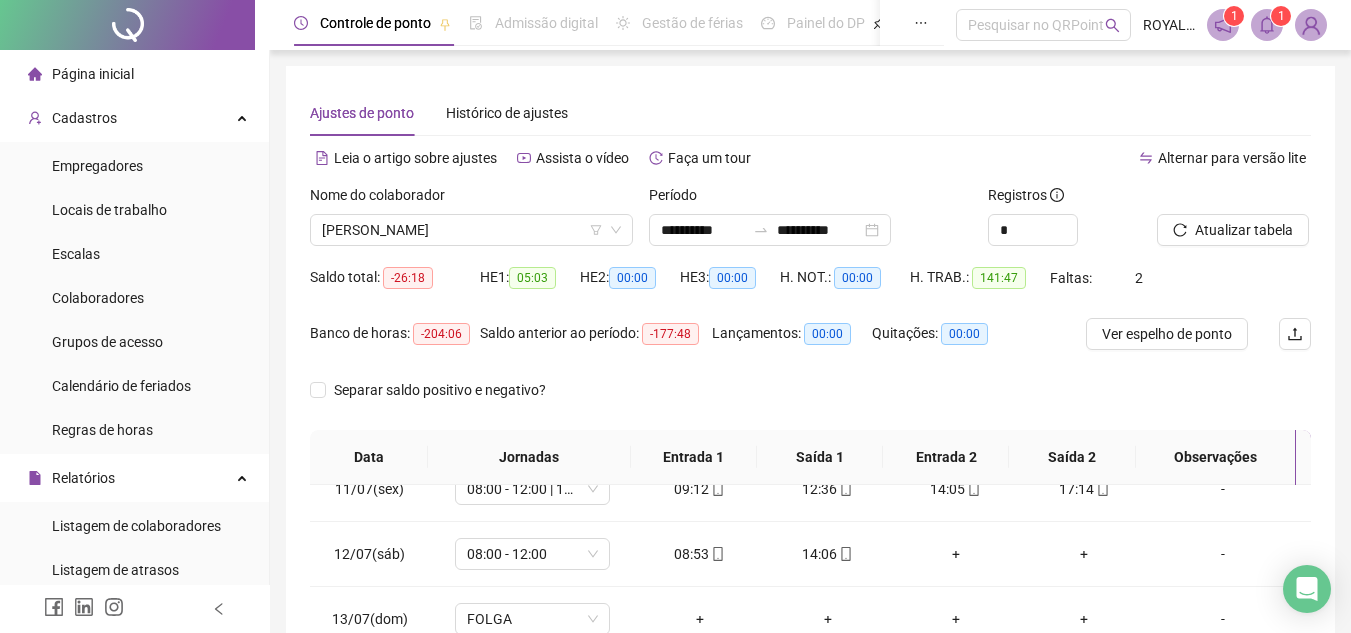 click on "Página inicial" at bounding box center (81, 74) 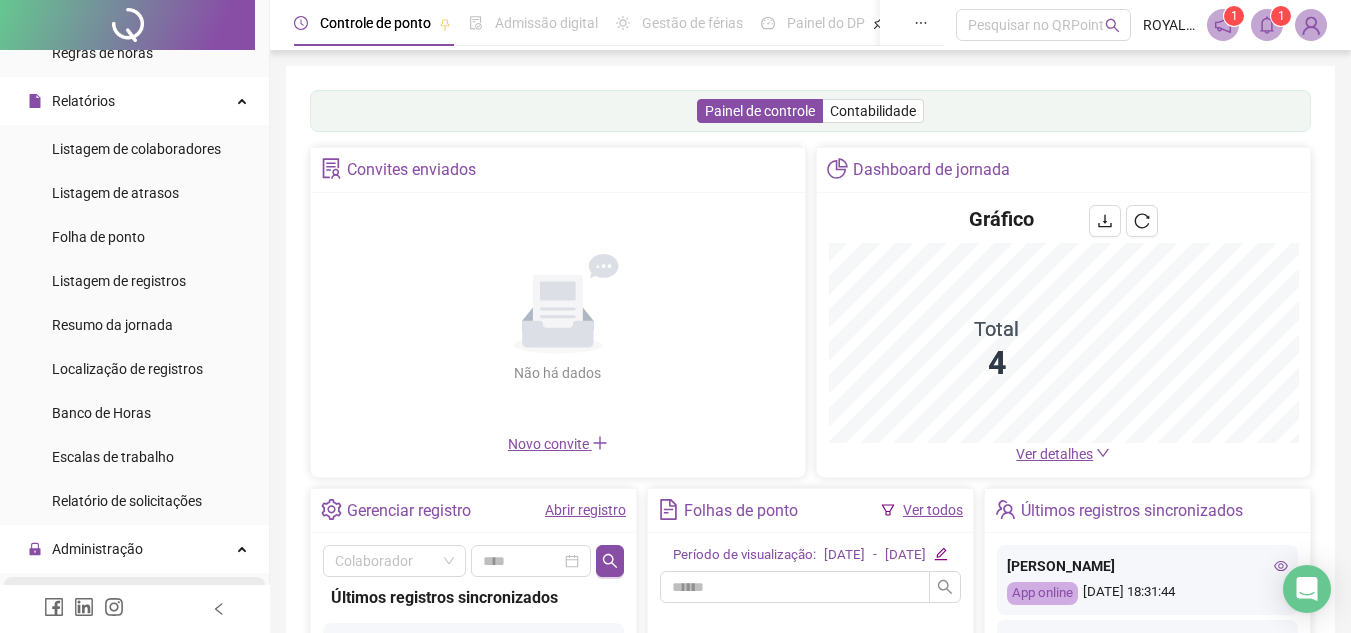 scroll, scrollTop: 500, scrollLeft: 0, axis: vertical 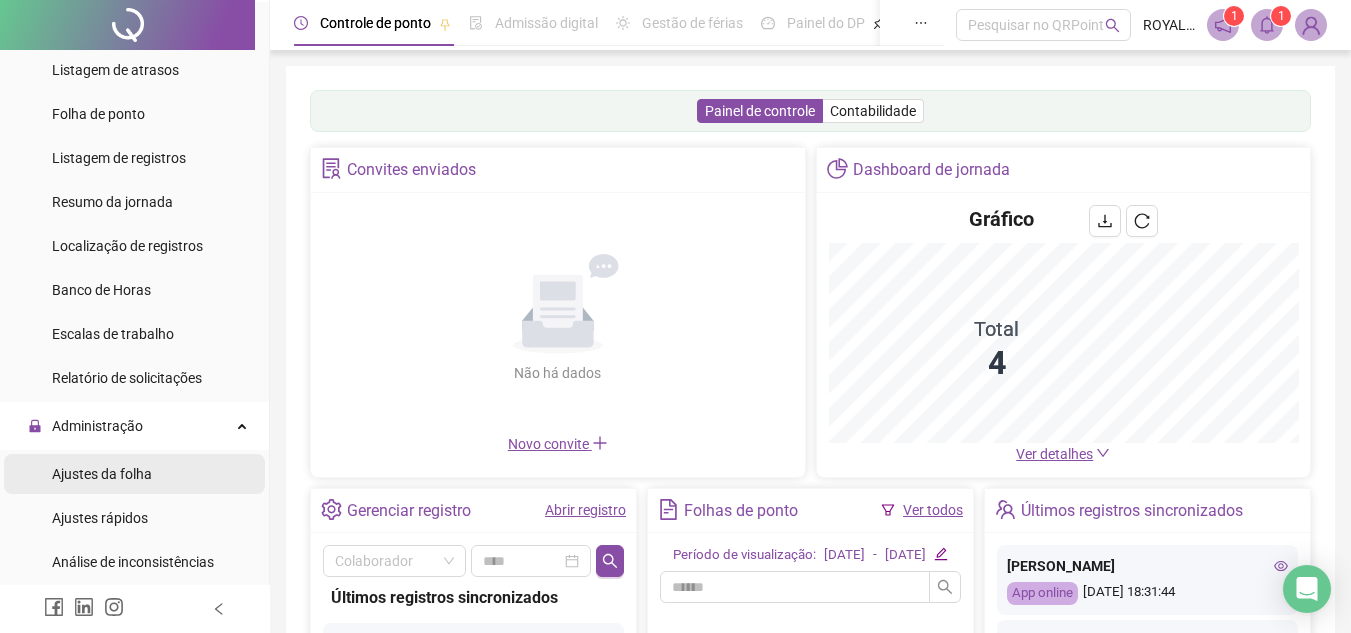 click on "Ajustes da folha" at bounding box center [102, 474] 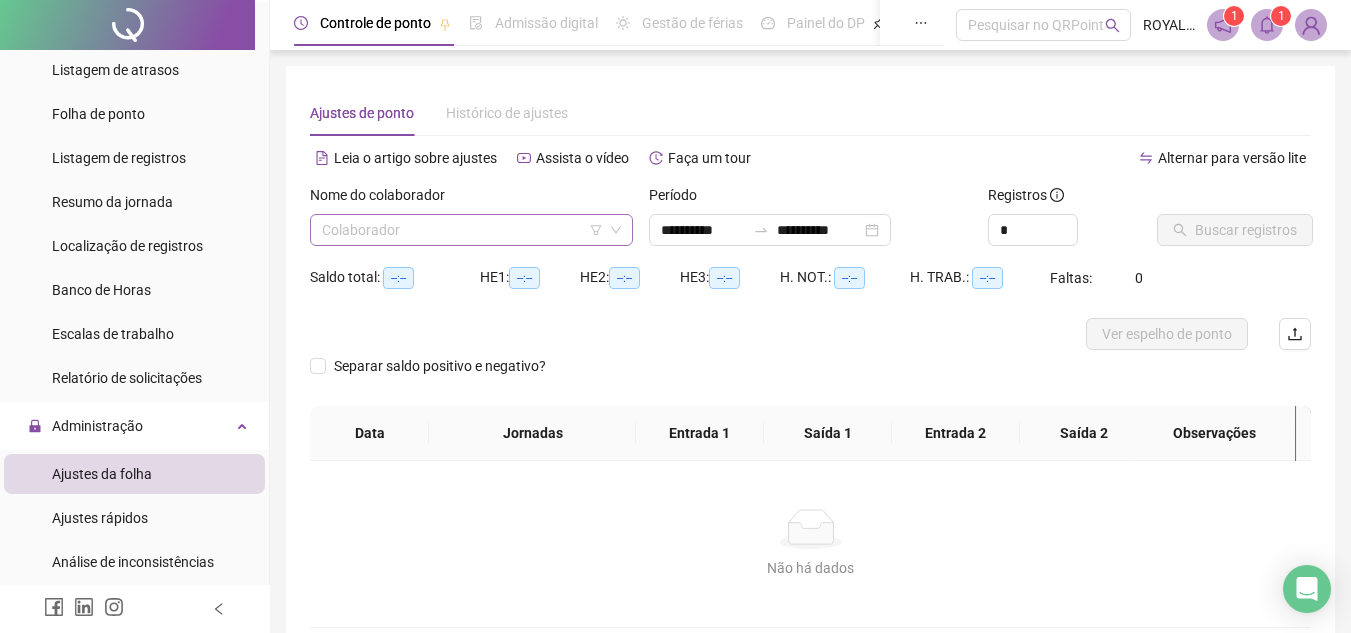 click at bounding box center [465, 230] 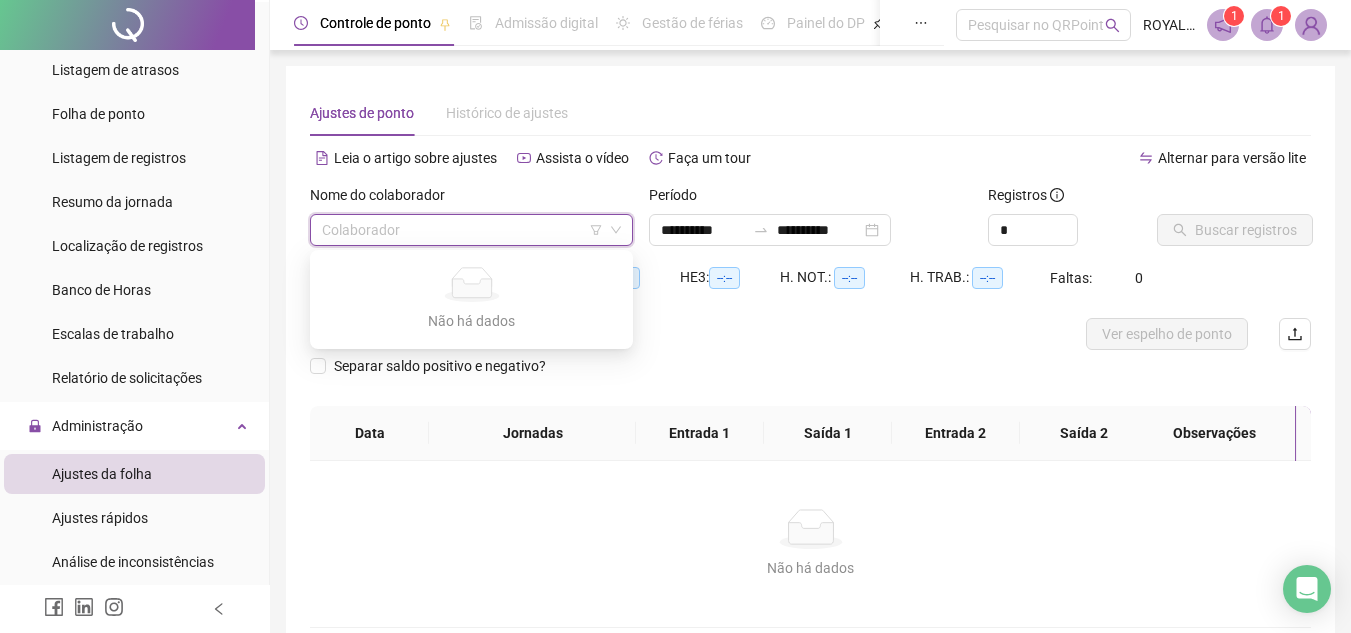 click at bounding box center (465, 230) 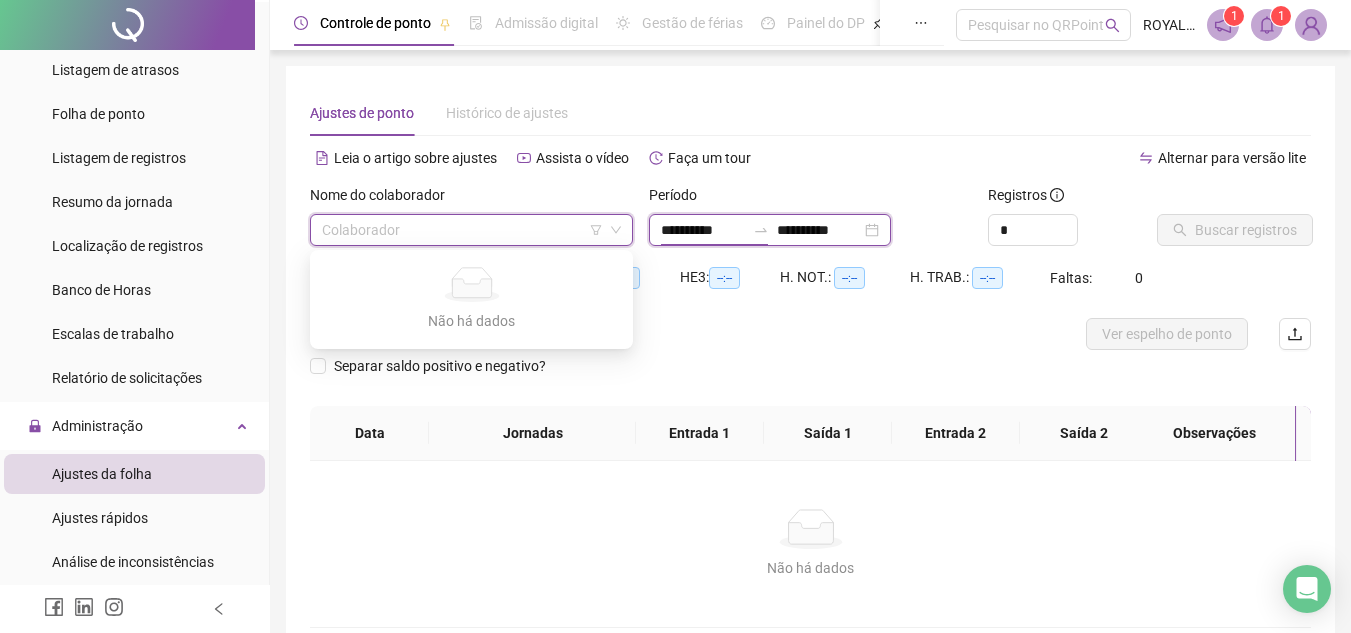 click on "**********" at bounding box center [703, 230] 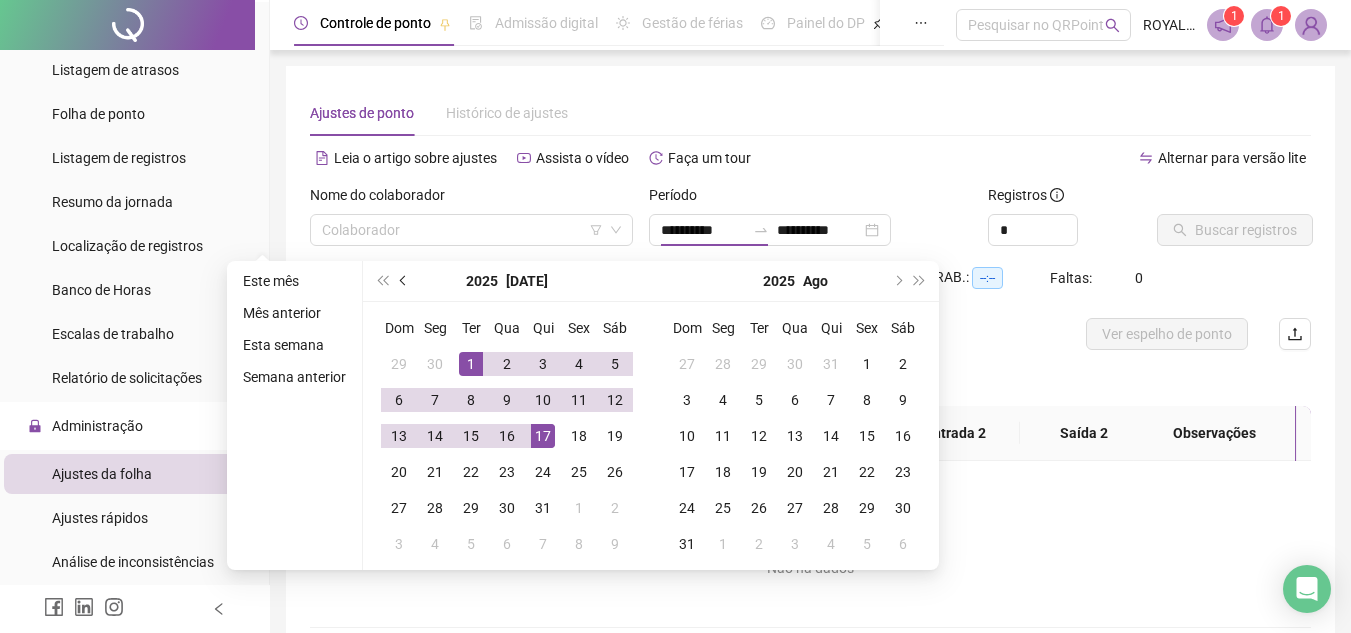 click at bounding box center [404, 281] 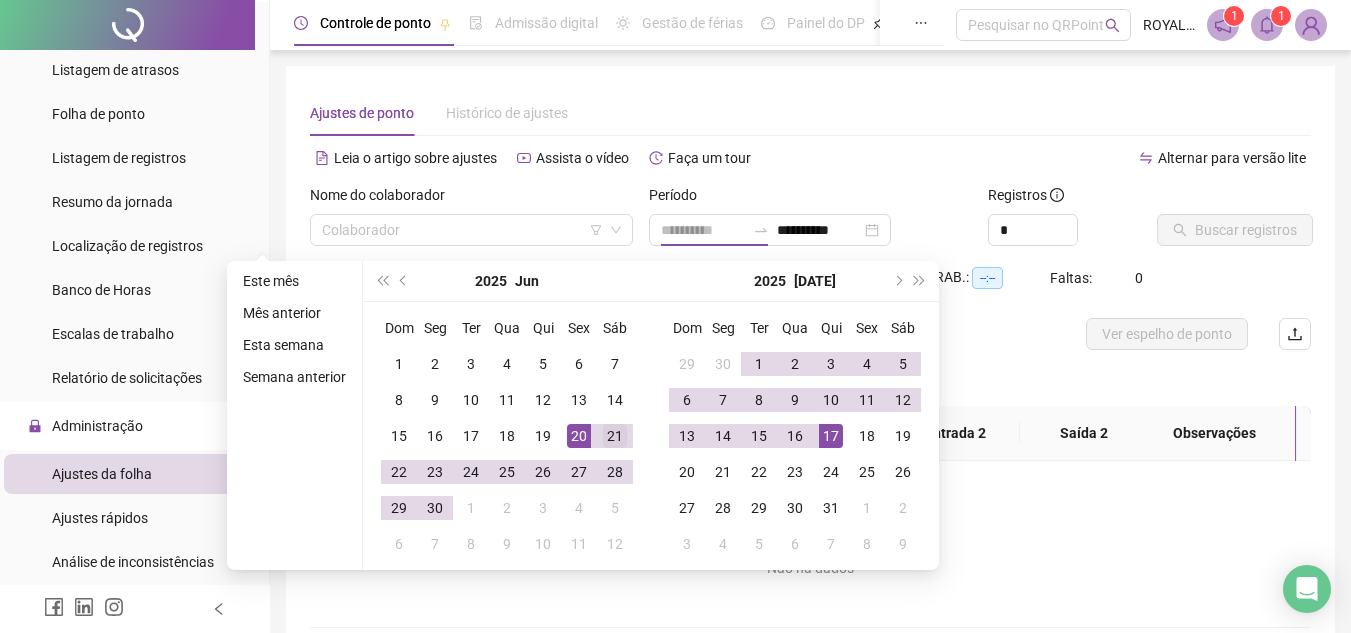 type on "**********" 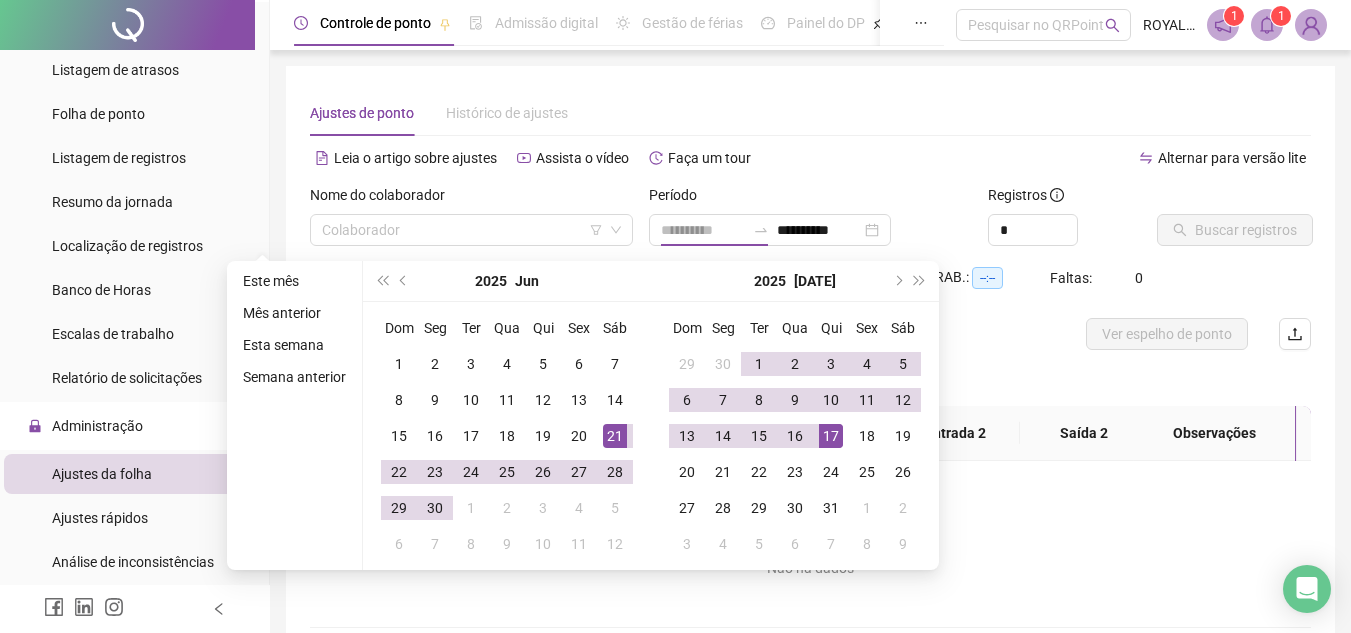 click on "21" at bounding box center (615, 436) 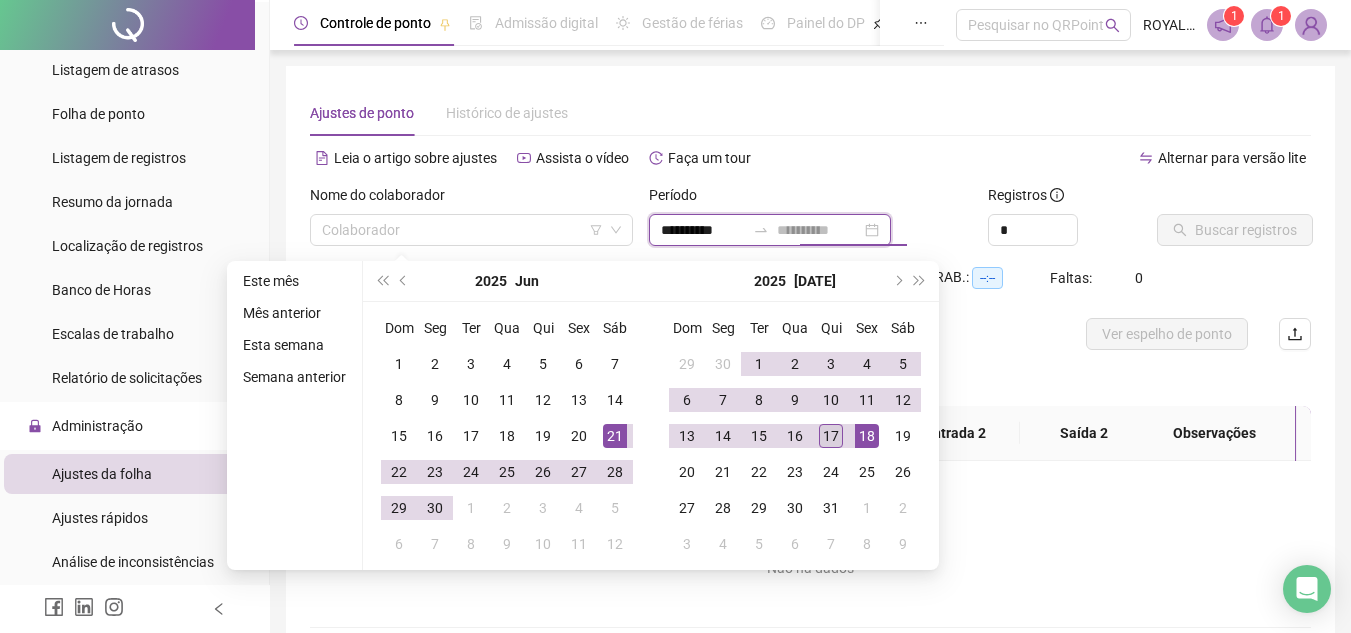 type on "**********" 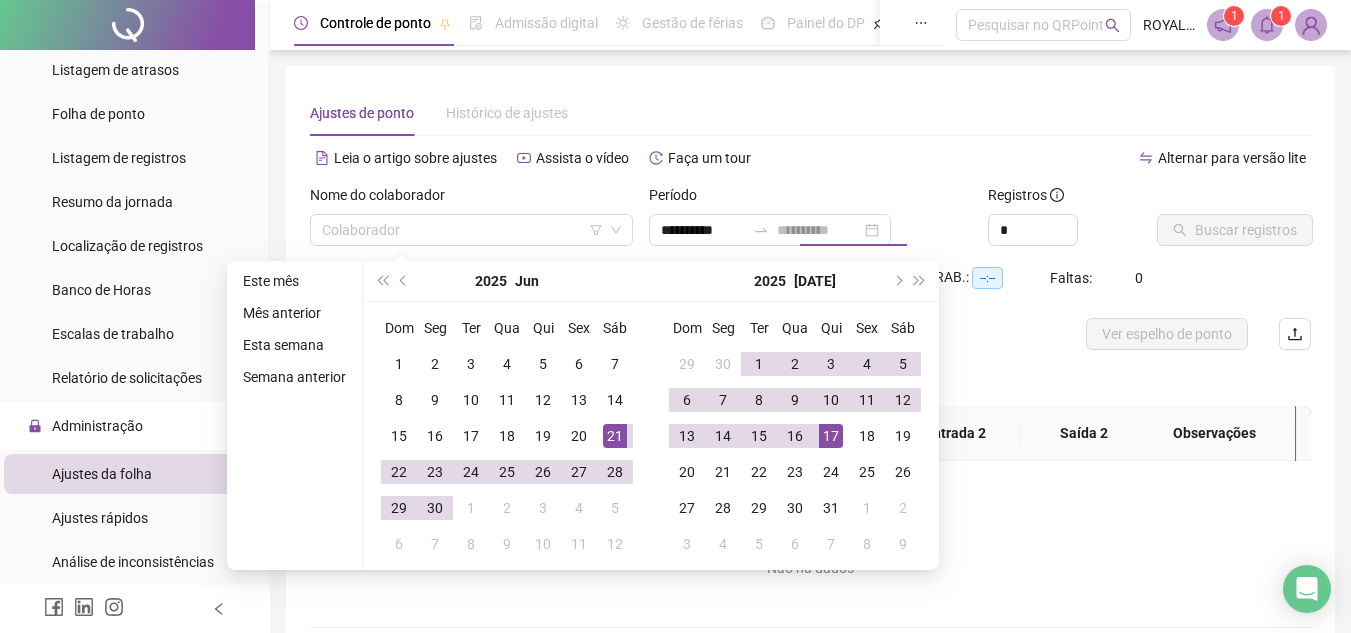 click on "17" at bounding box center [831, 436] 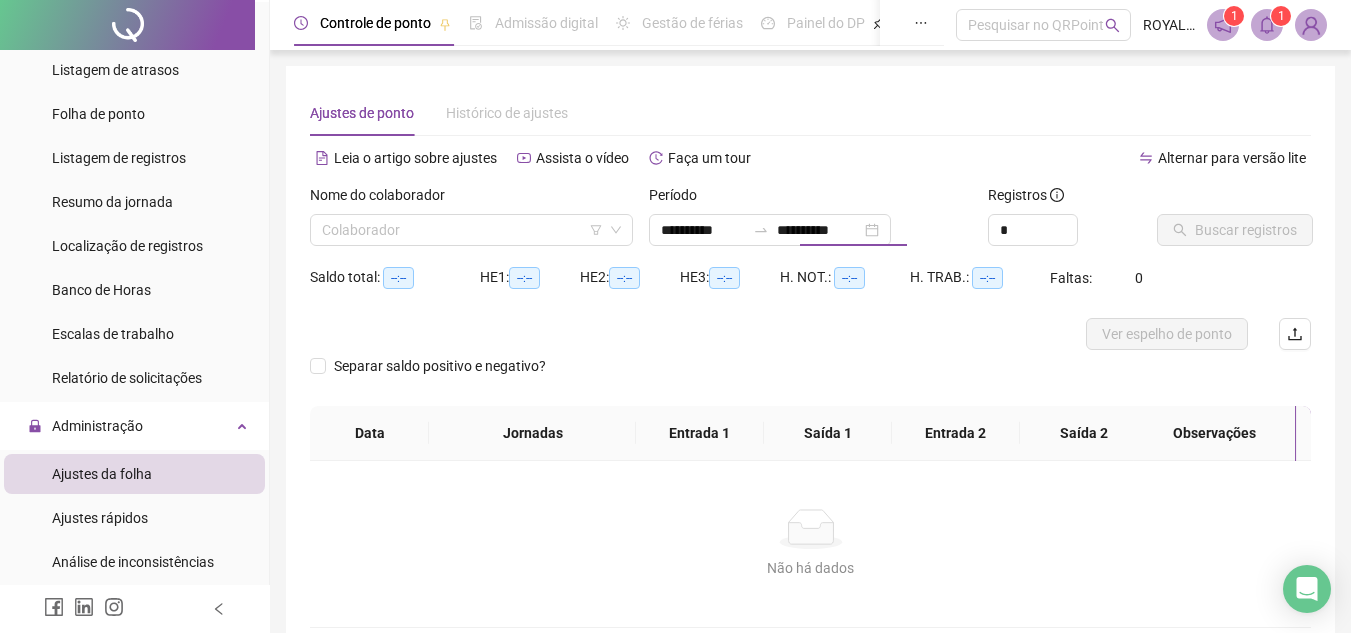 type on "**********" 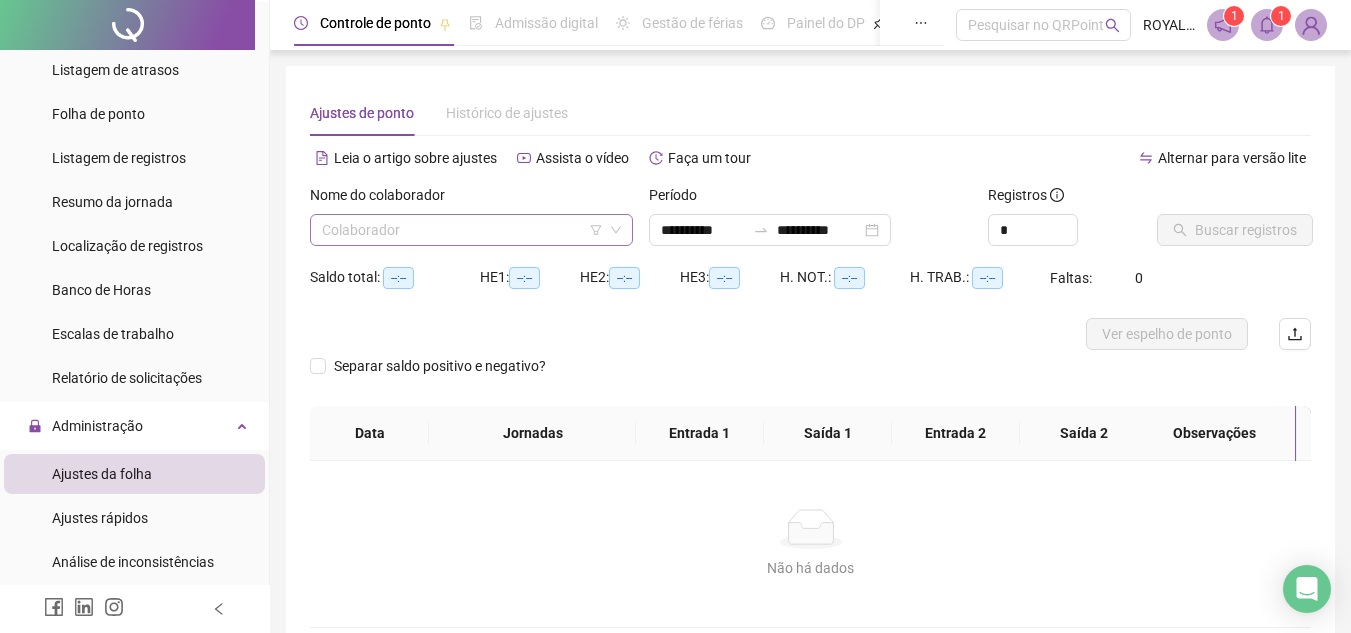 click at bounding box center [465, 230] 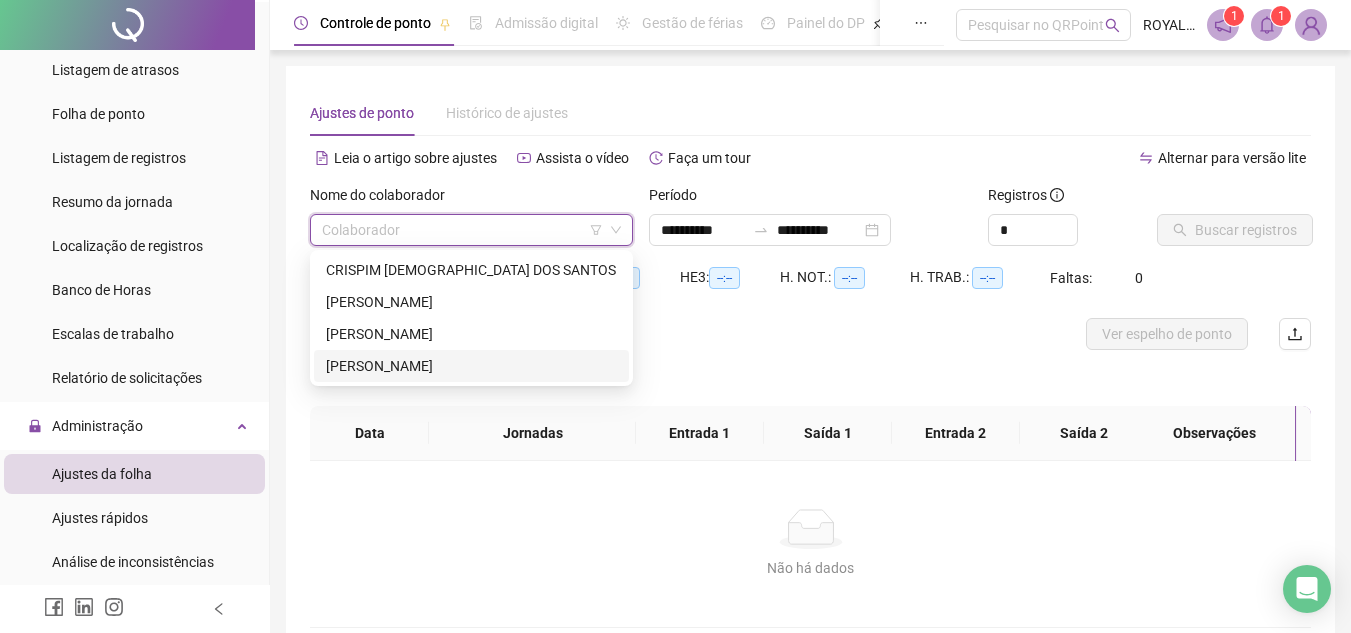 click on "[PERSON_NAME]" at bounding box center [471, 366] 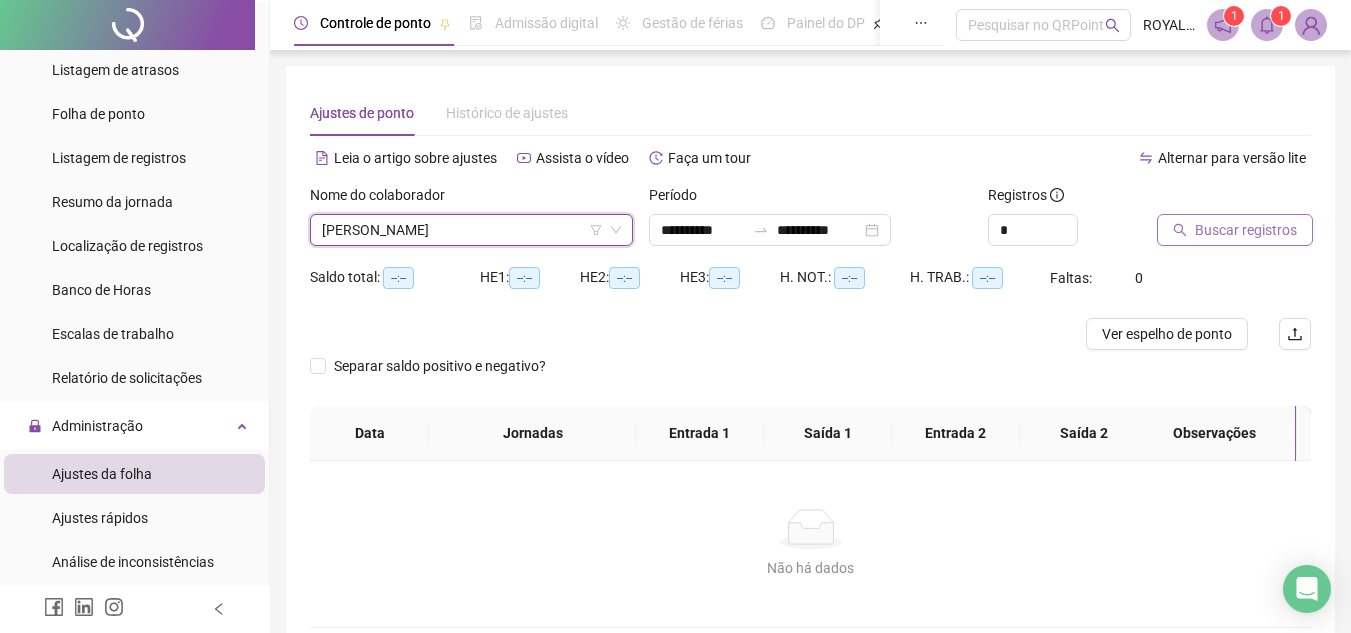 click on "Buscar registros" at bounding box center [1246, 230] 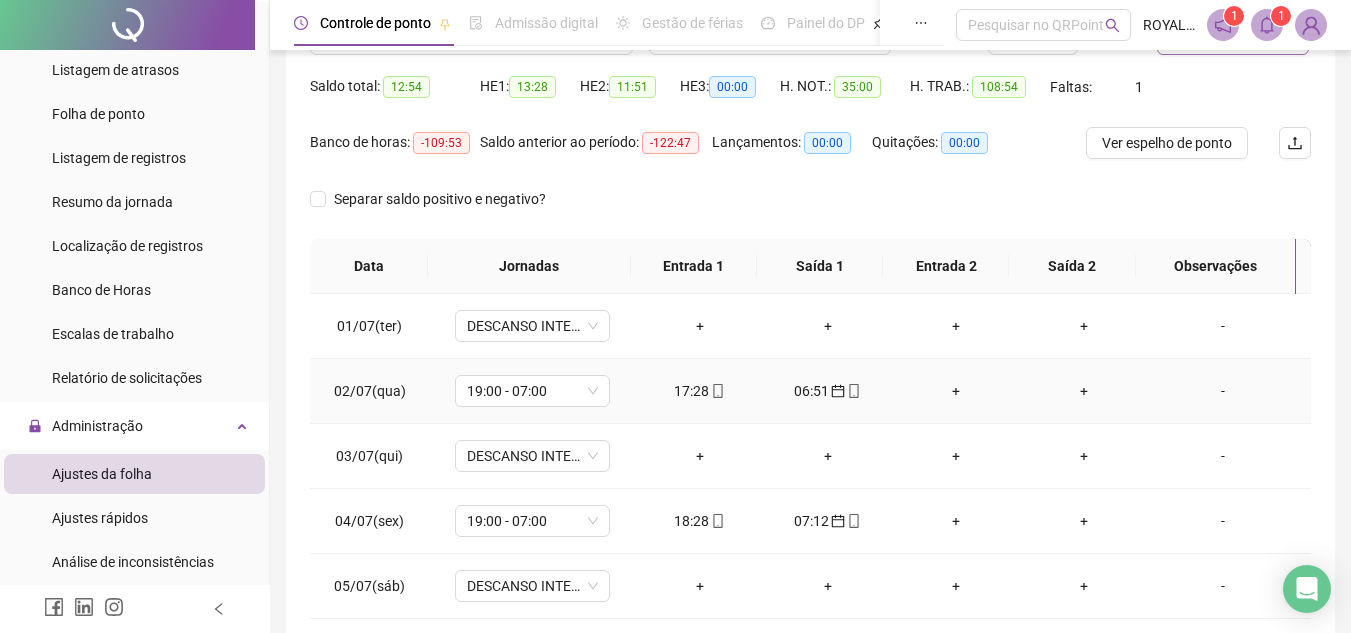 scroll, scrollTop: 200, scrollLeft: 0, axis: vertical 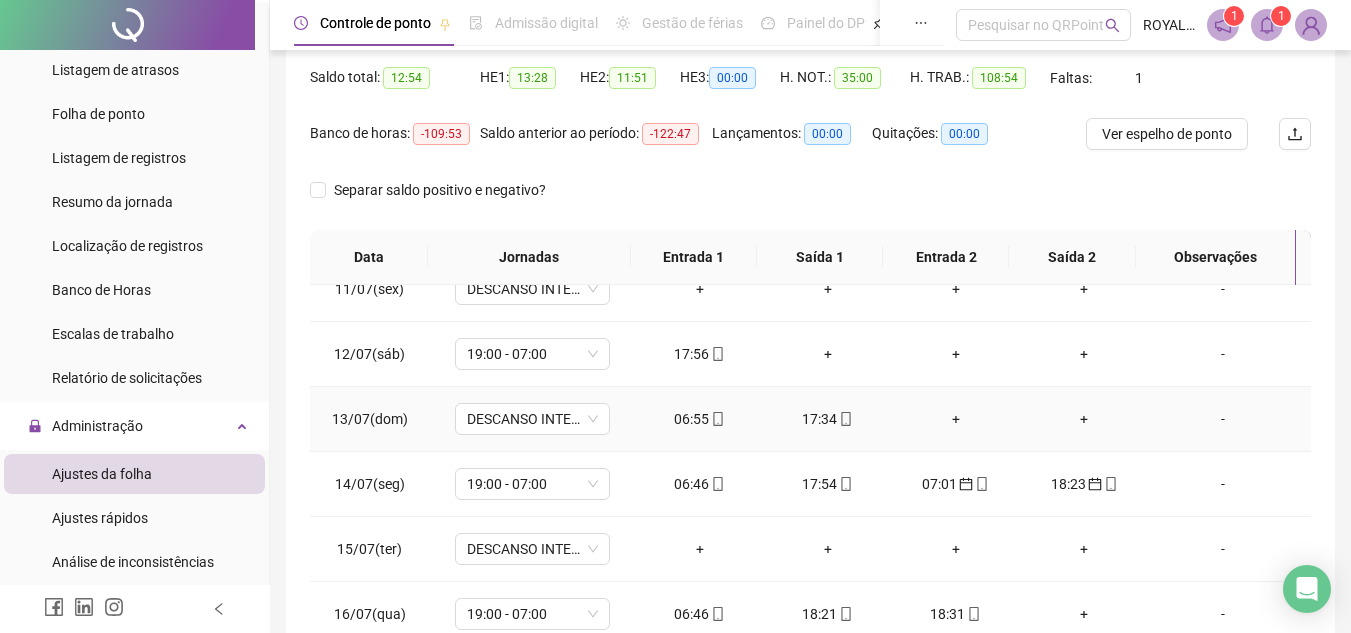 click on "06:55" at bounding box center (700, 419) 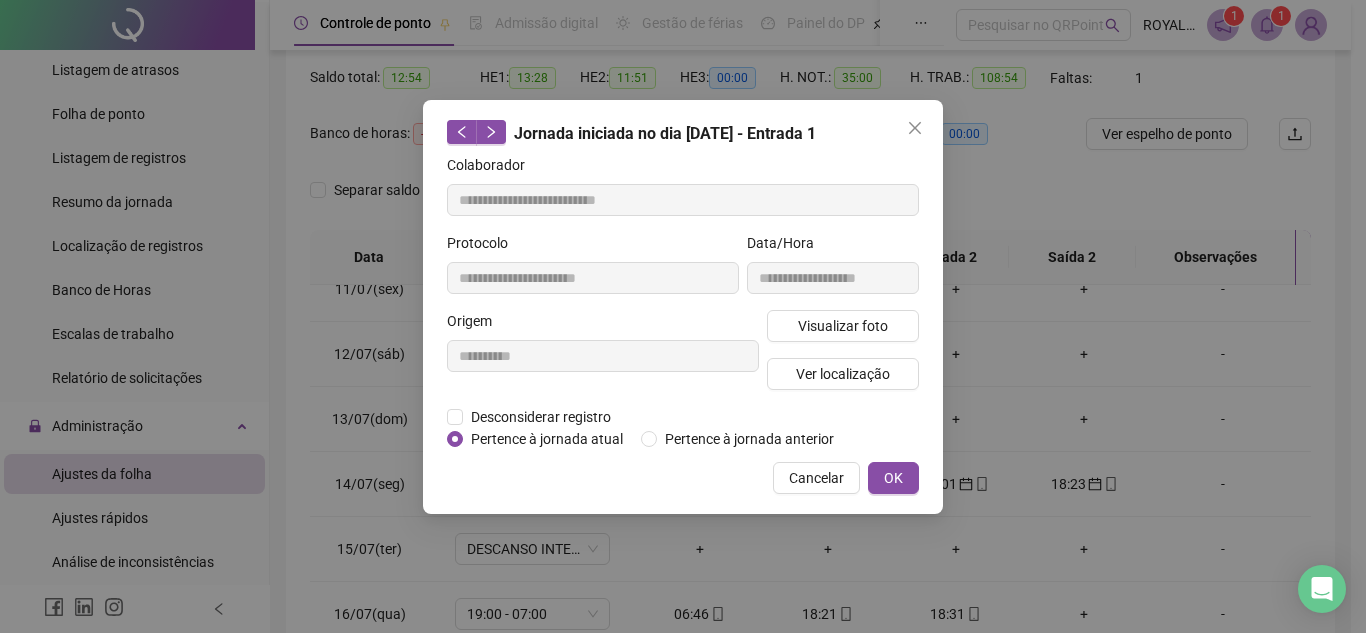 type on "**********" 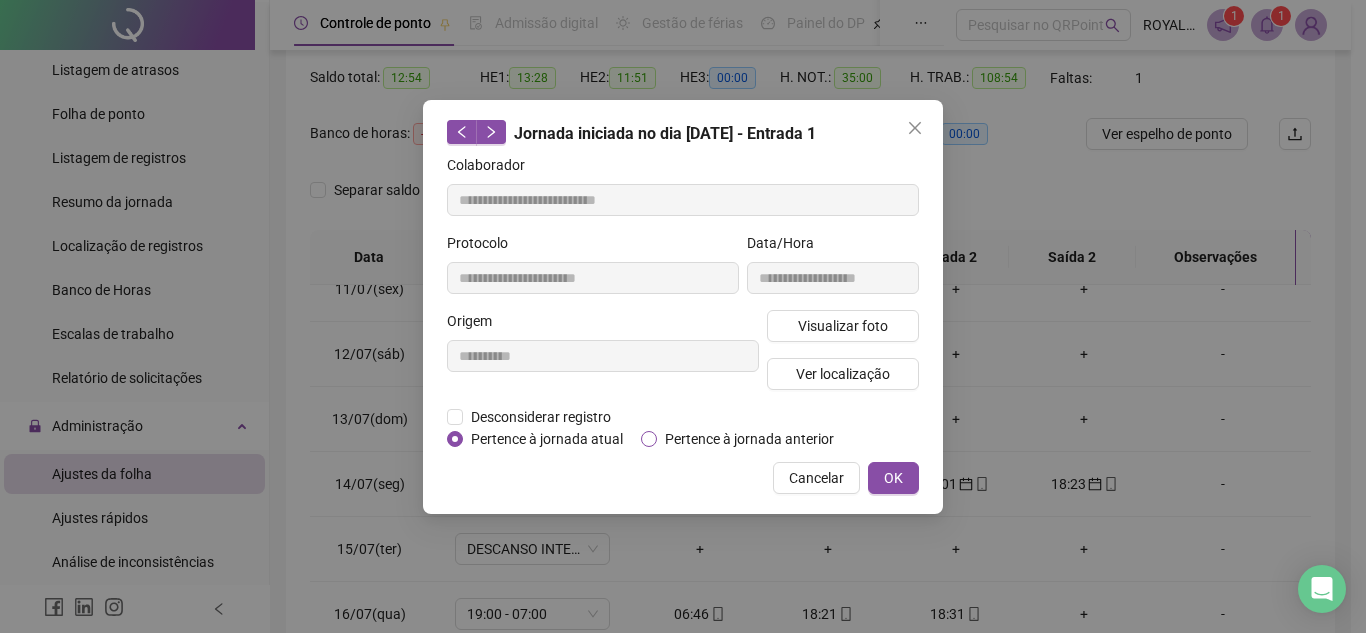 click on "Pertence à jornada anterior" at bounding box center (749, 439) 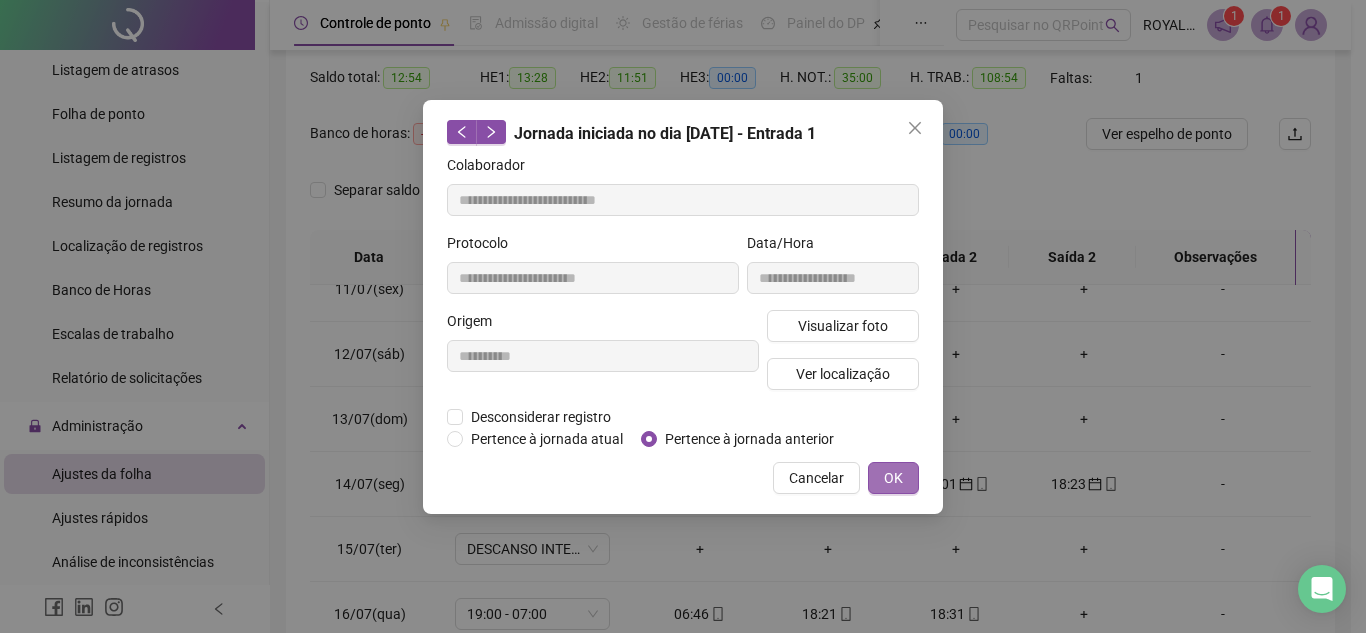 click on "OK" at bounding box center (893, 478) 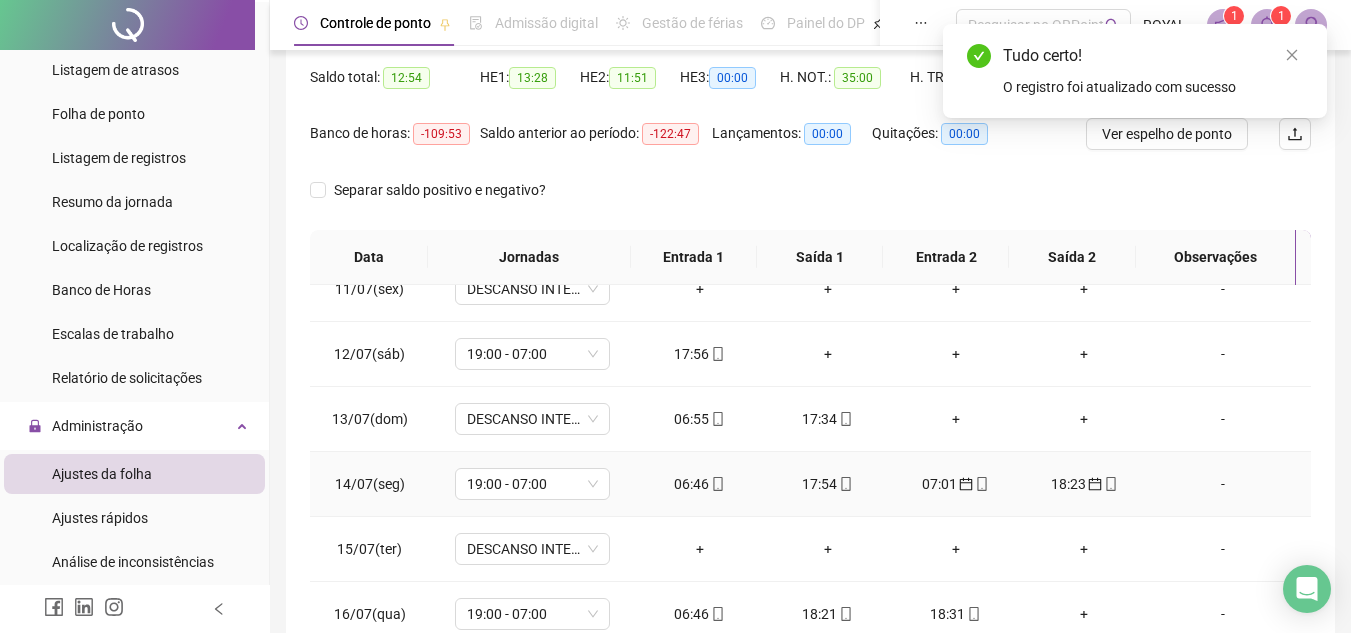 click 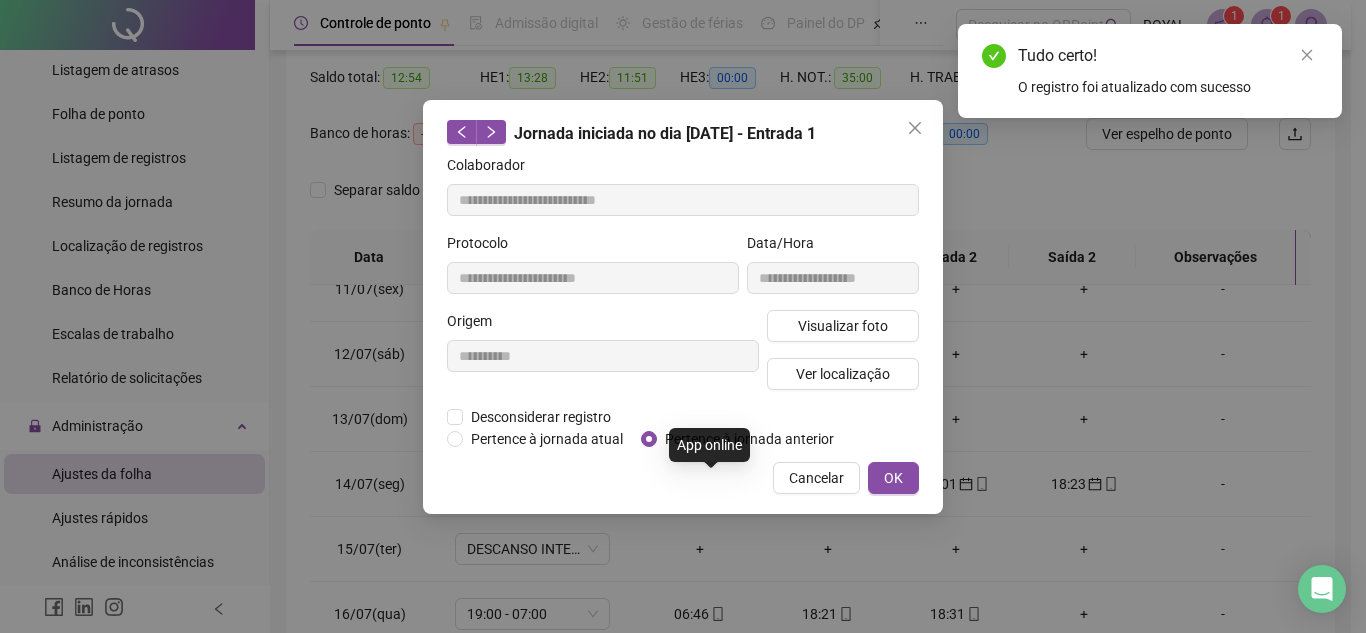 type on "**********" 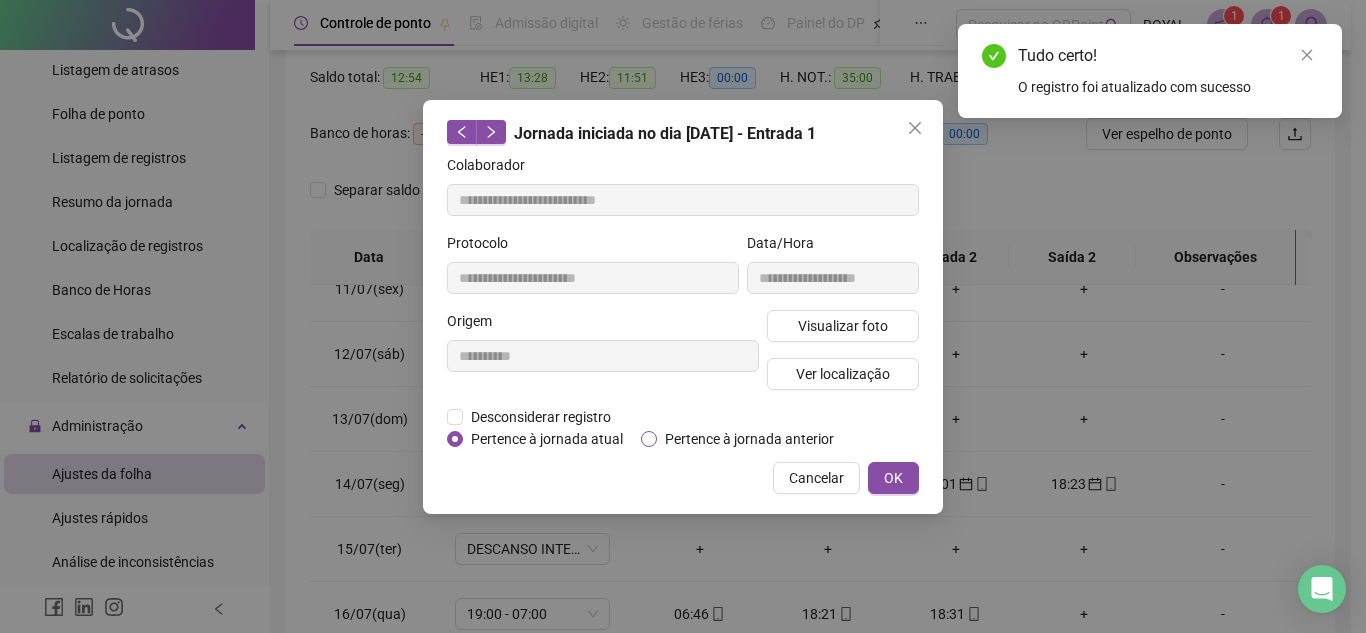 click on "Pertence à jornada anterior" at bounding box center (749, 439) 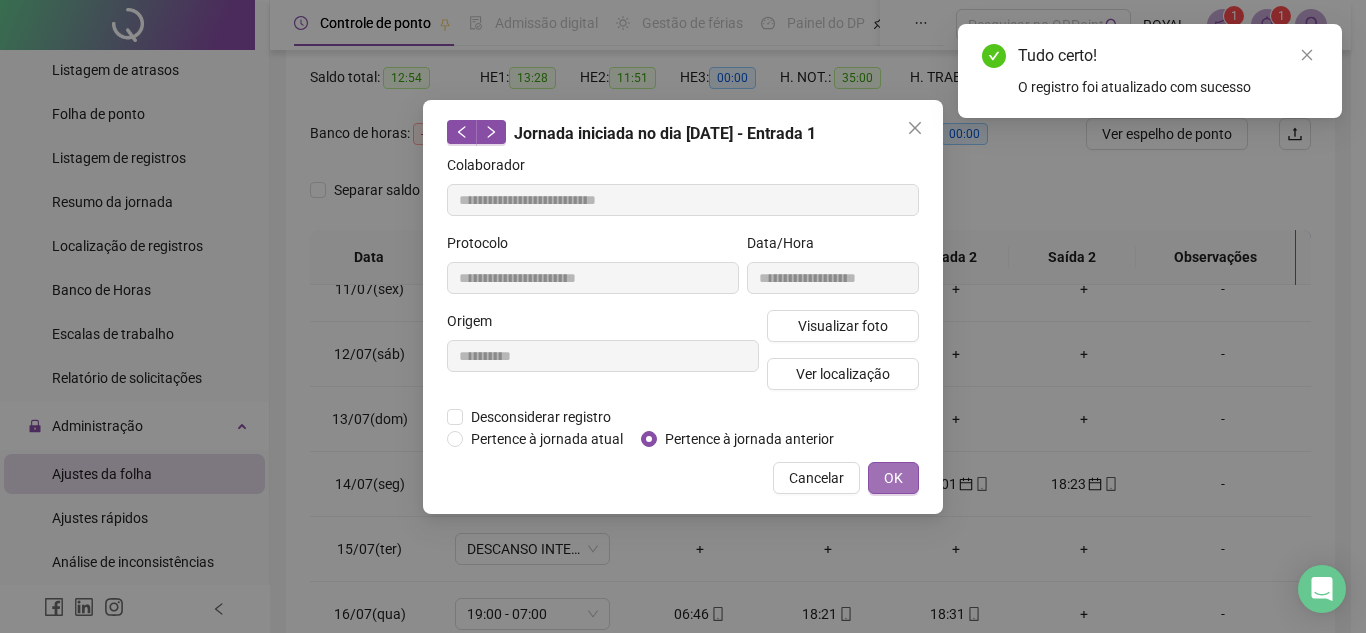 click on "OK" at bounding box center (893, 478) 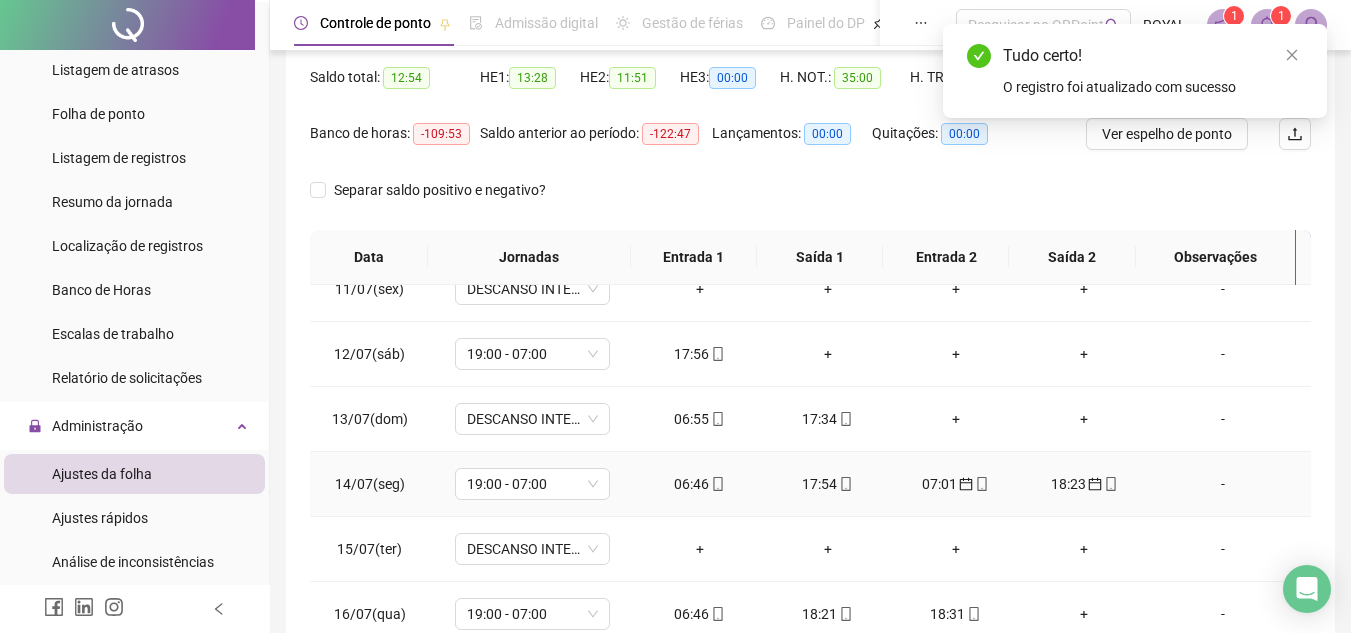 click on "18:23" at bounding box center (1084, 484) 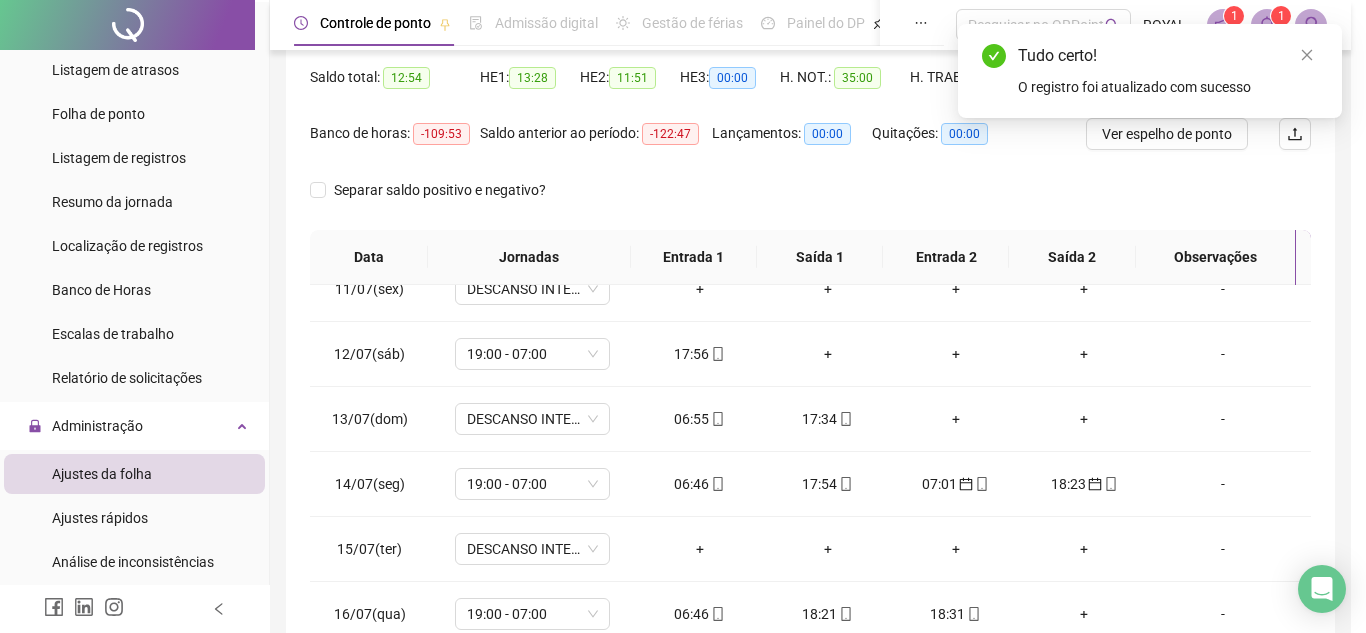 type on "**********" 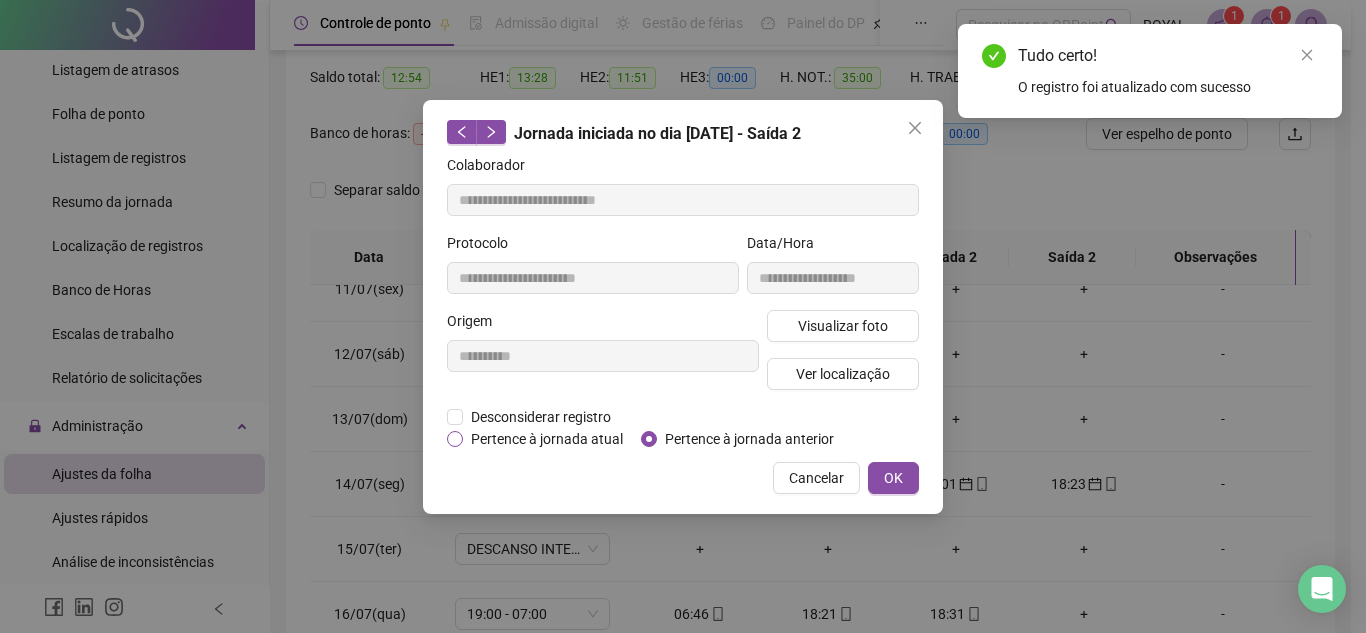click on "Pertence à jornada atual" at bounding box center (547, 439) 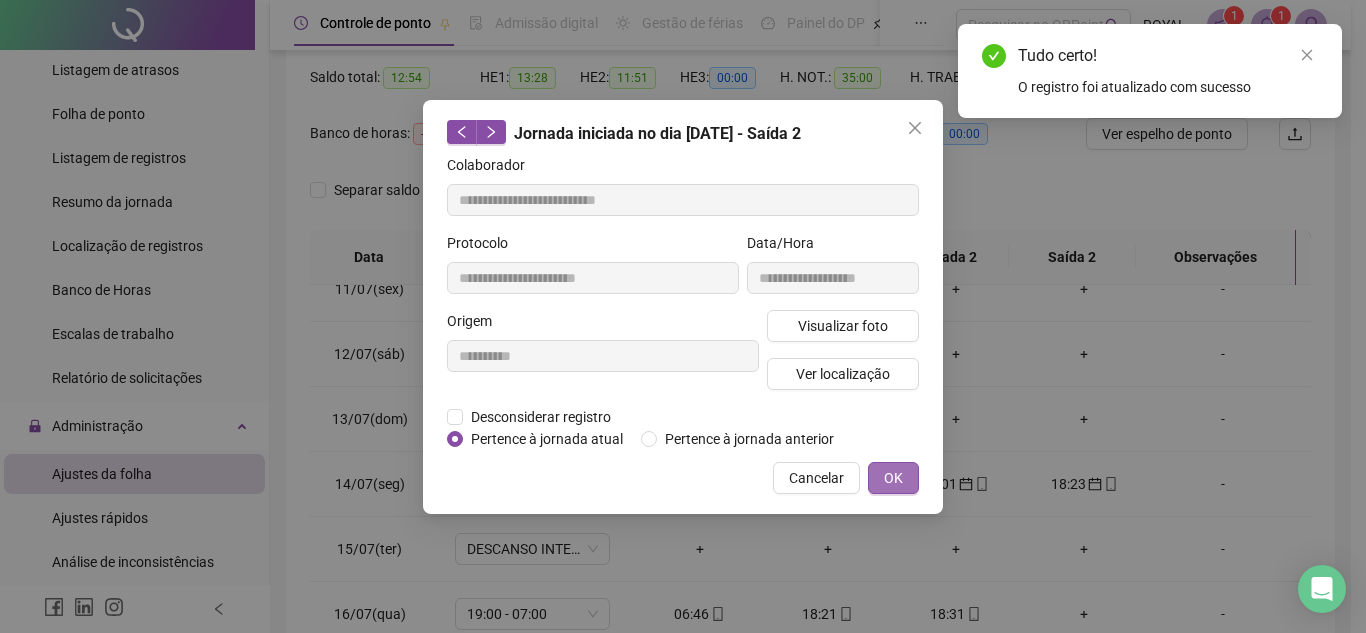 click on "OK" at bounding box center (893, 478) 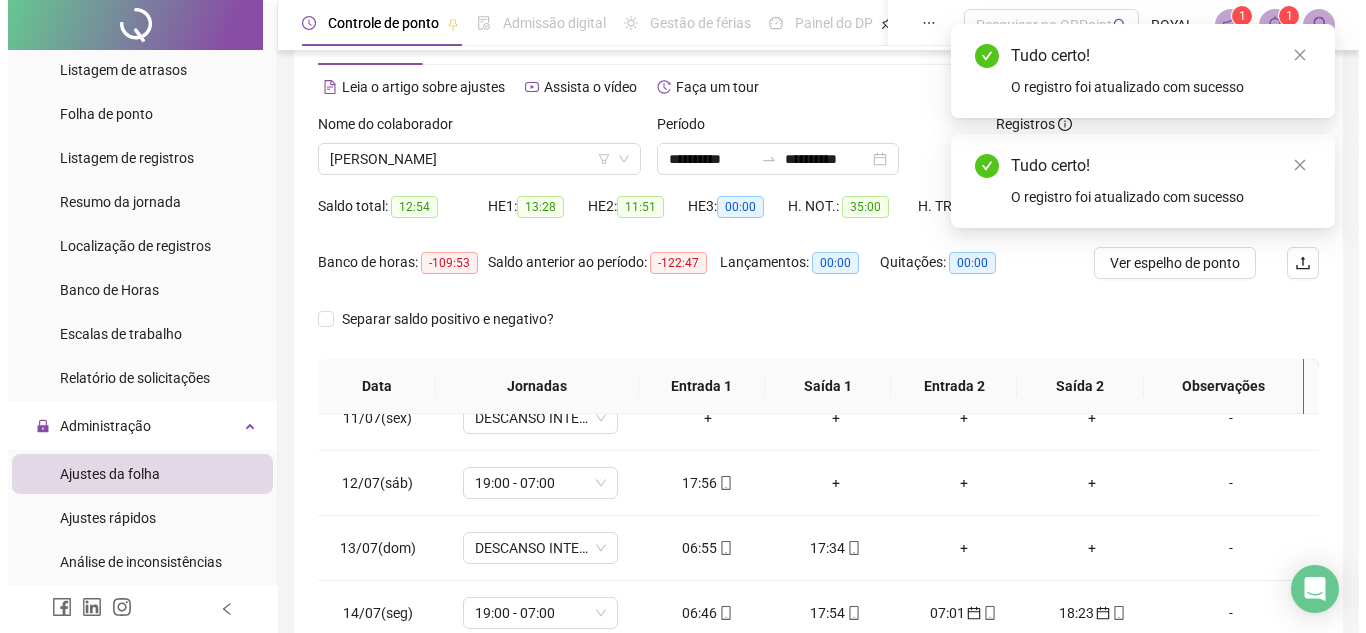 scroll, scrollTop: 0, scrollLeft: 0, axis: both 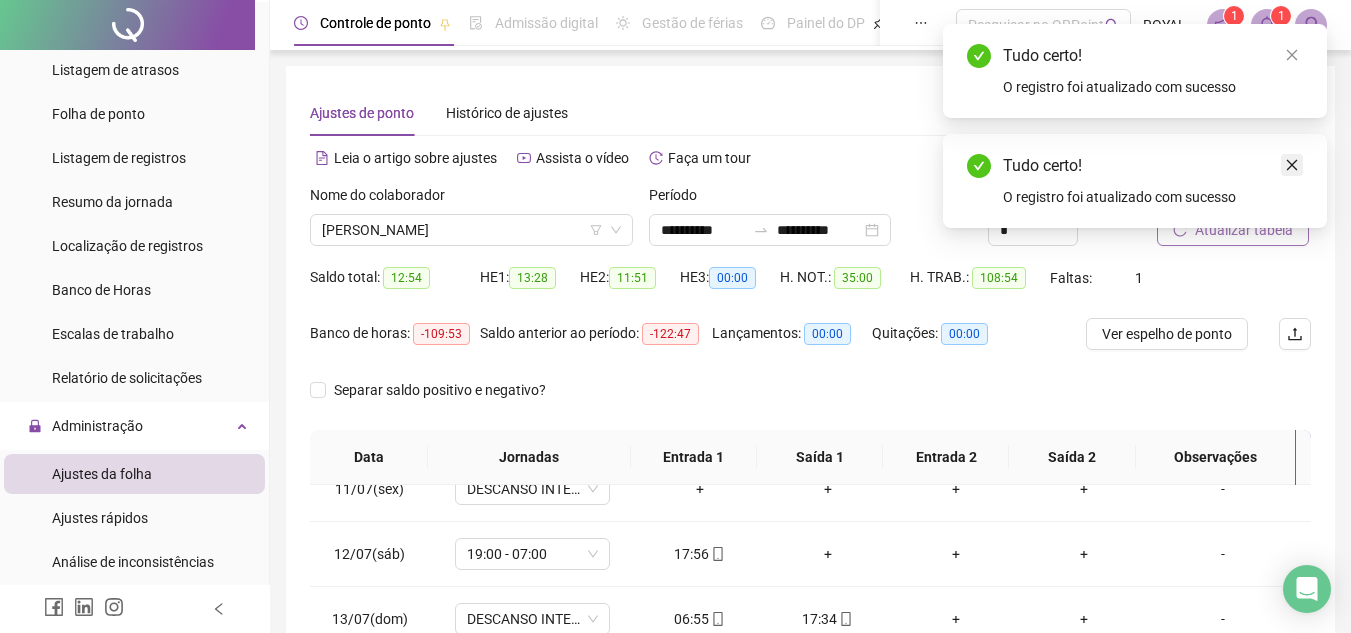 click 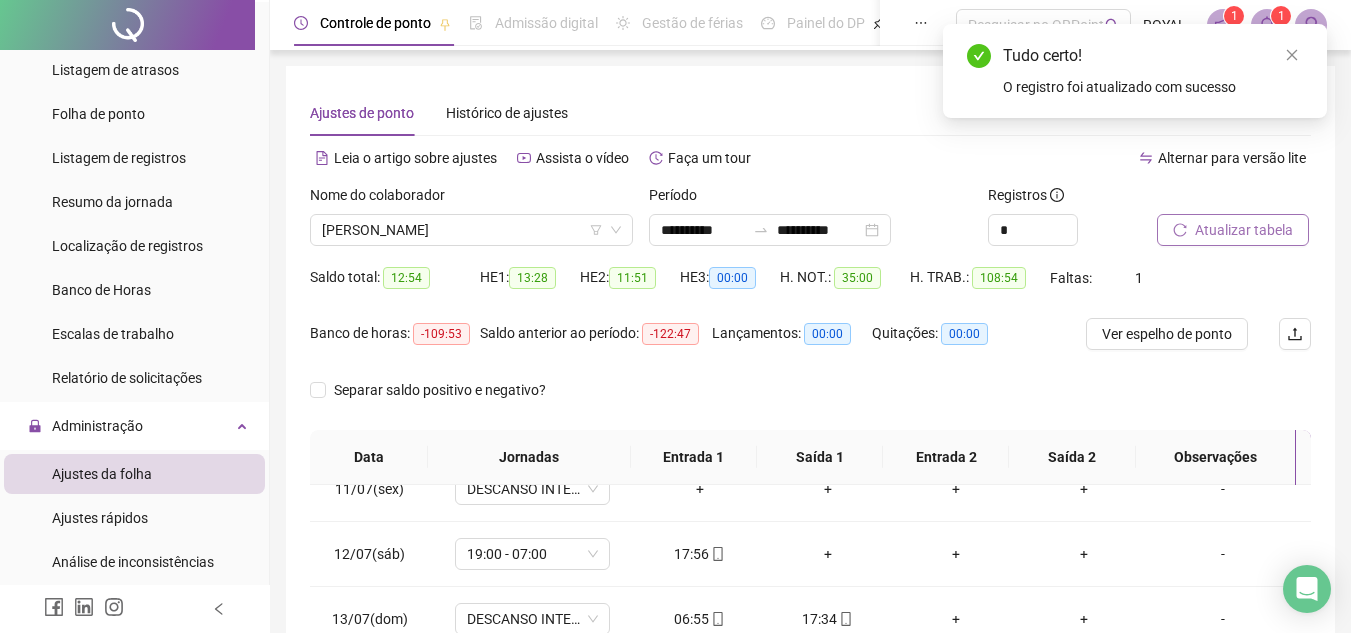 click on "Atualizar tabela" at bounding box center (1244, 230) 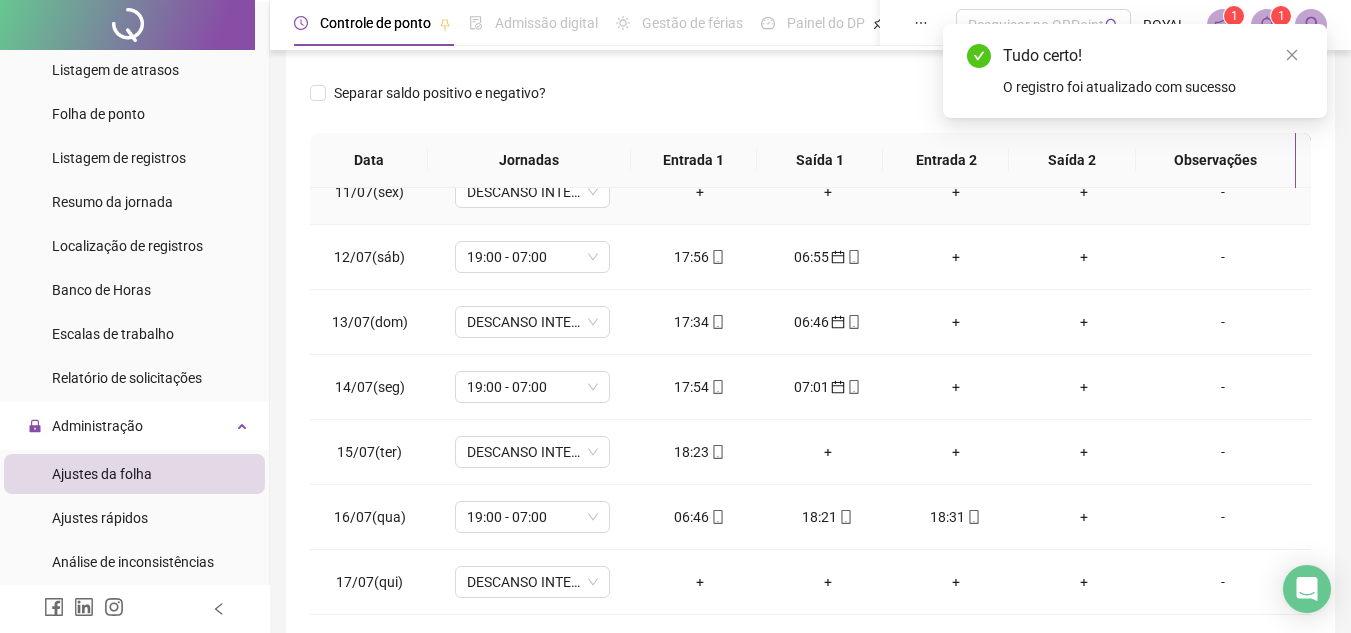 scroll, scrollTop: 389, scrollLeft: 0, axis: vertical 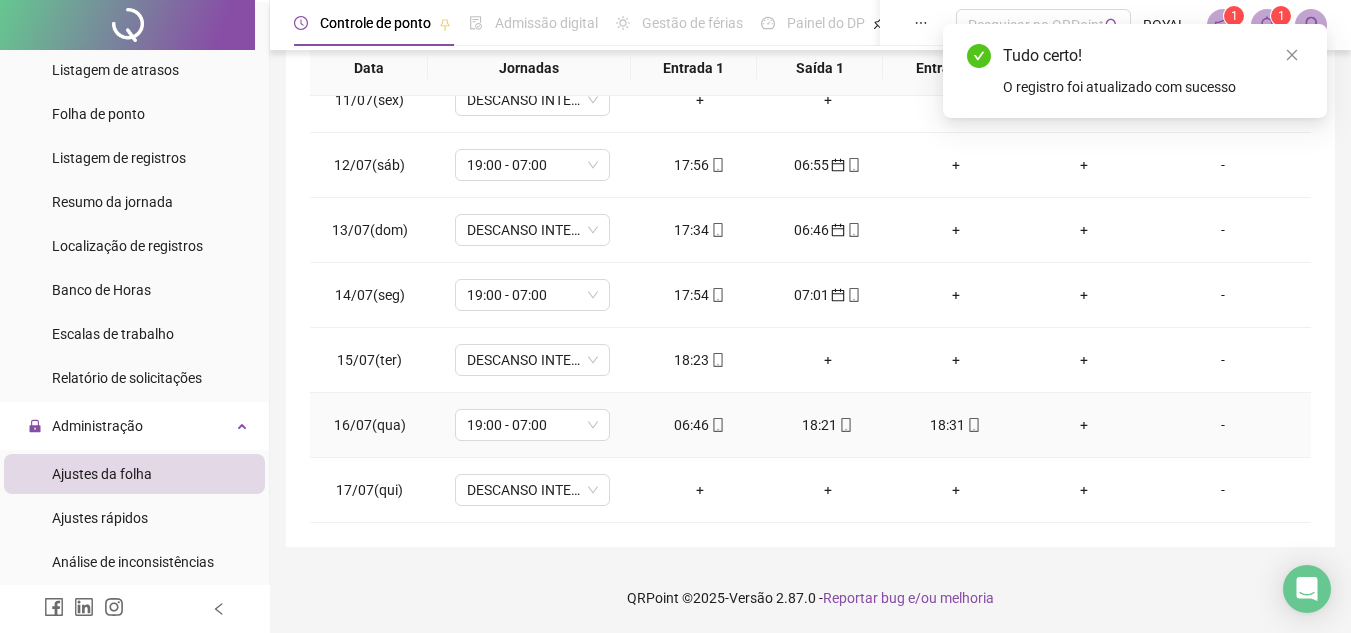 click on "06:46" at bounding box center [700, 425] 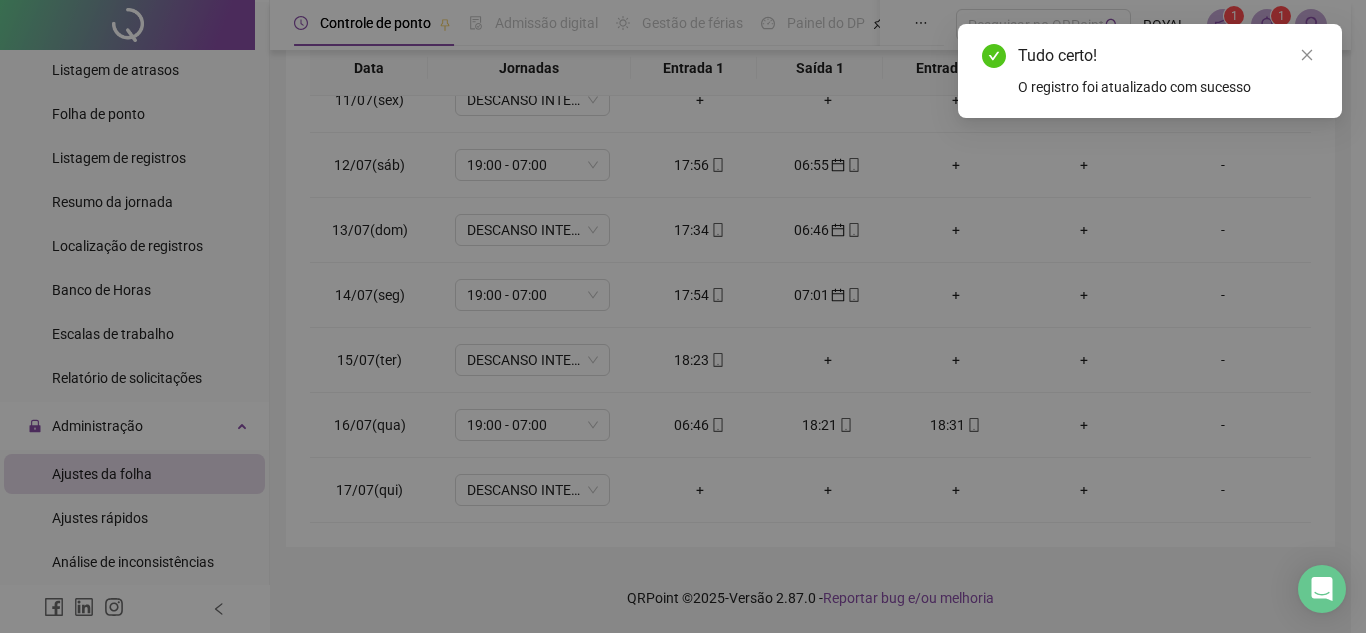 type on "**********" 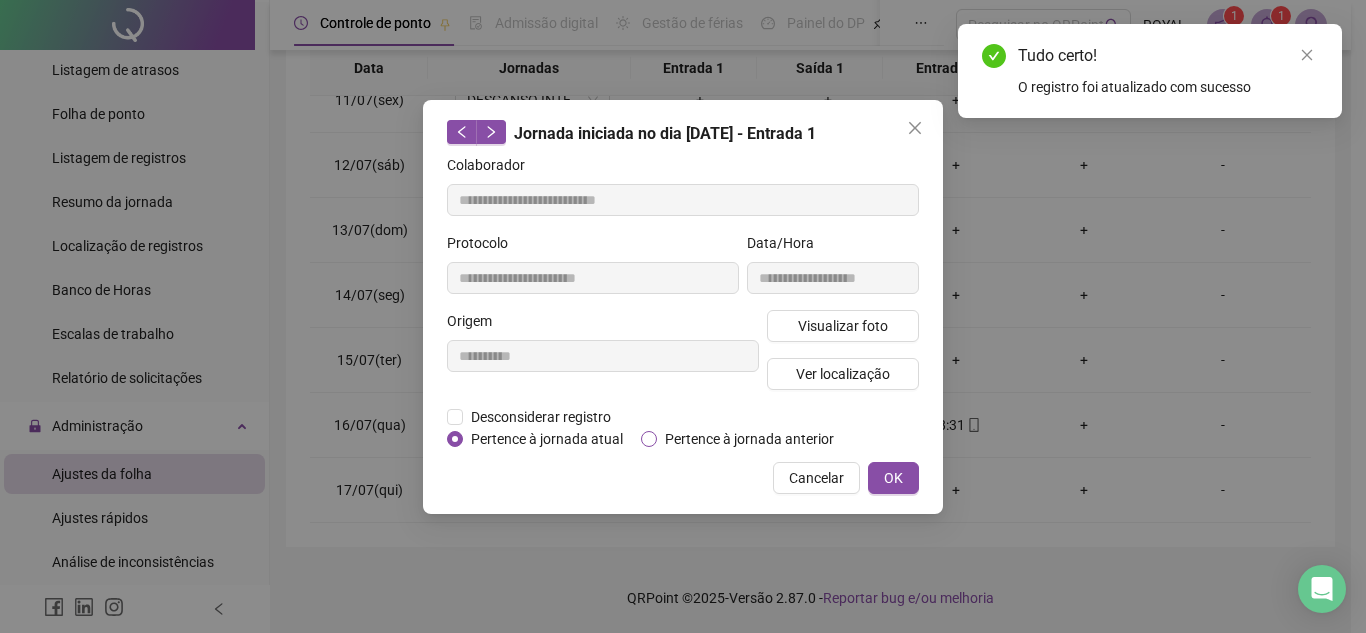 click on "Pertence à jornada anterior" at bounding box center (749, 439) 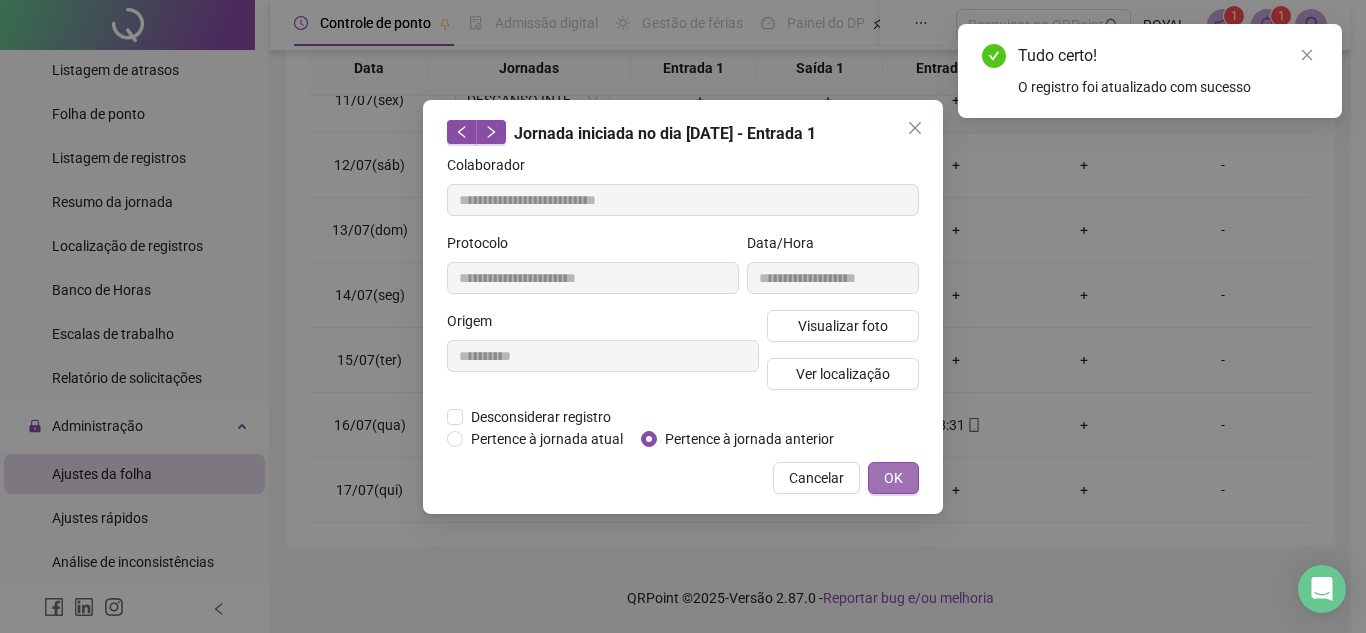 click on "OK" at bounding box center (893, 478) 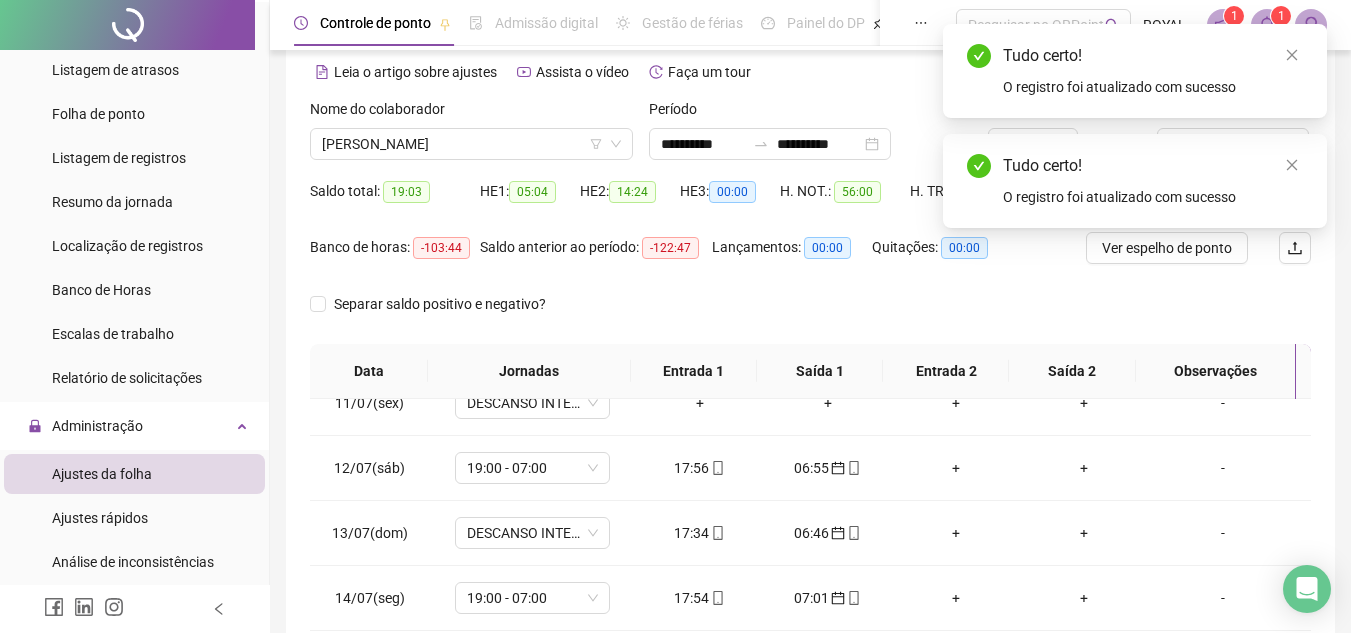 scroll, scrollTop: 0, scrollLeft: 0, axis: both 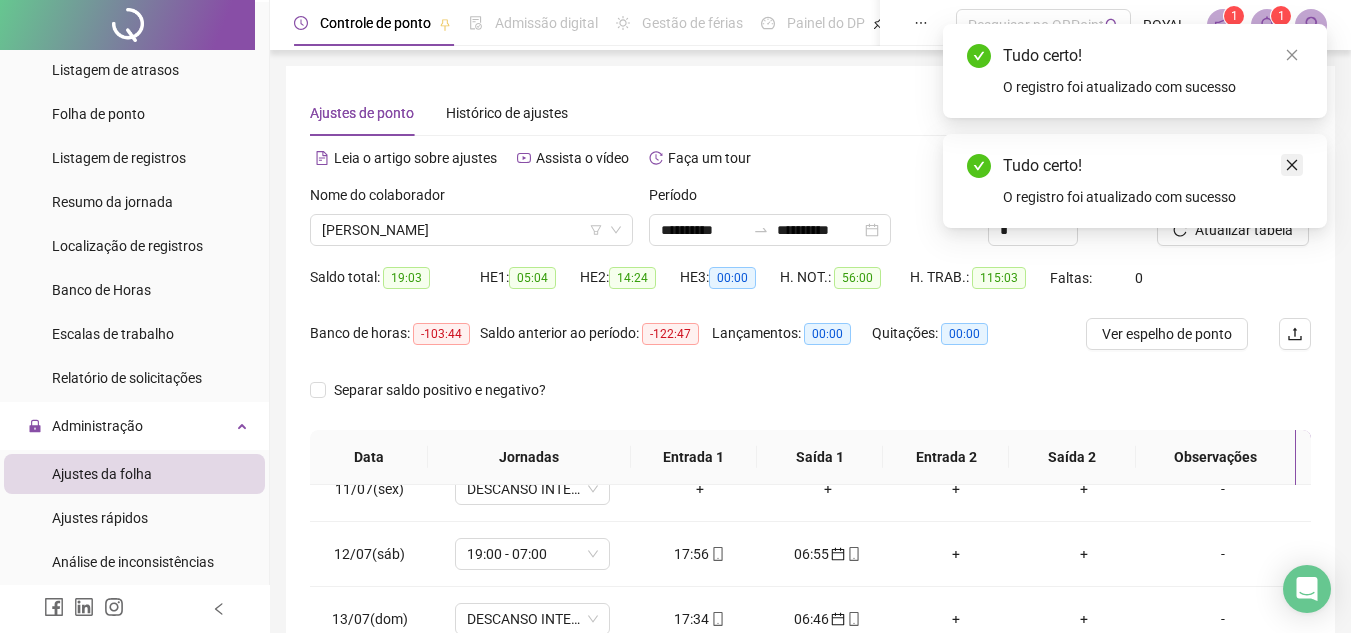 click at bounding box center (1292, 165) 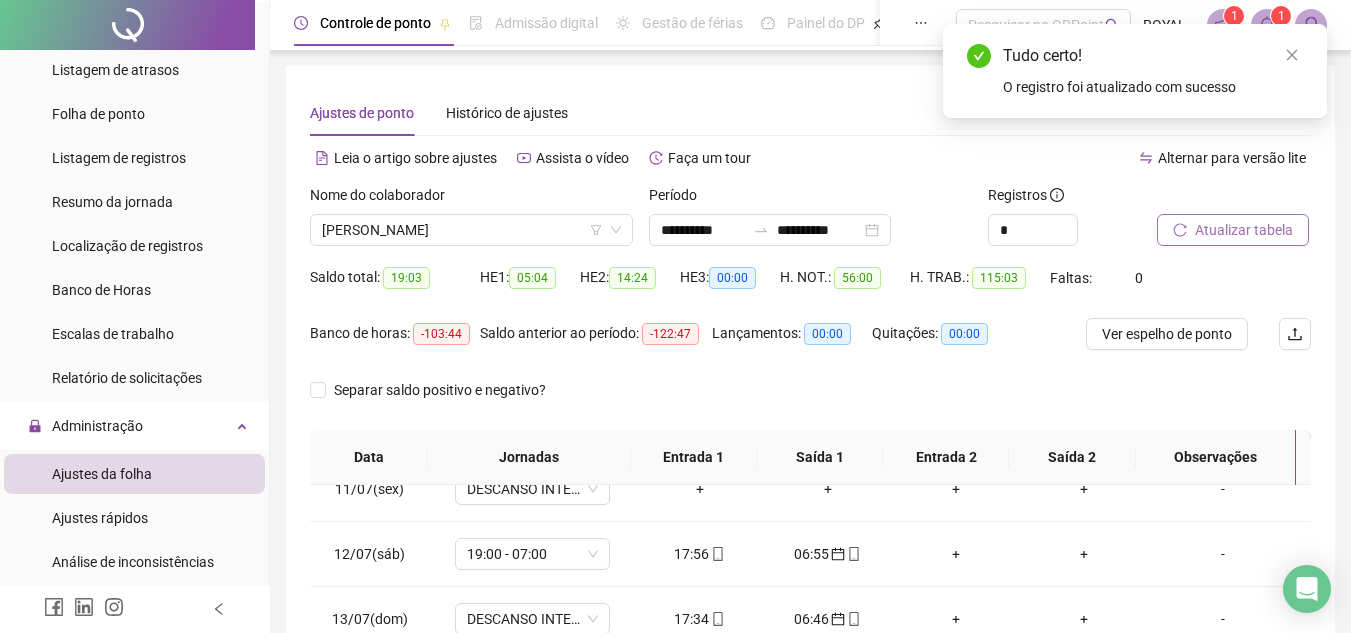 click on "Atualizar tabela" at bounding box center [1244, 230] 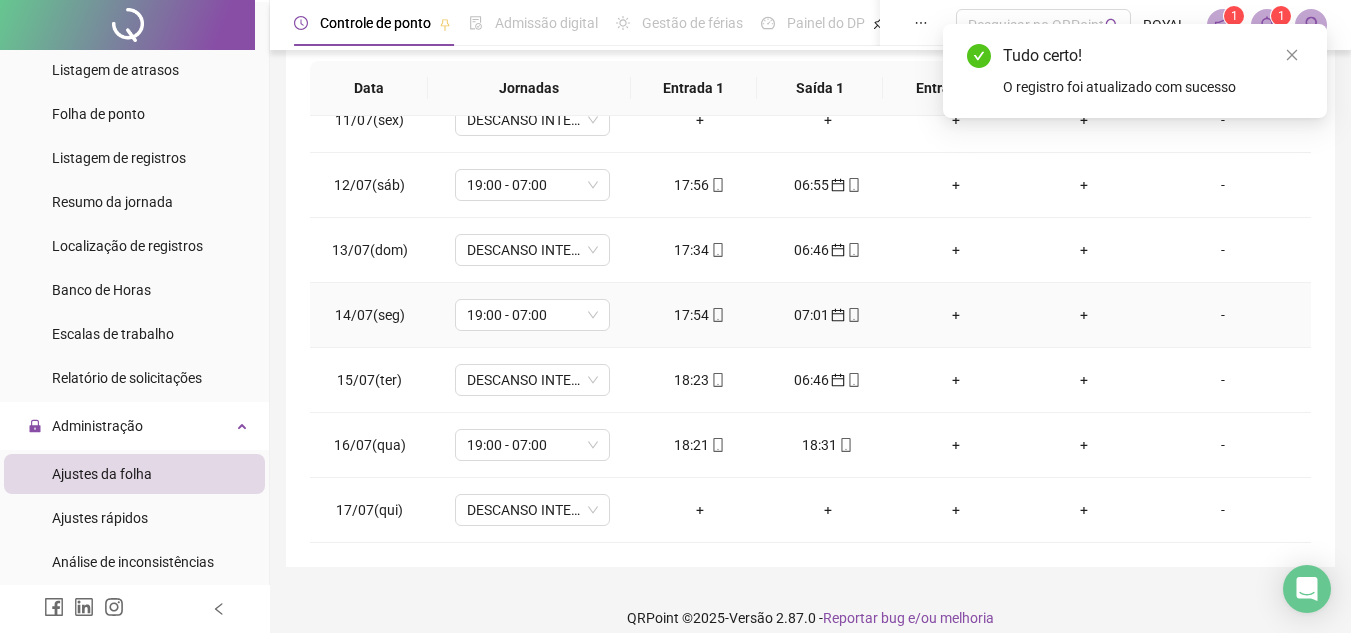 scroll, scrollTop: 389, scrollLeft: 0, axis: vertical 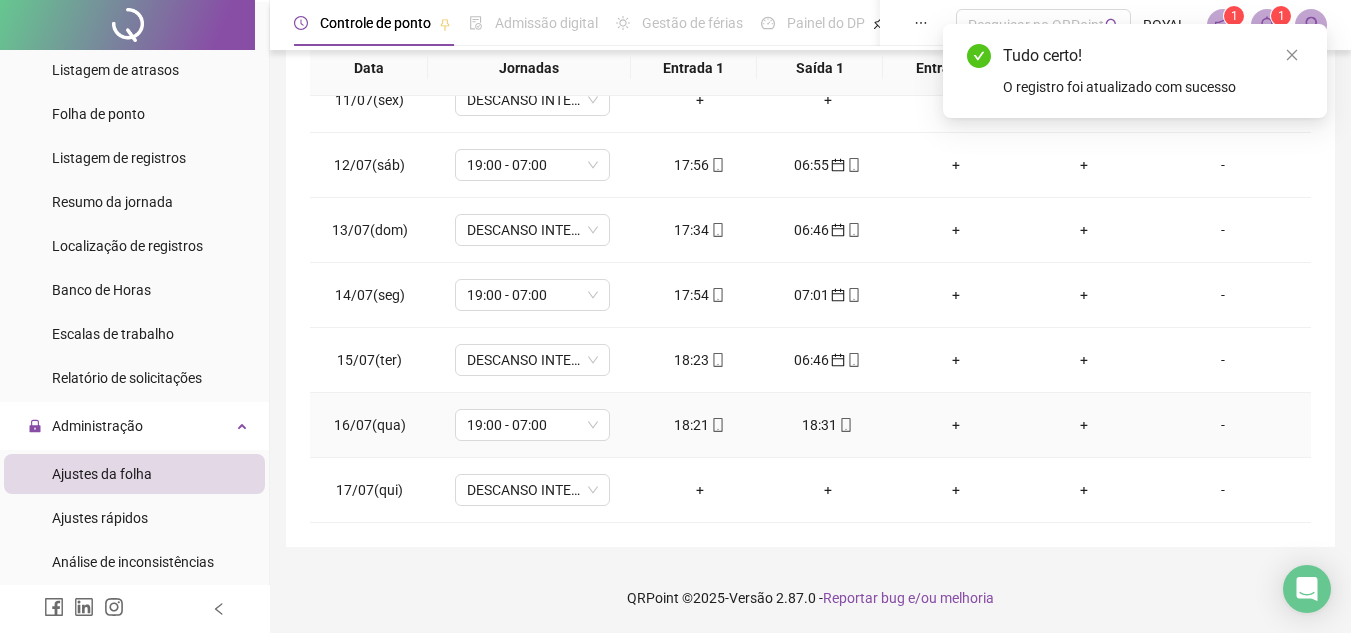 click on "18:21" at bounding box center [700, 425] 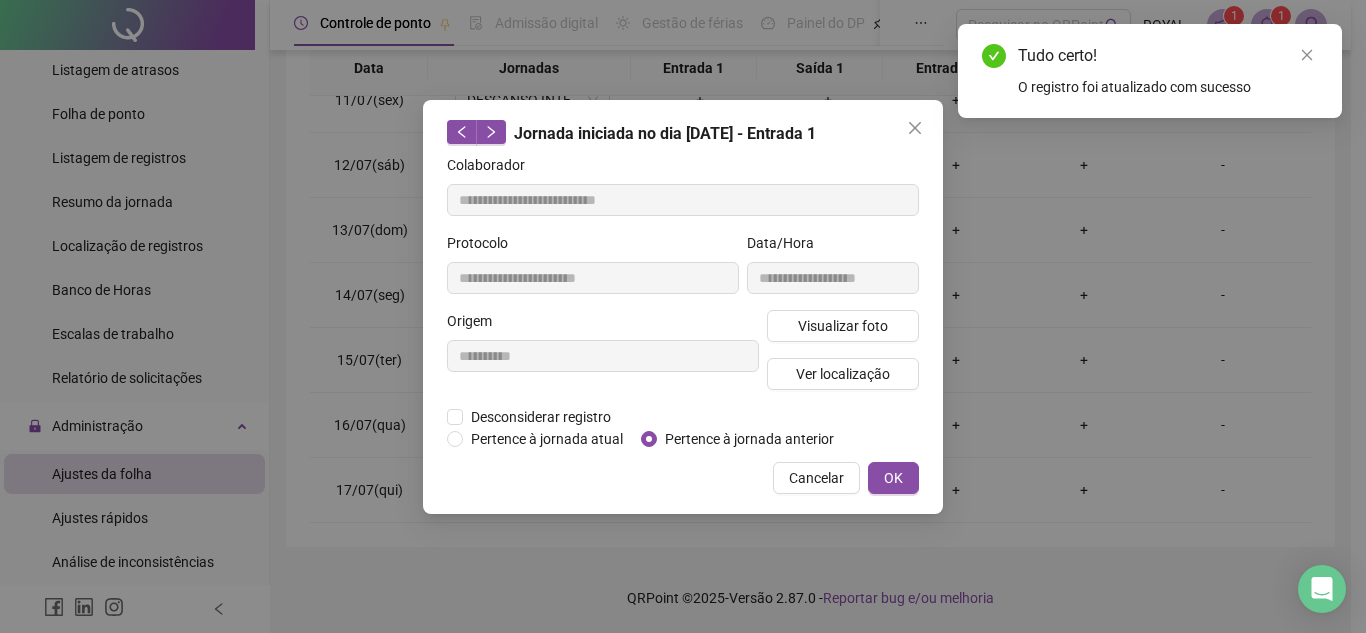type on "**********" 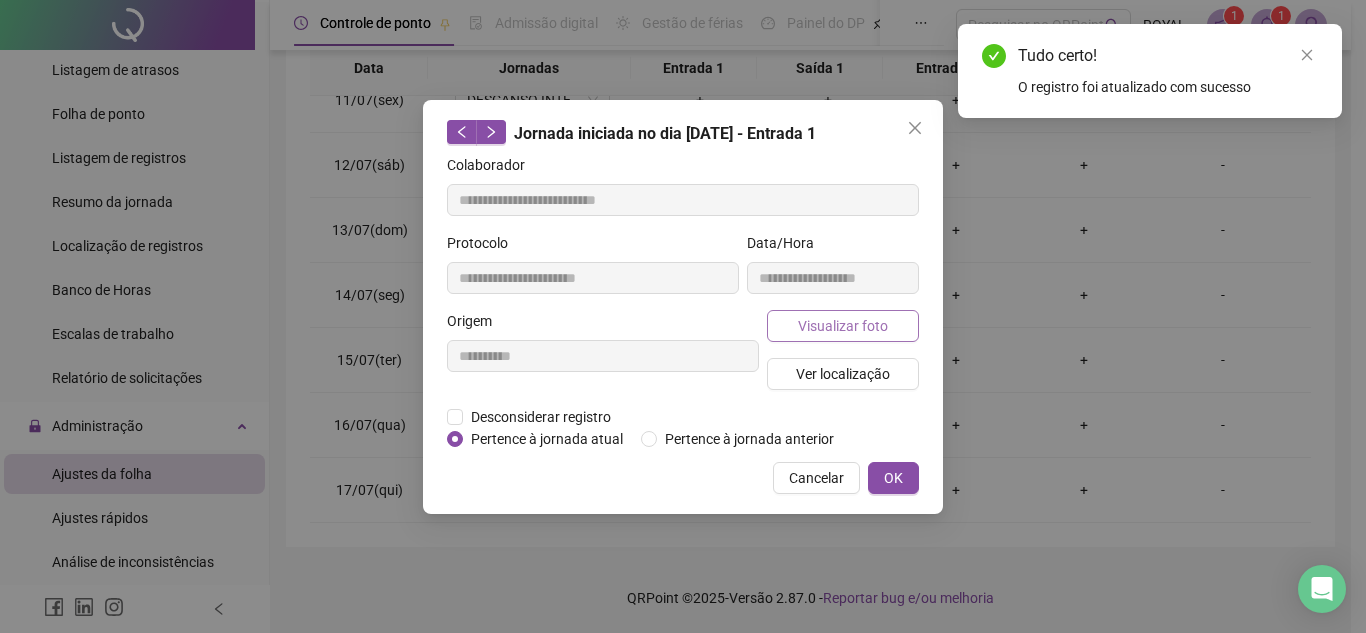 click on "Visualizar foto" at bounding box center (843, 326) 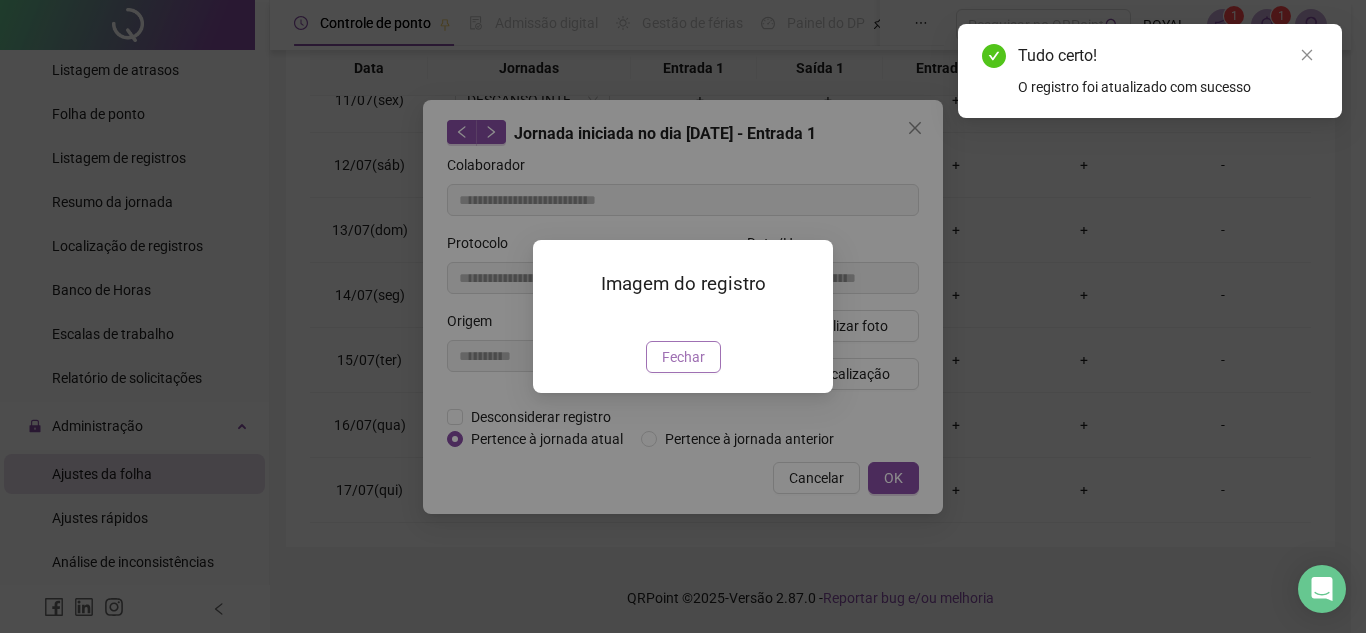click on "Fechar" at bounding box center [683, 357] 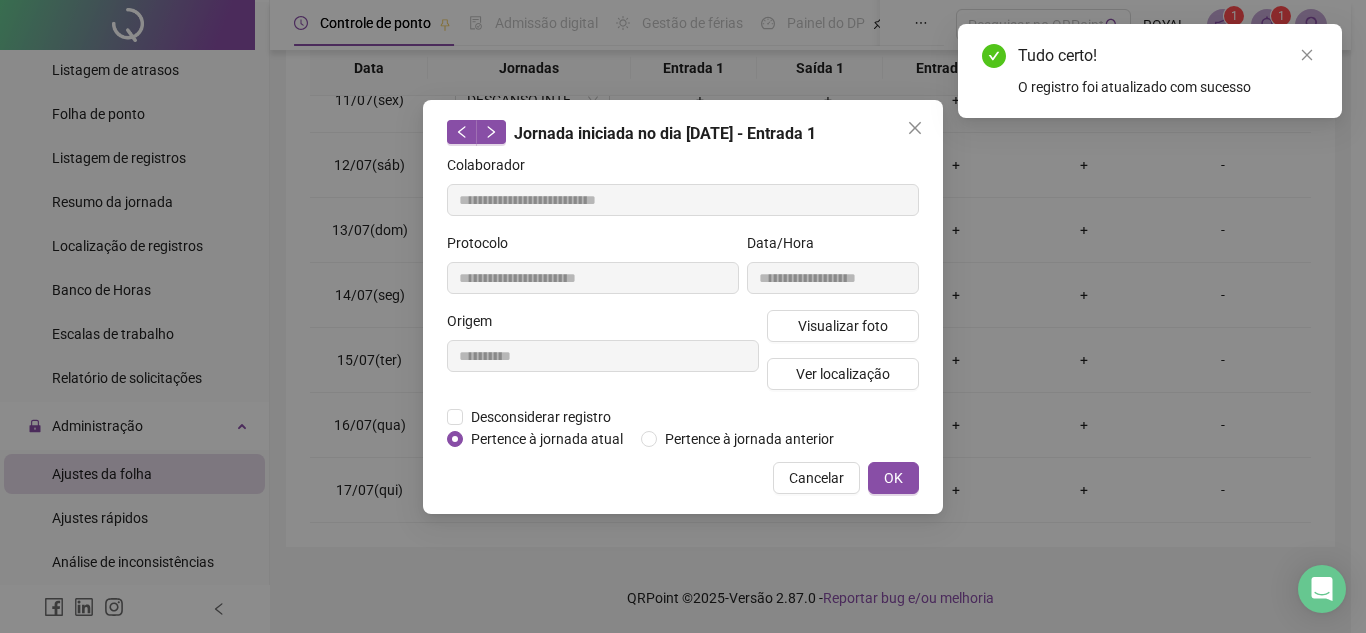 click on "Cancelar" at bounding box center [816, 478] 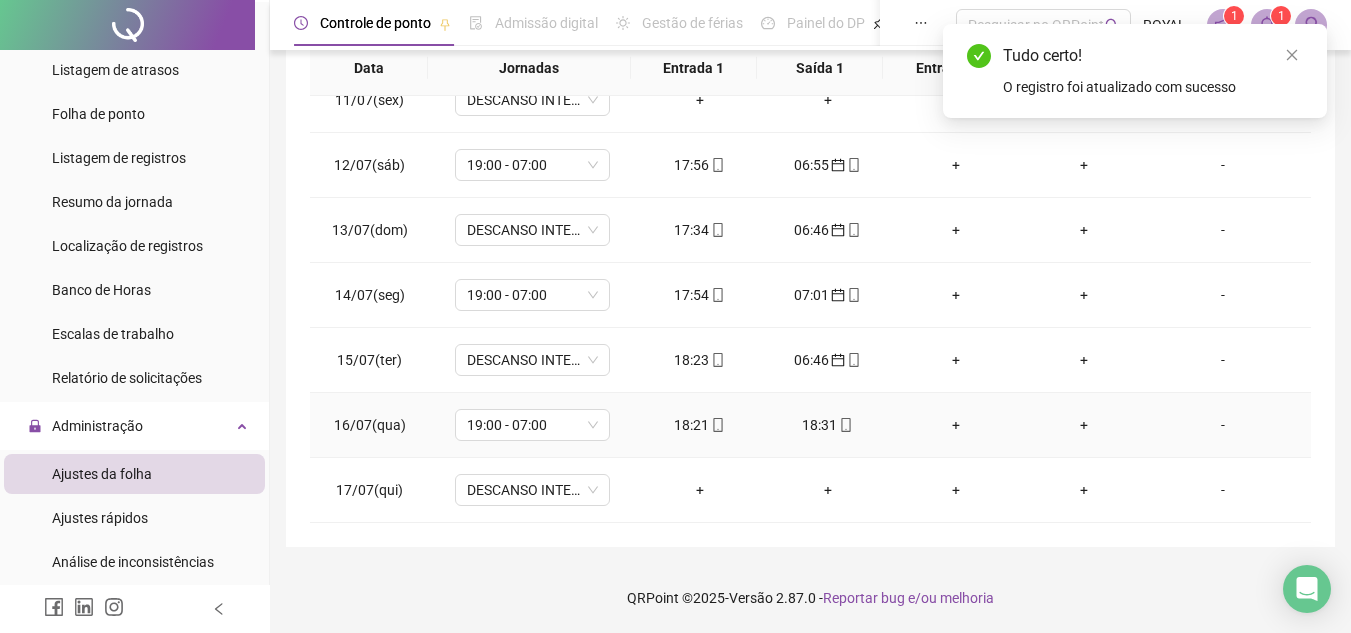 click on "18:31" at bounding box center (828, 425) 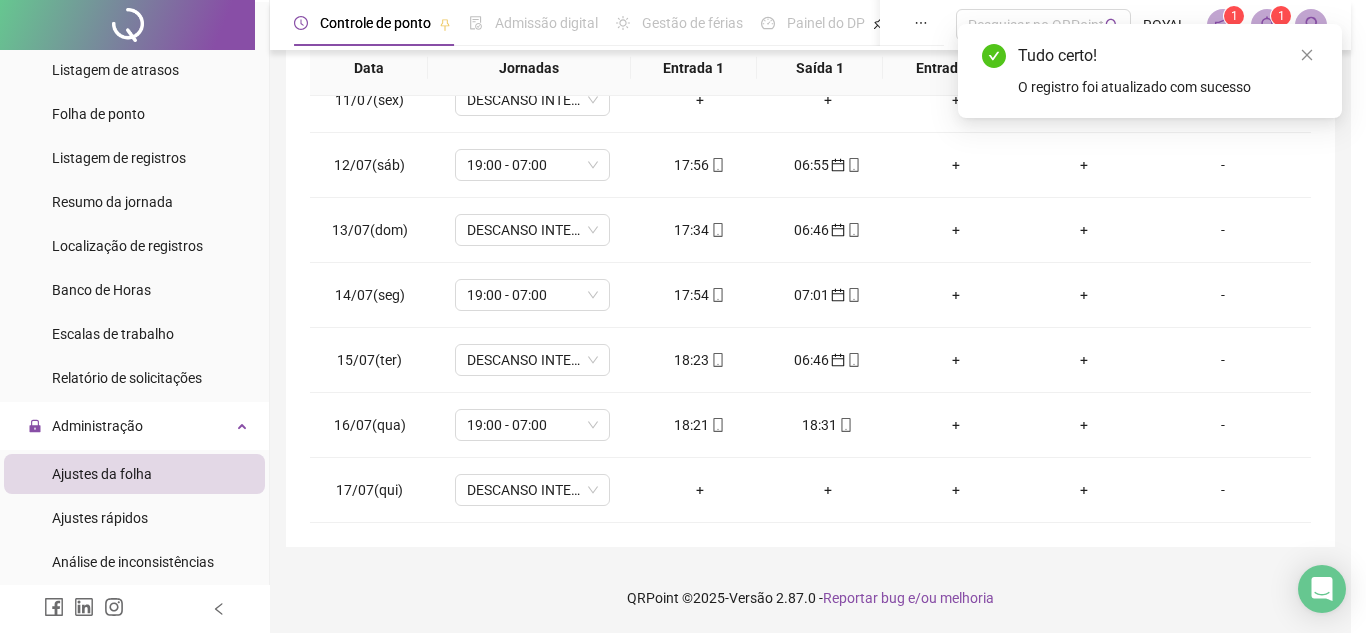 type on "**********" 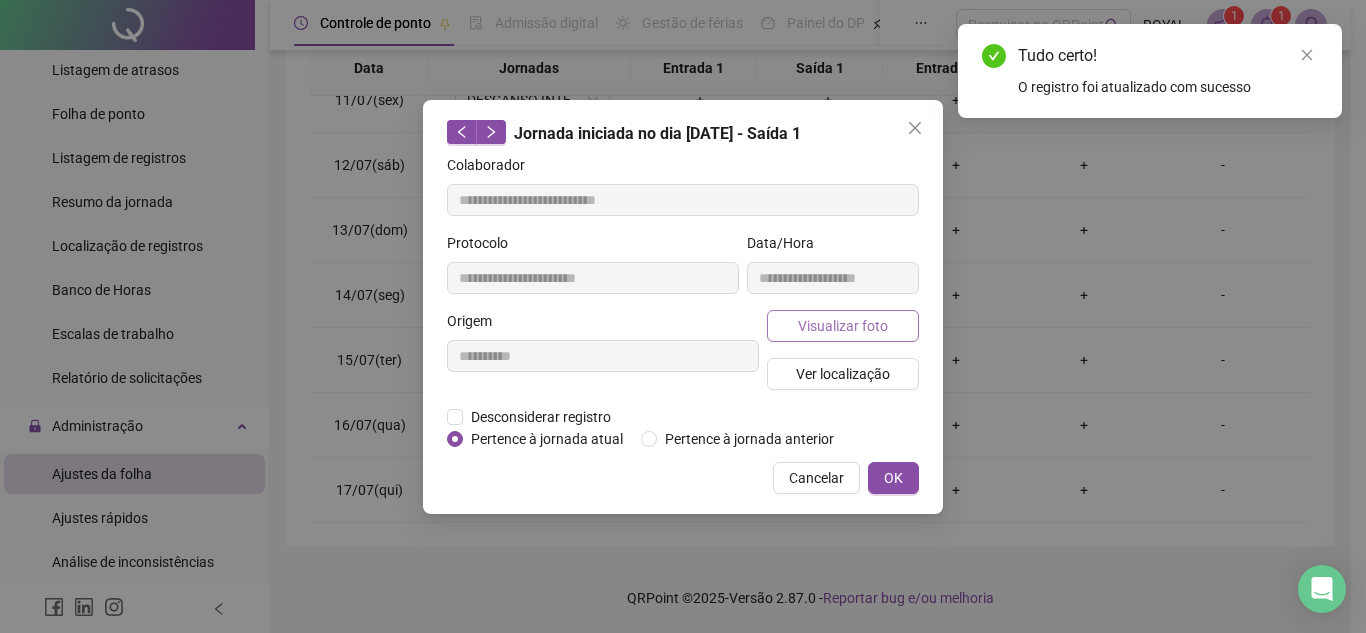 click on "Visualizar foto" at bounding box center (843, 326) 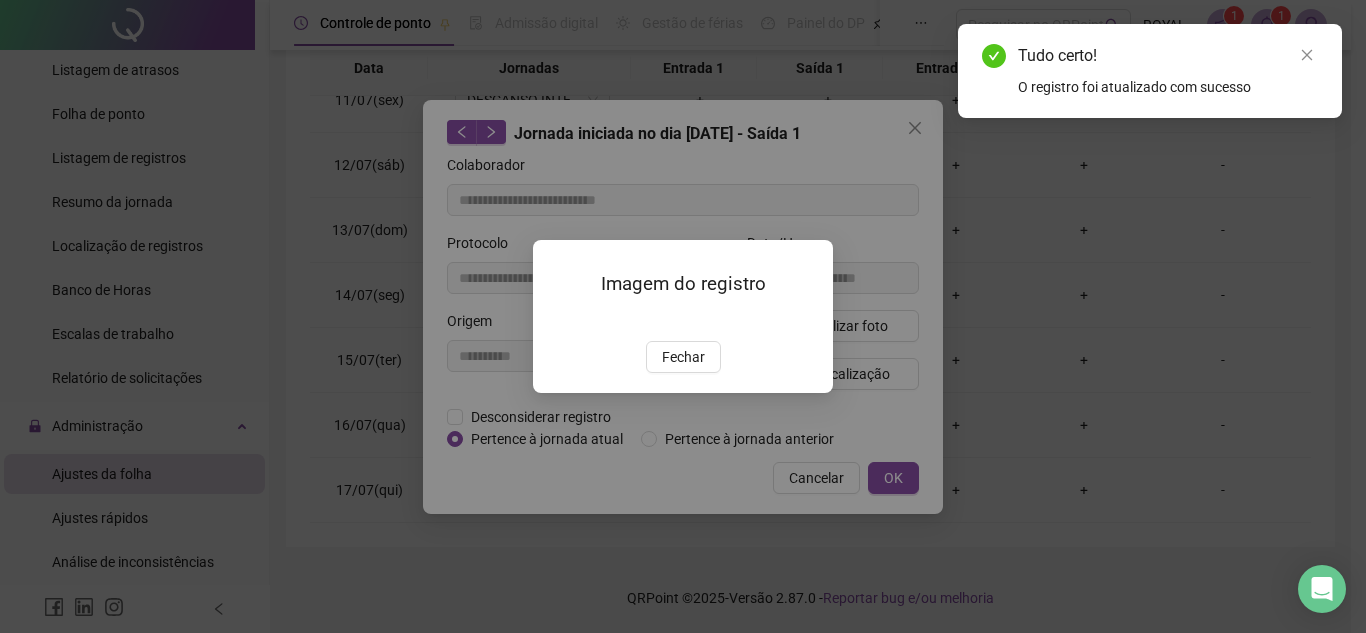 click on "Fechar" at bounding box center [683, 357] 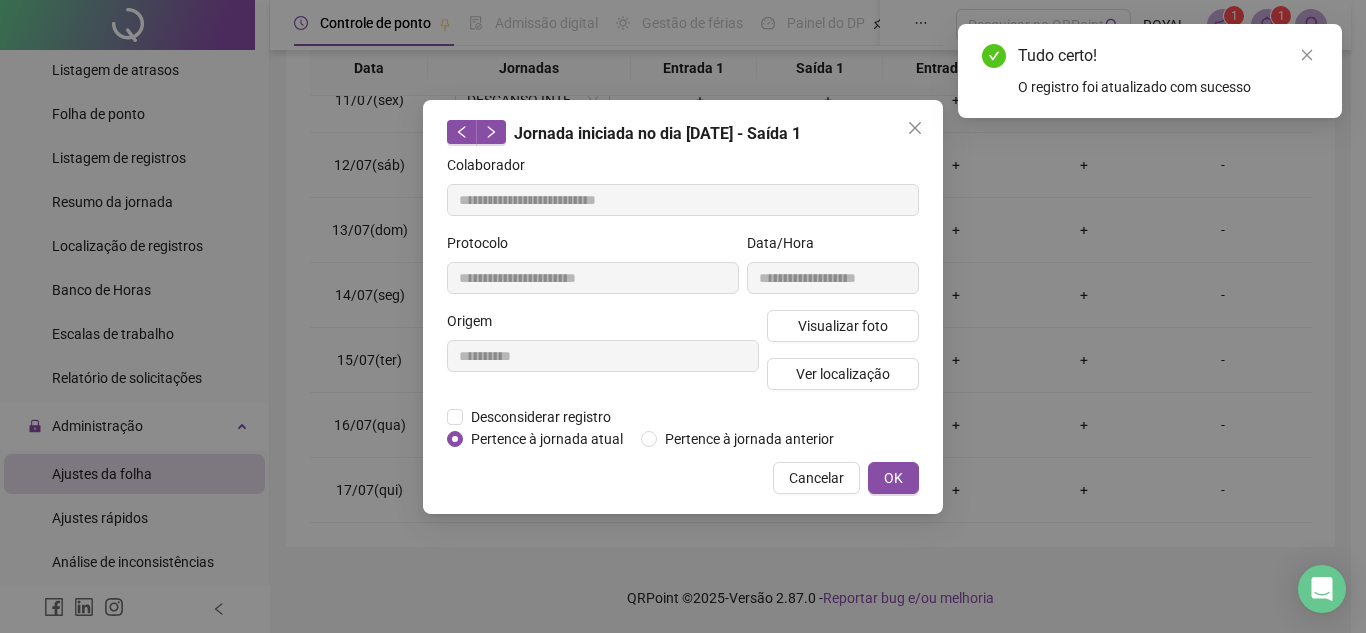 click on "Cancelar" at bounding box center (816, 478) 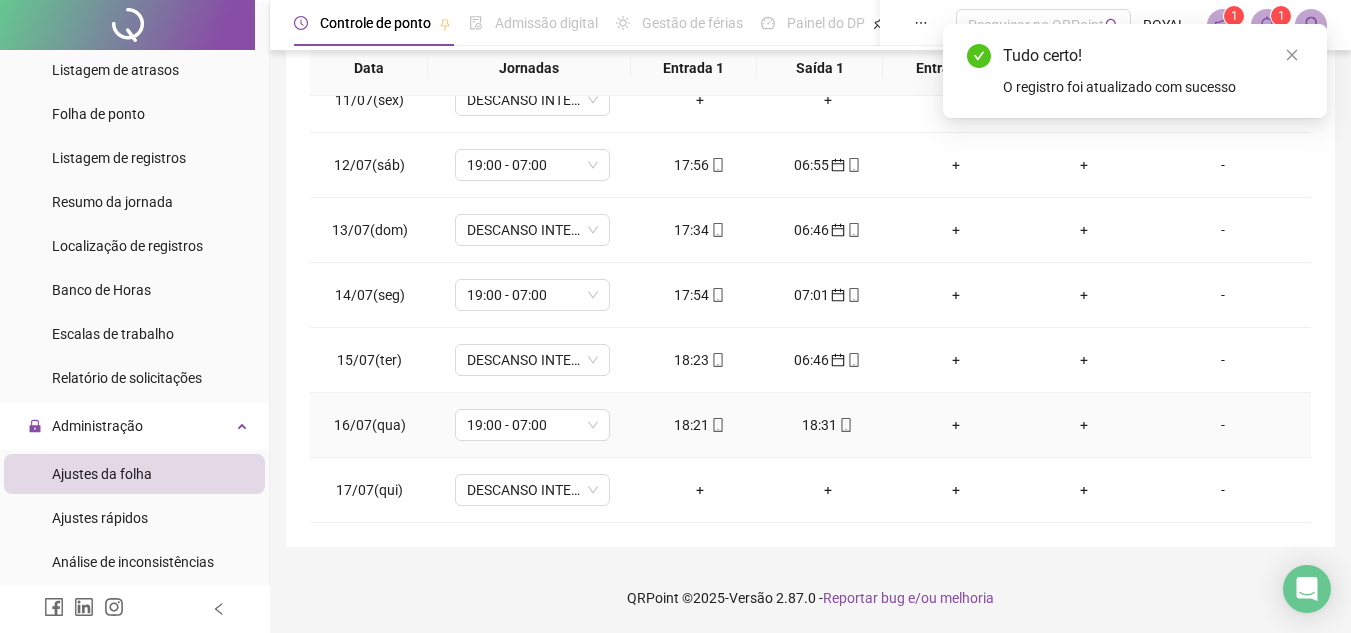 click on "18:21" at bounding box center [700, 425] 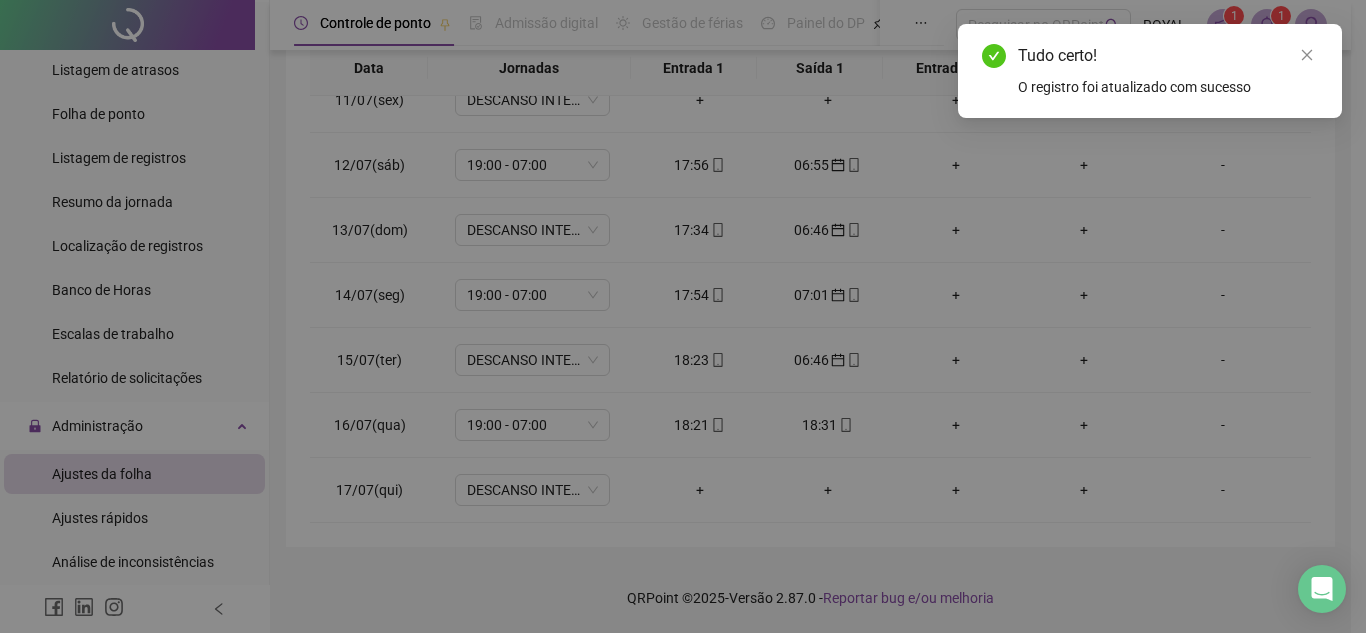type on "**********" 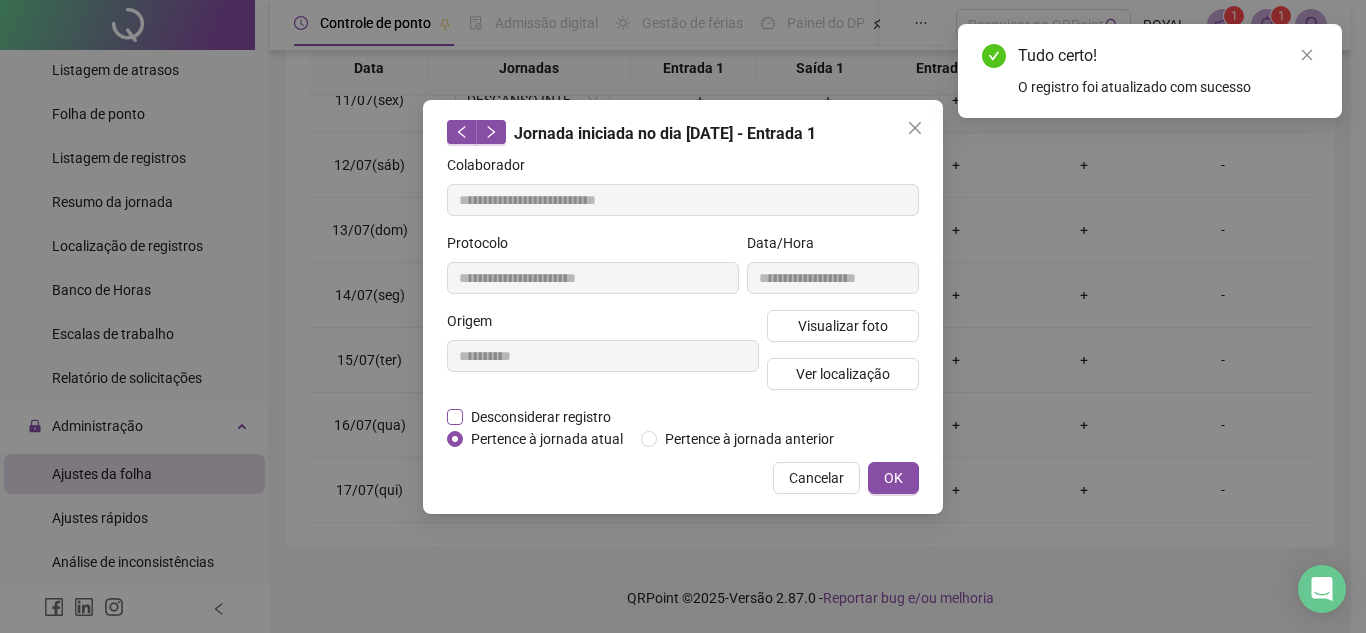 click on "Desconsiderar registro" at bounding box center [541, 417] 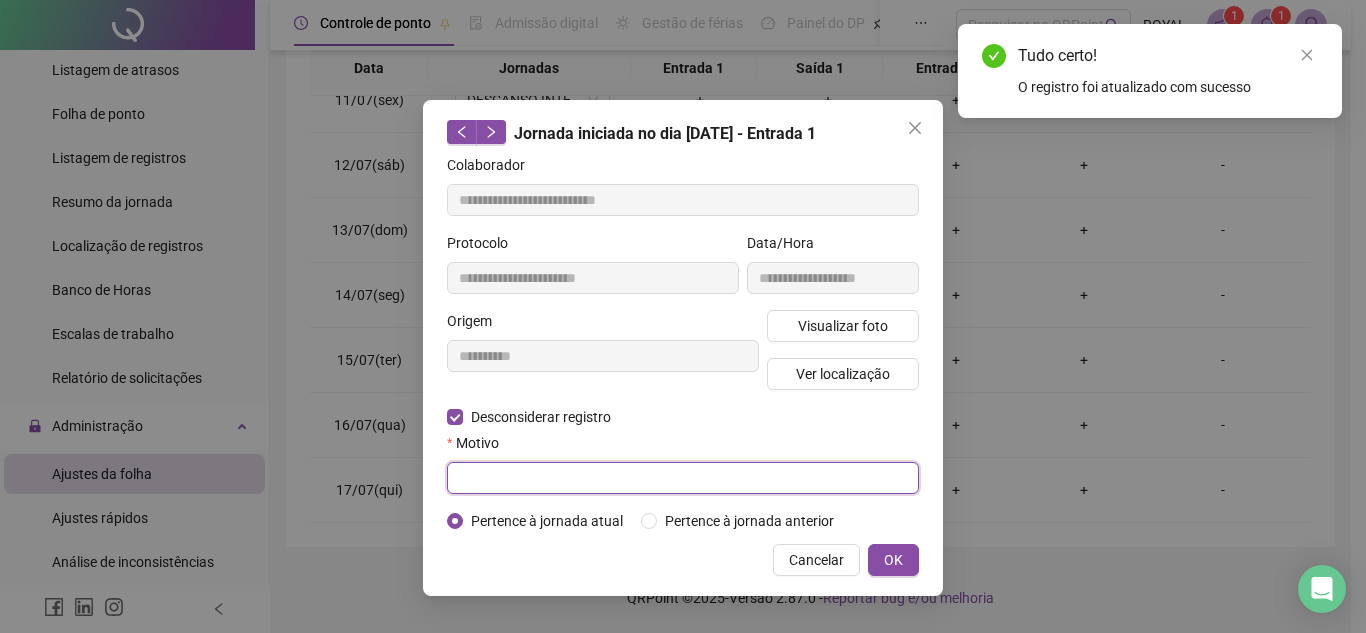 click at bounding box center (683, 478) 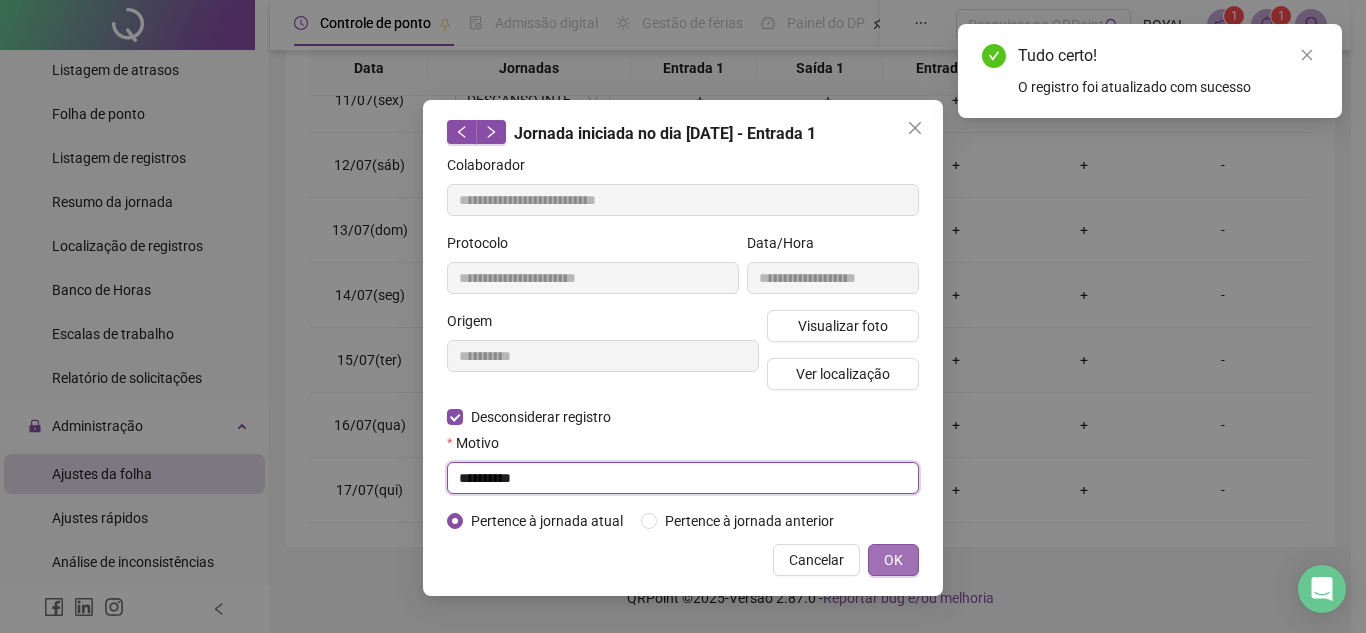 type on "**********" 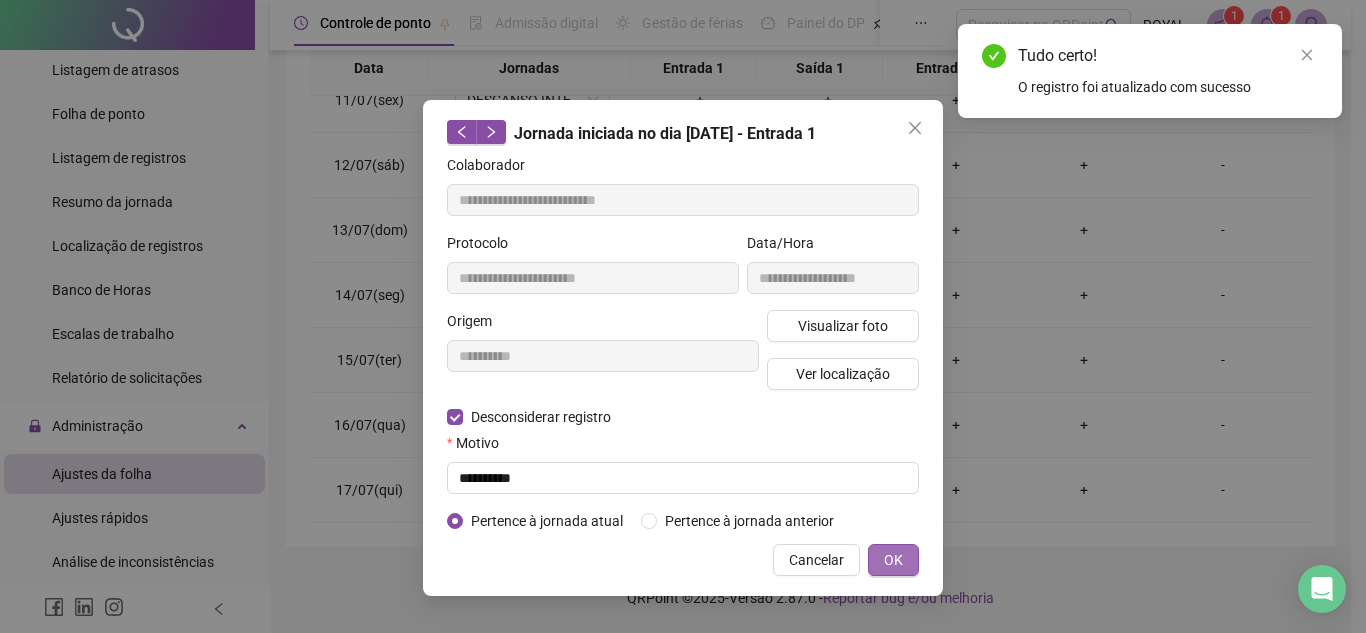 click on "OK" at bounding box center [893, 560] 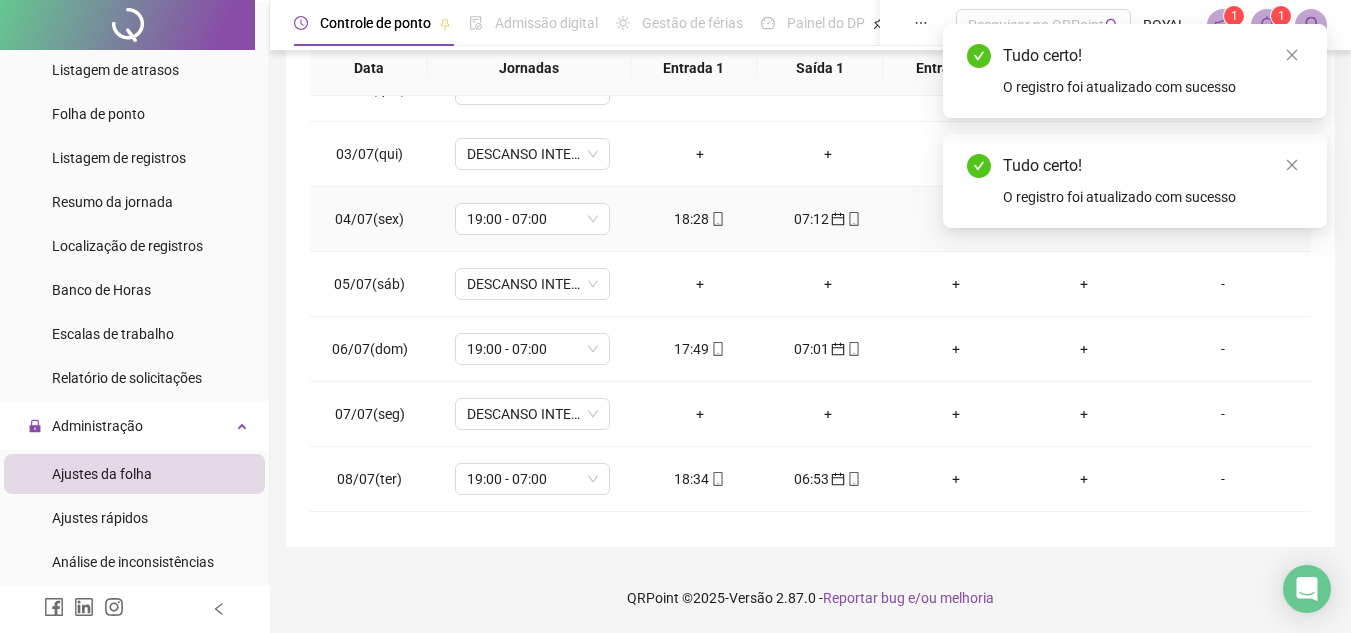 scroll, scrollTop: 0, scrollLeft: 0, axis: both 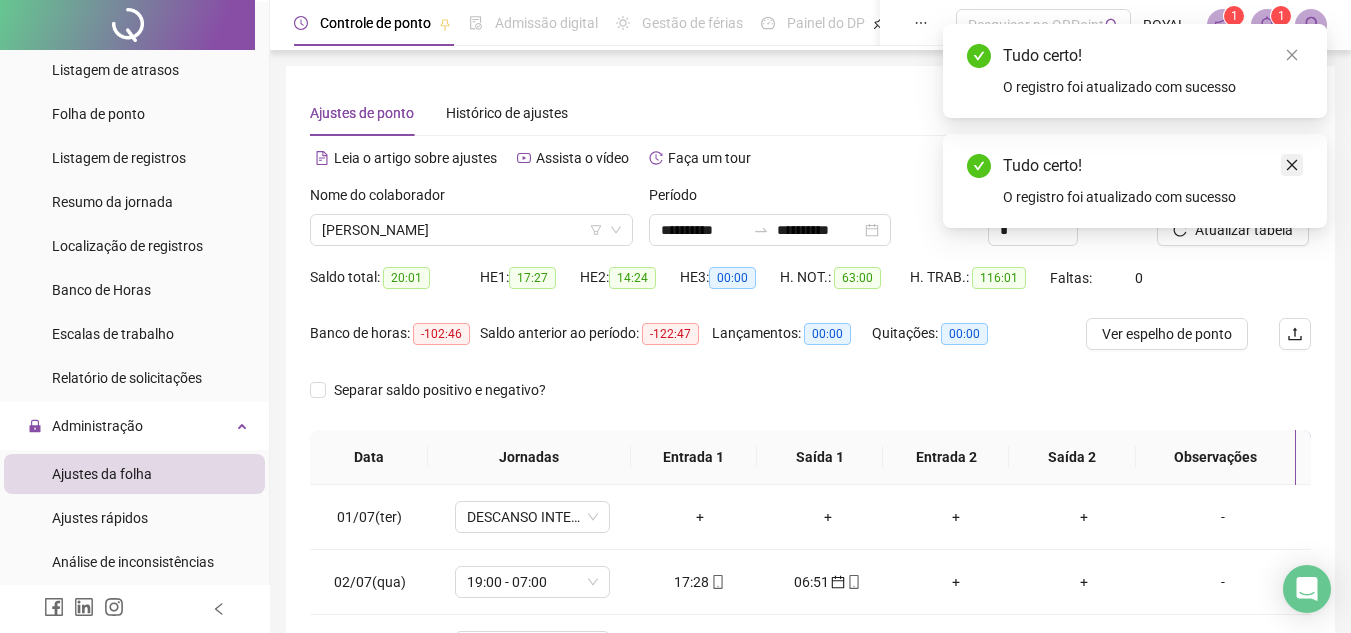 click 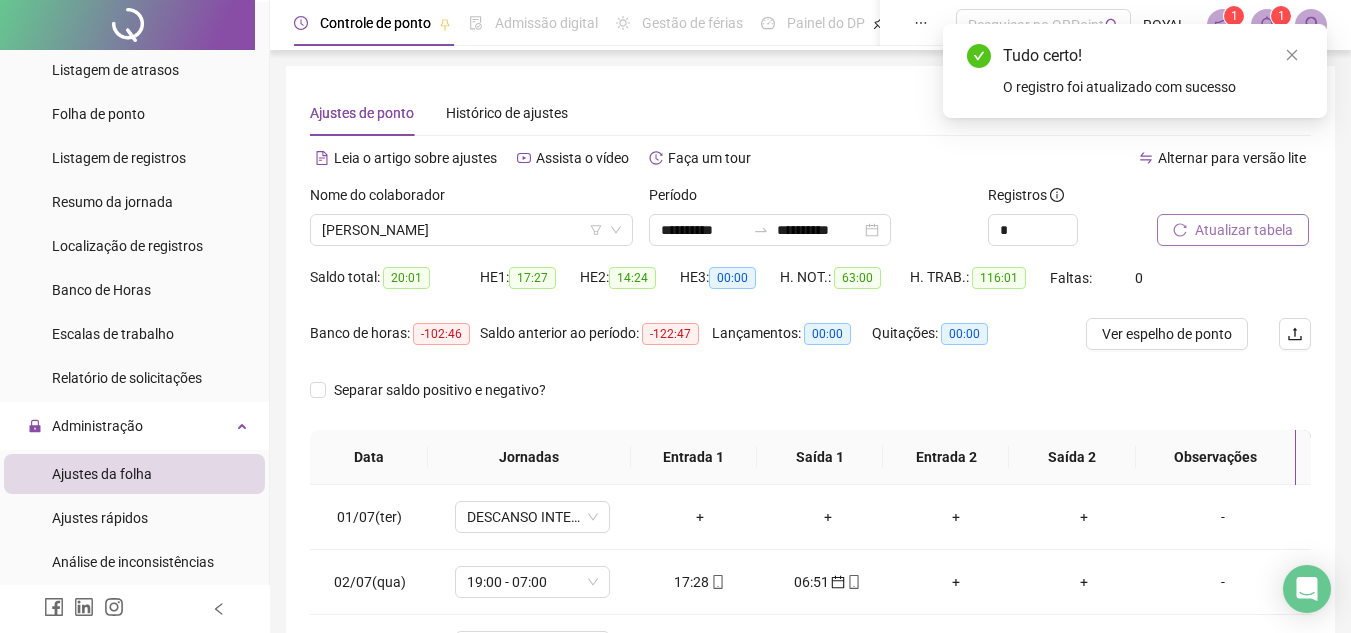 click on "Atualizar tabela" at bounding box center [1244, 230] 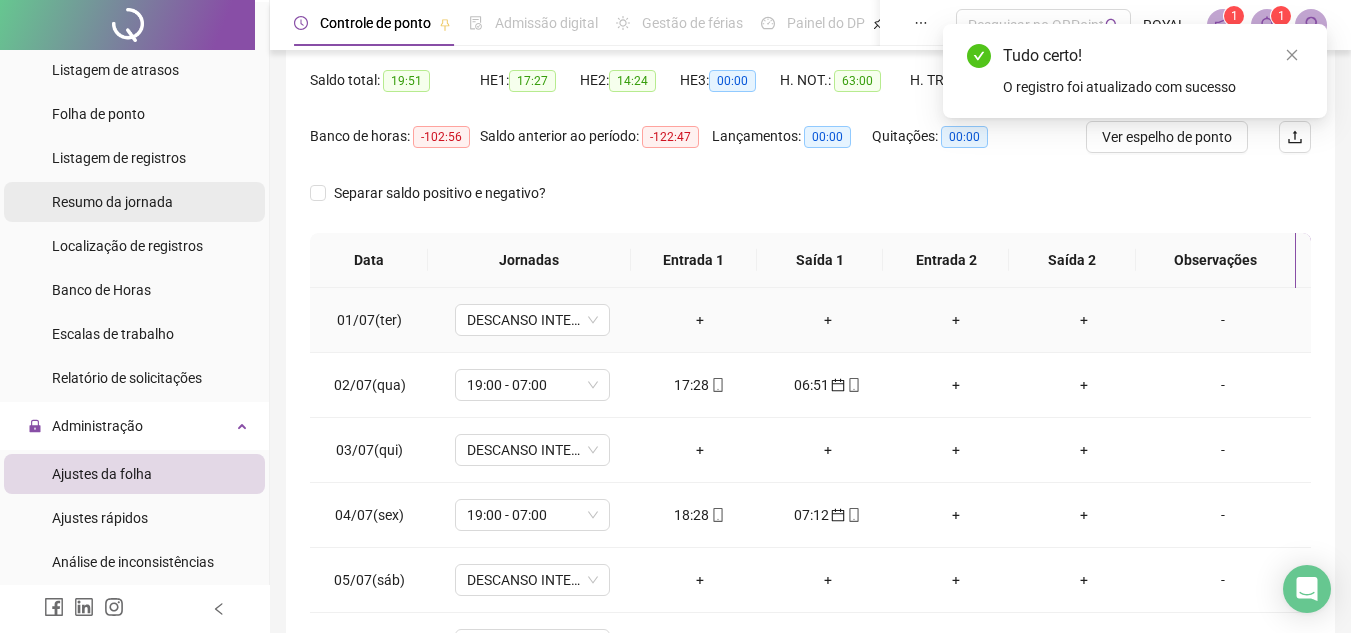 scroll, scrollTop: 0, scrollLeft: 0, axis: both 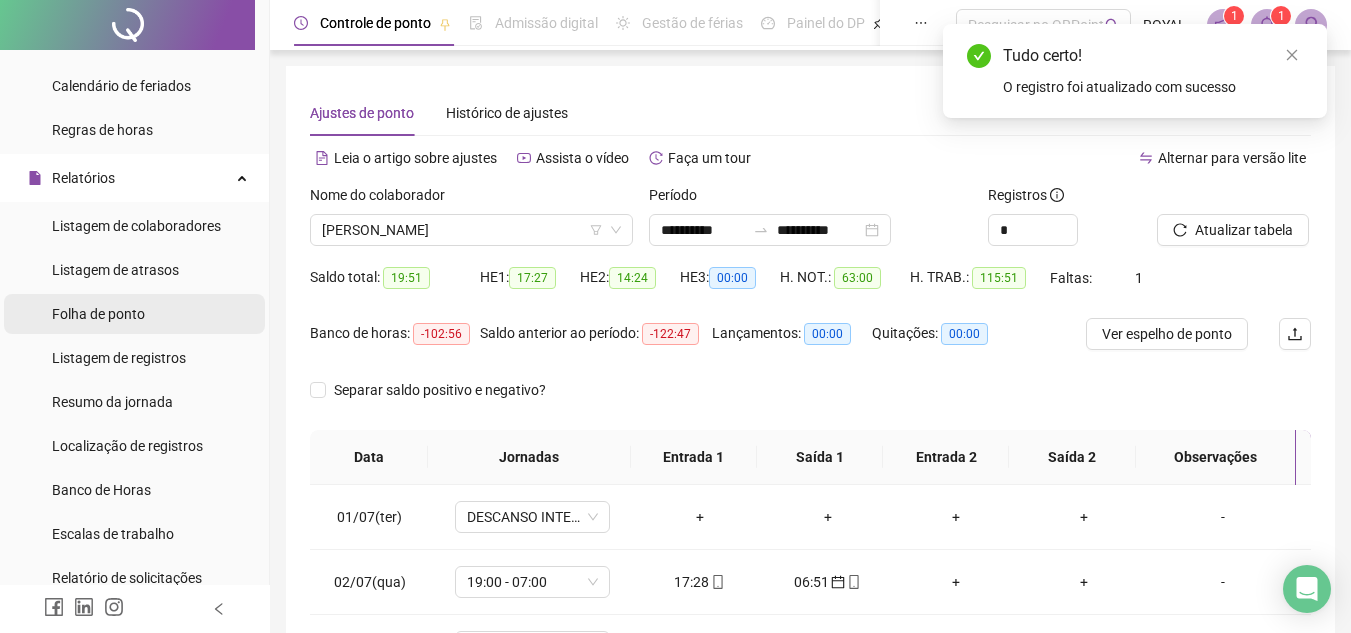 click on "Folha de ponto" at bounding box center [134, 314] 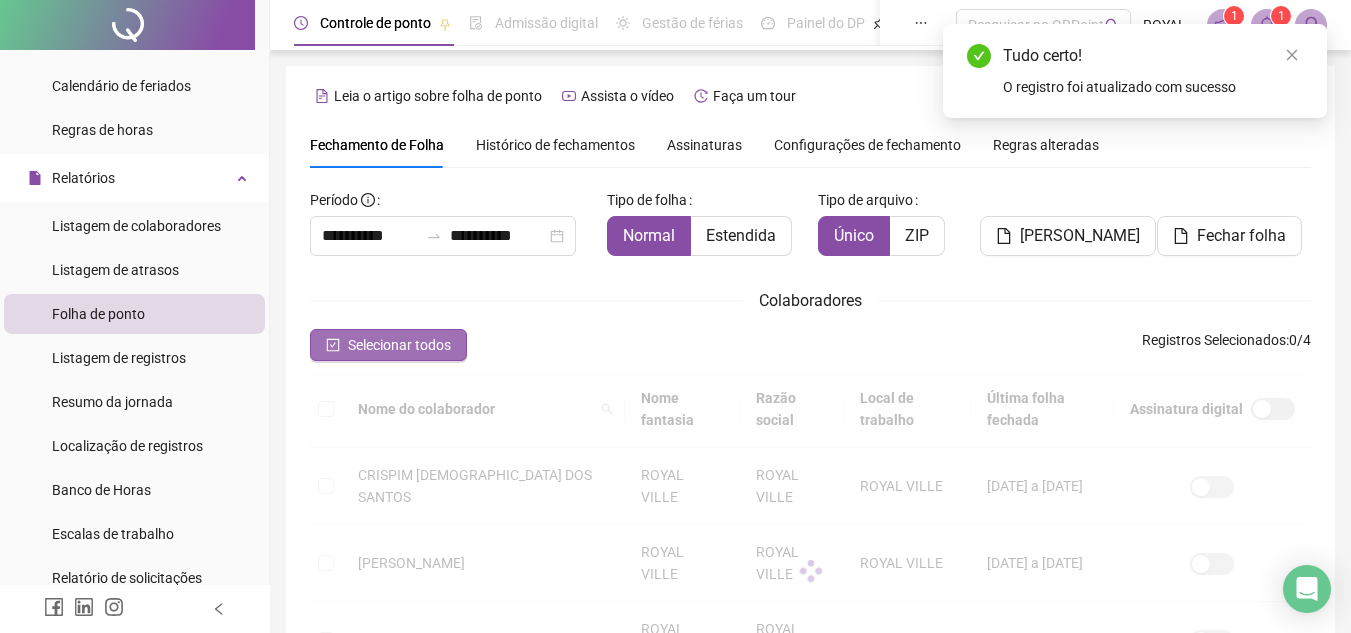 scroll, scrollTop: 93, scrollLeft: 0, axis: vertical 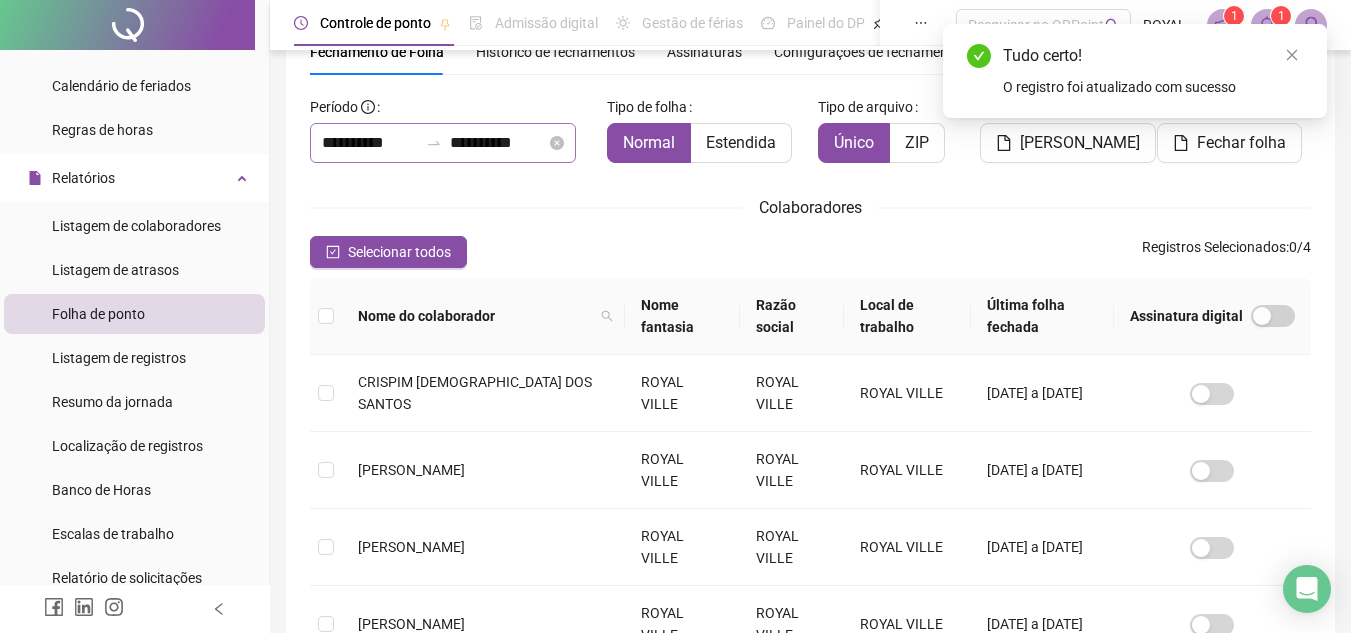 click on "**********" at bounding box center (443, 143) 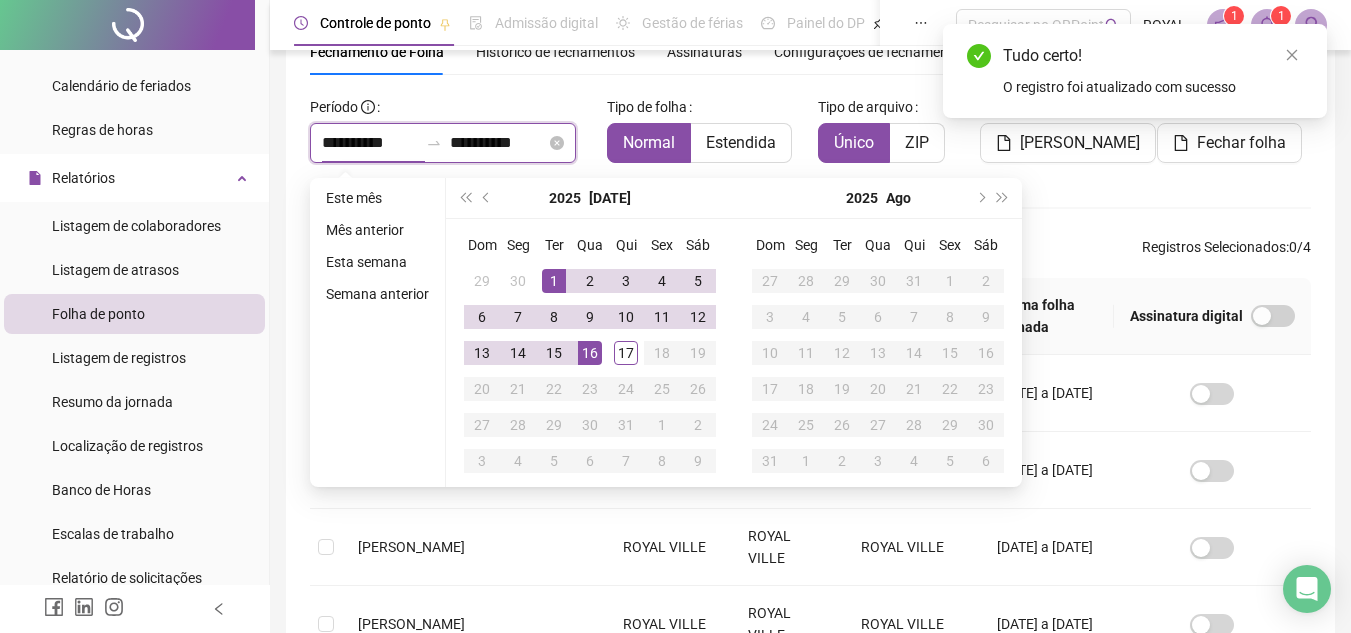click on "**********" at bounding box center (370, 143) 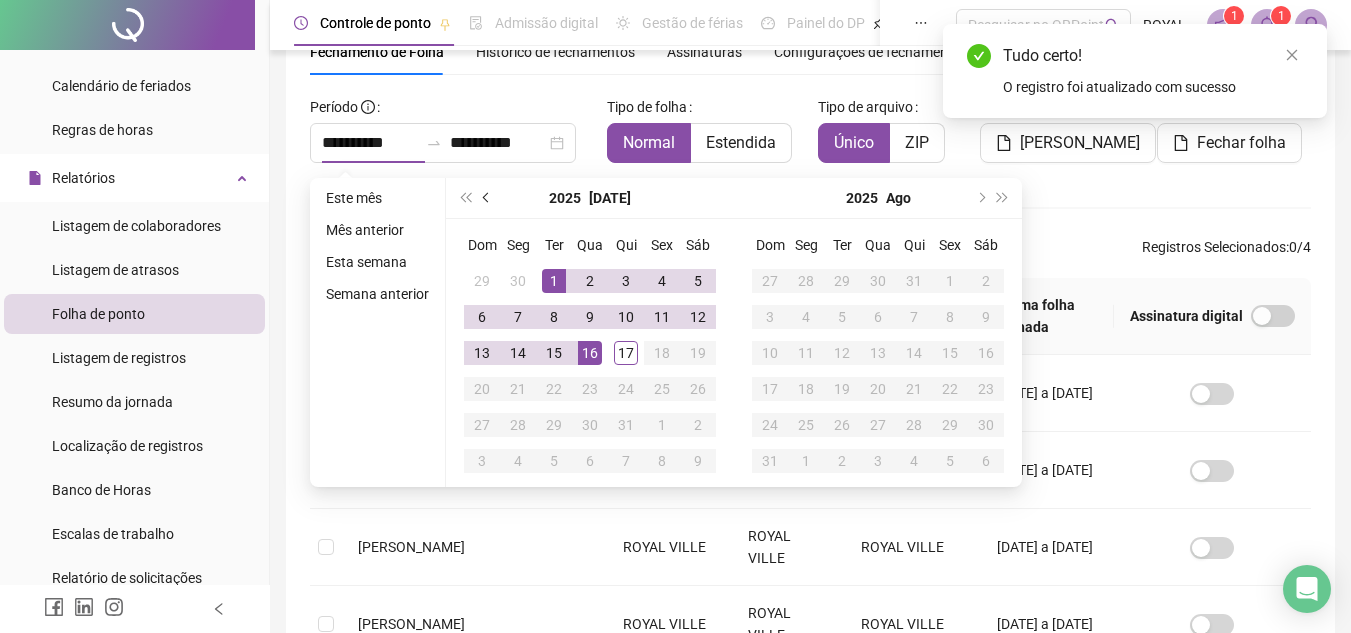 click at bounding box center (487, 198) 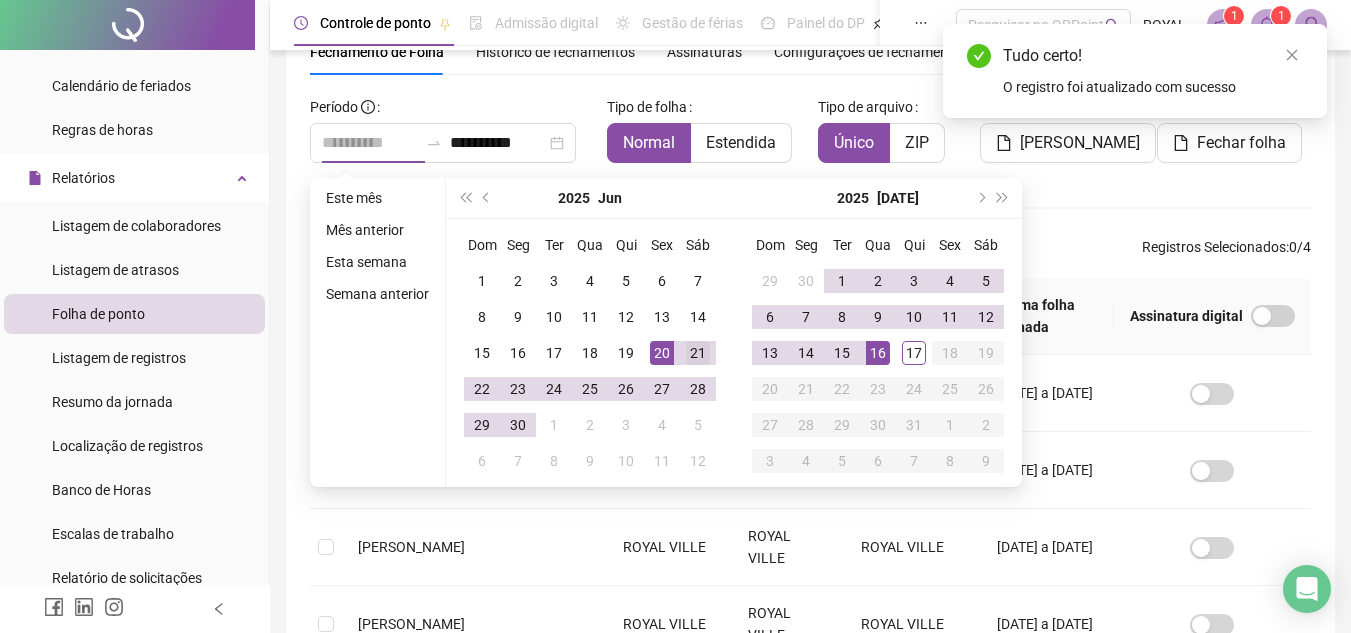 type on "**********" 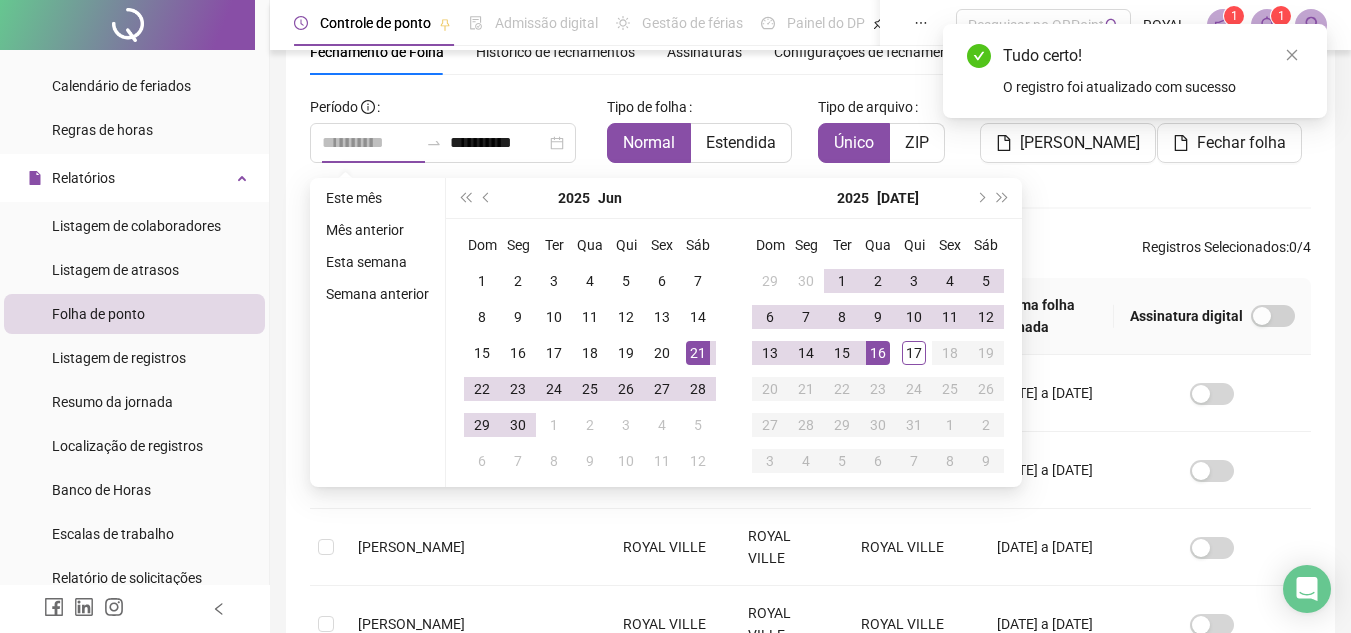 click on "21" at bounding box center (698, 353) 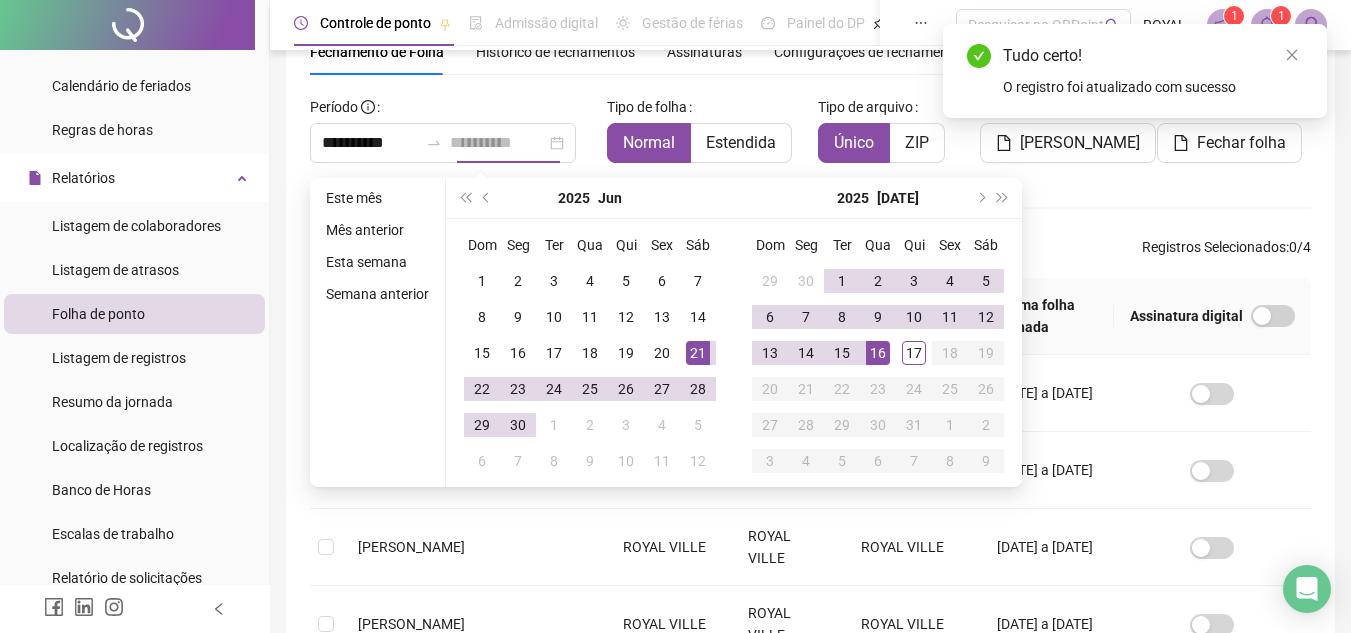 click on "16" at bounding box center (878, 353) 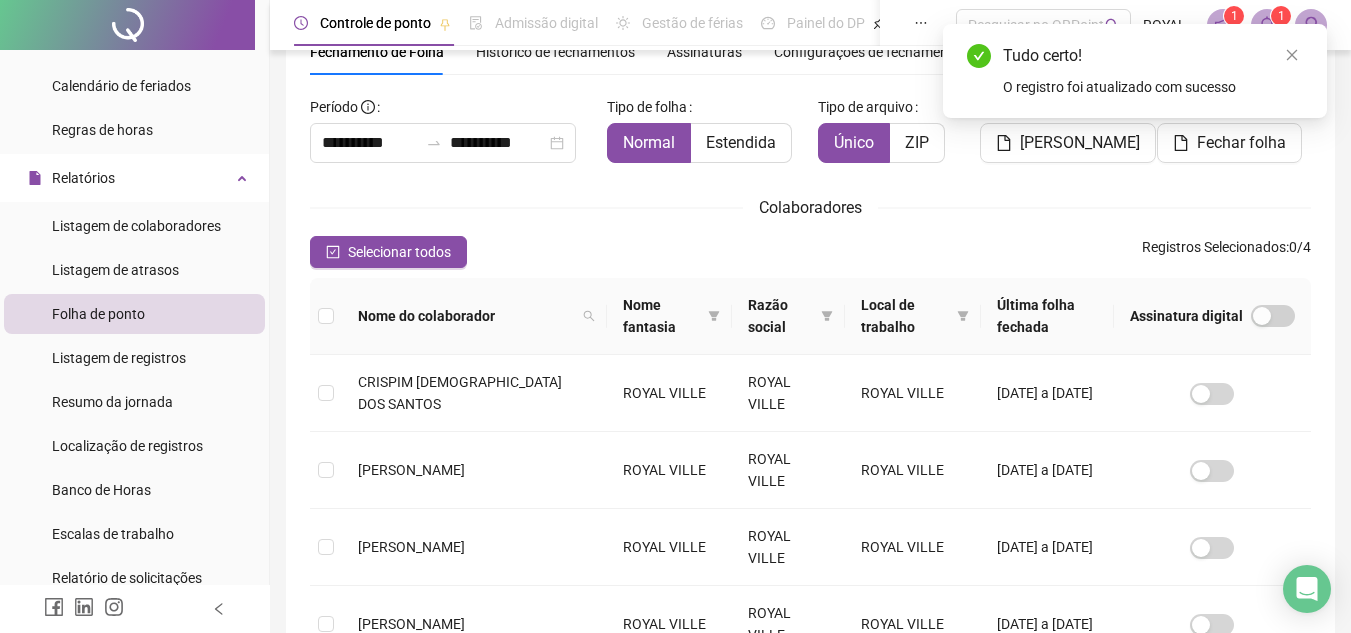 click on "Local de trabalho" at bounding box center (913, 316) 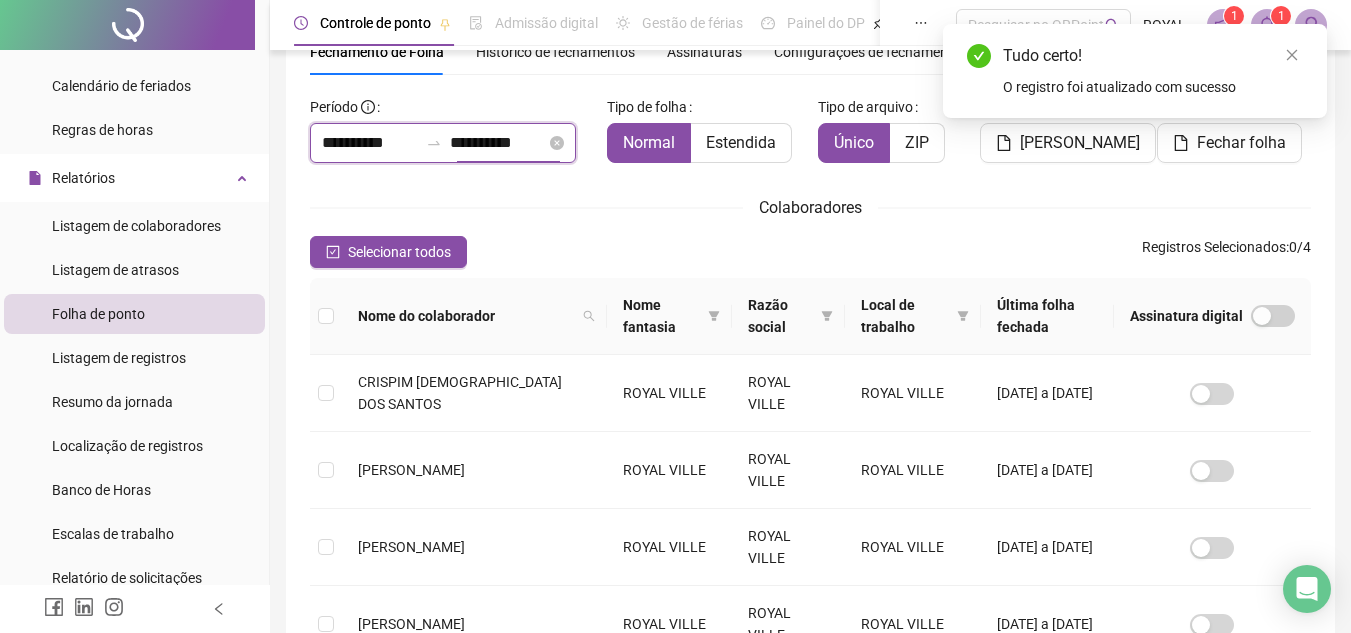 click on "**********" at bounding box center (498, 143) 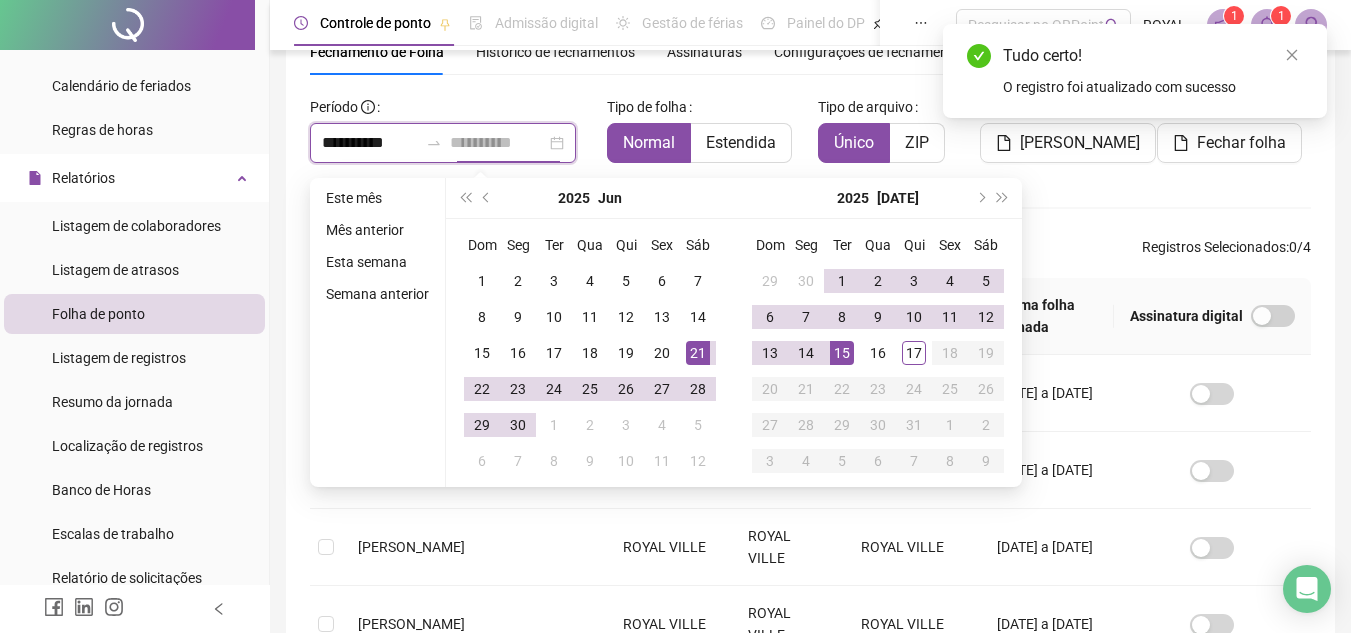type on "**********" 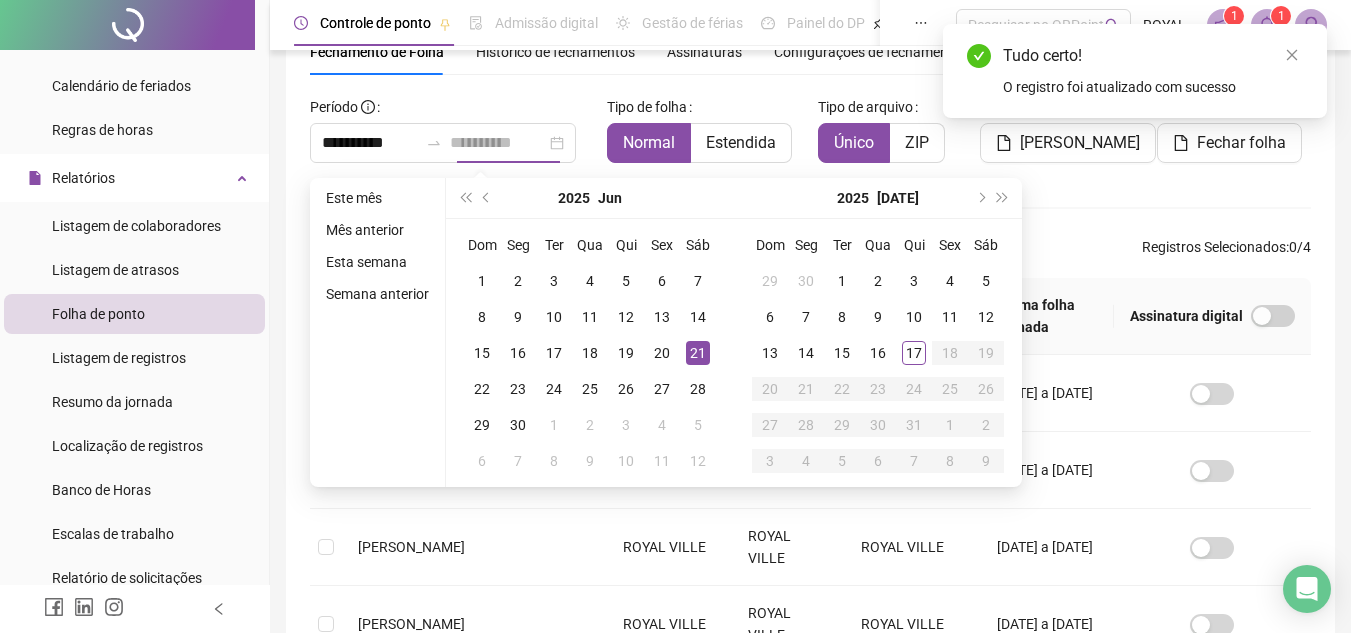 click on "21" at bounding box center (698, 353) 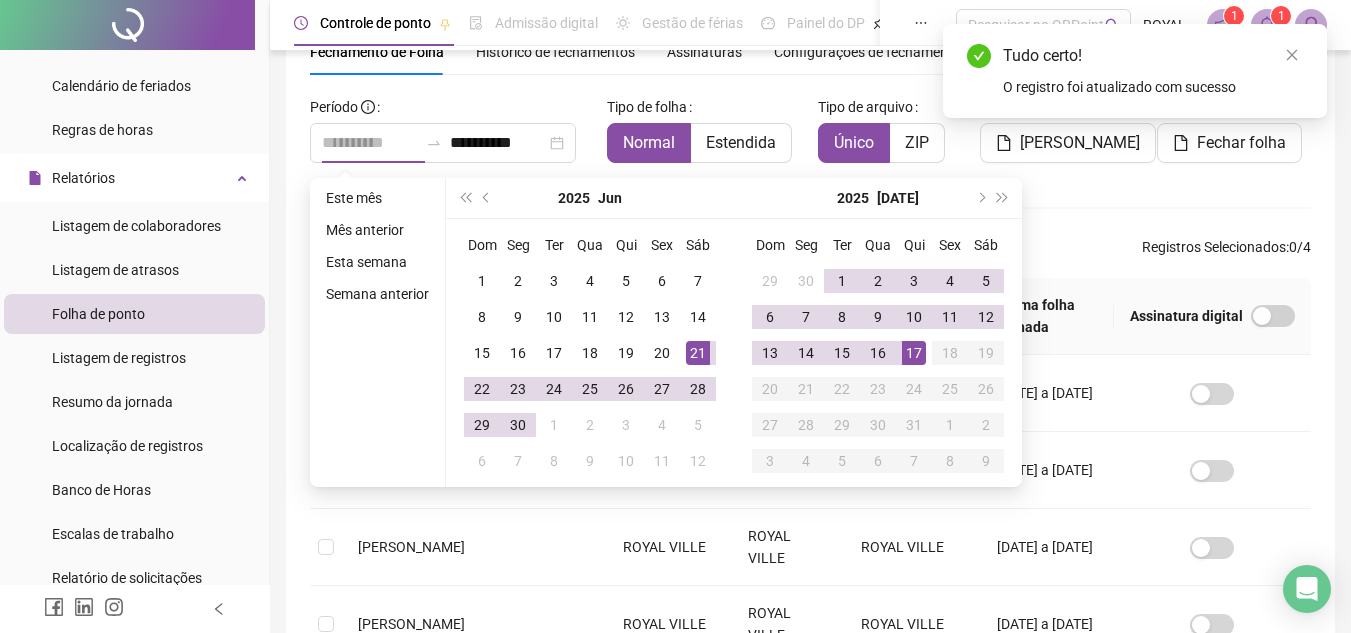 click on "17" at bounding box center [914, 353] 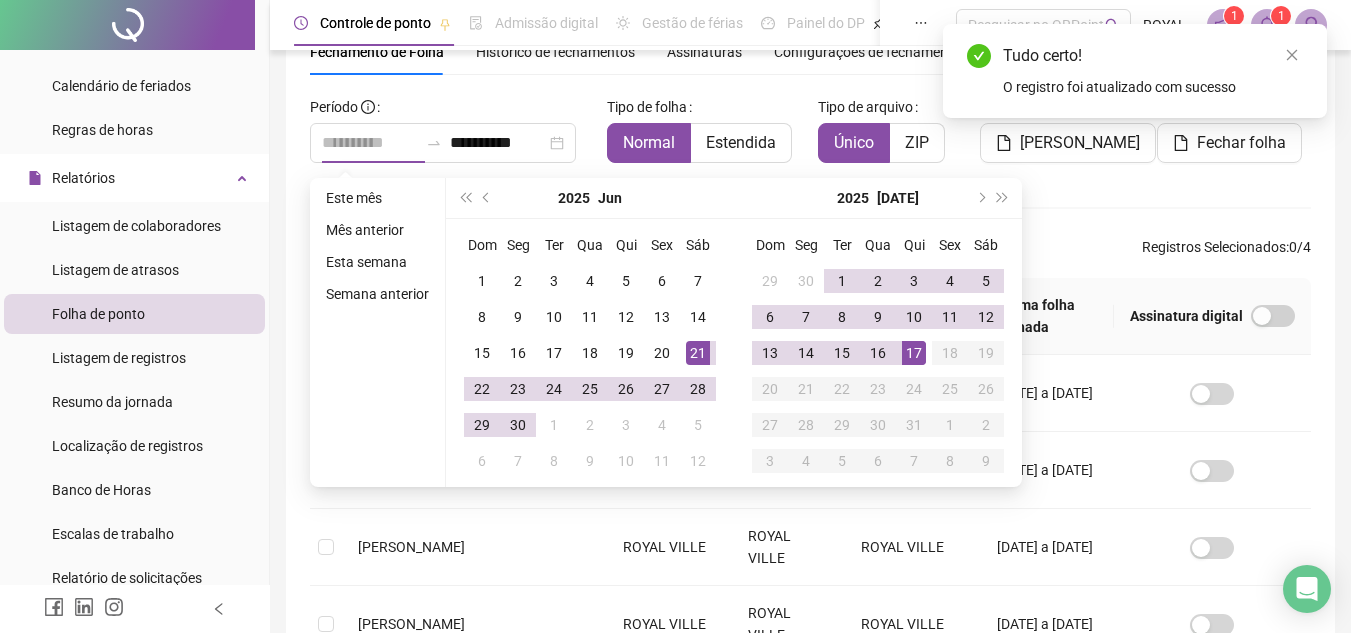type on "**********" 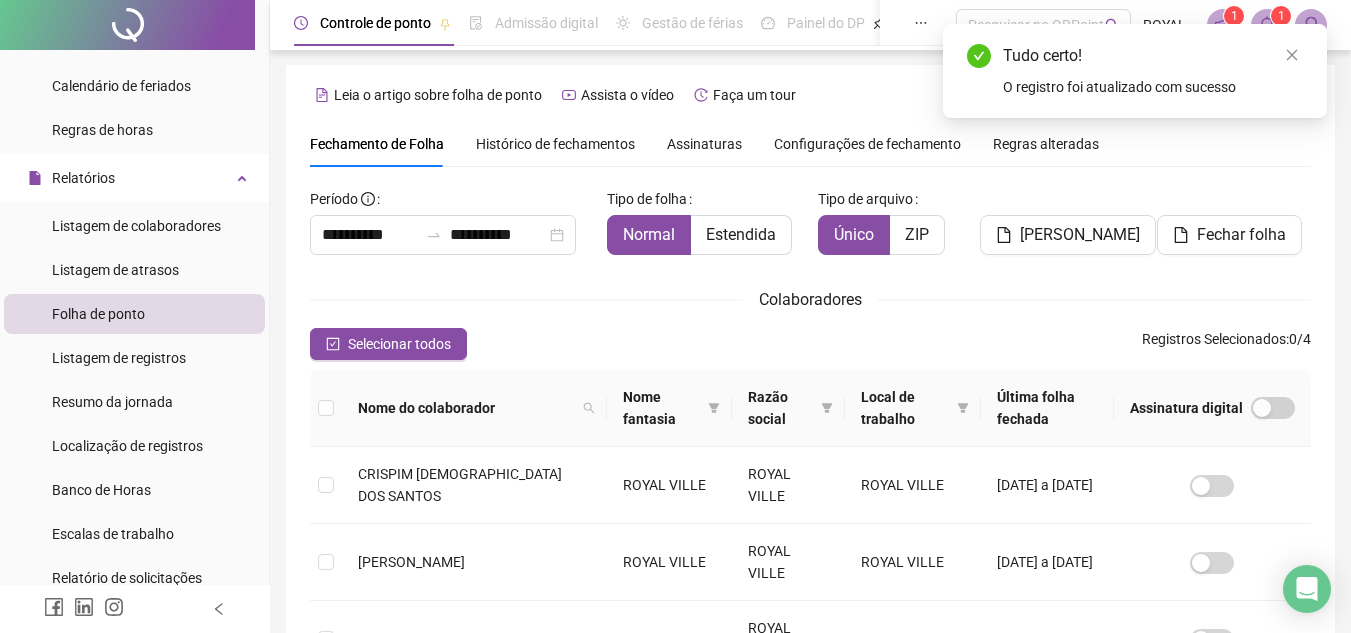scroll, scrollTop: 0, scrollLeft: 0, axis: both 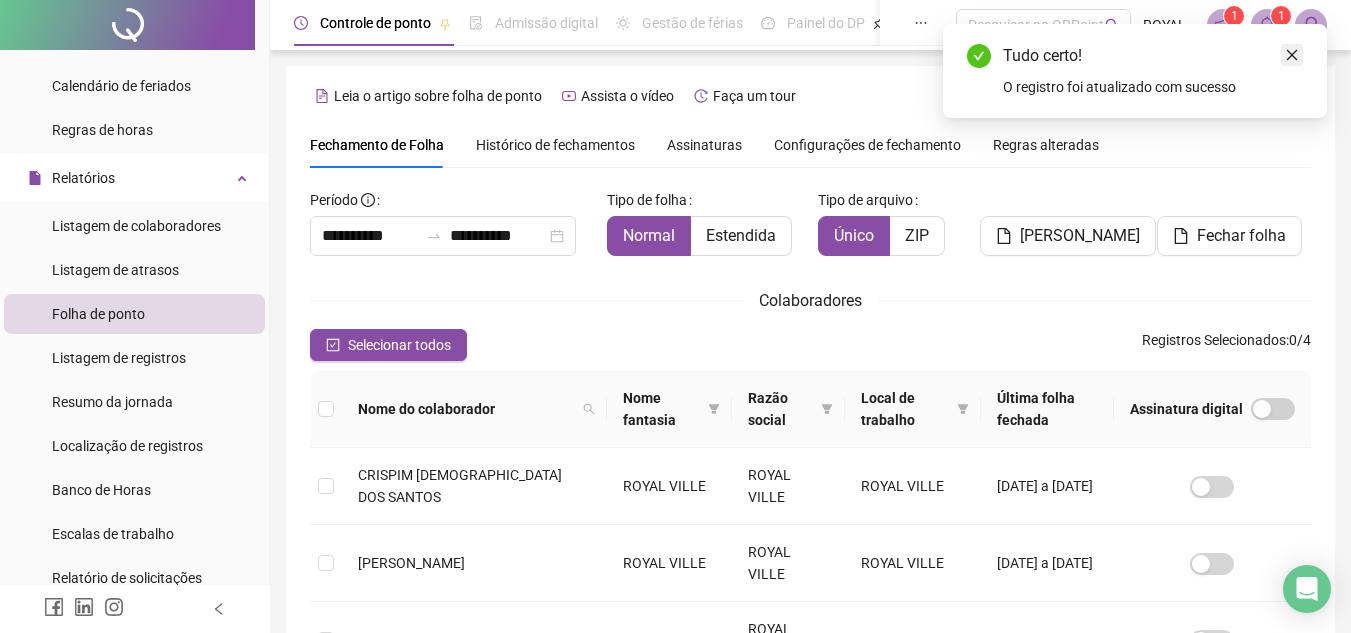 click at bounding box center [1292, 55] 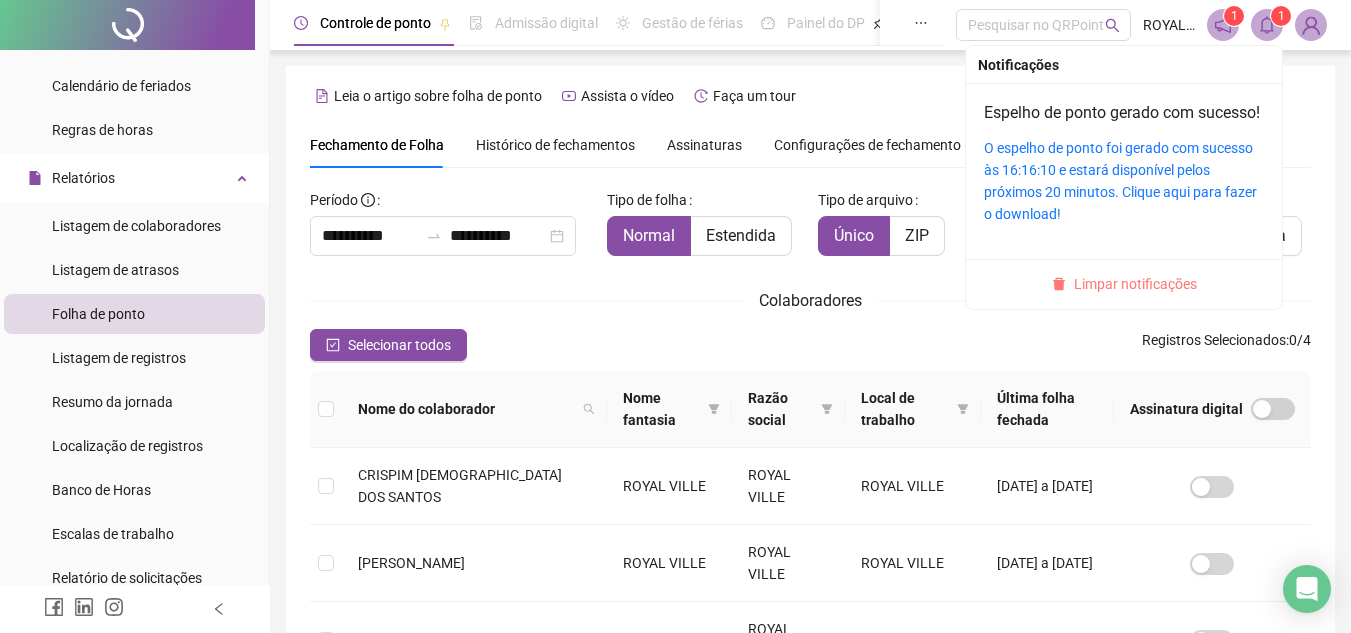 click on "Limpar notificações" at bounding box center [1135, 284] 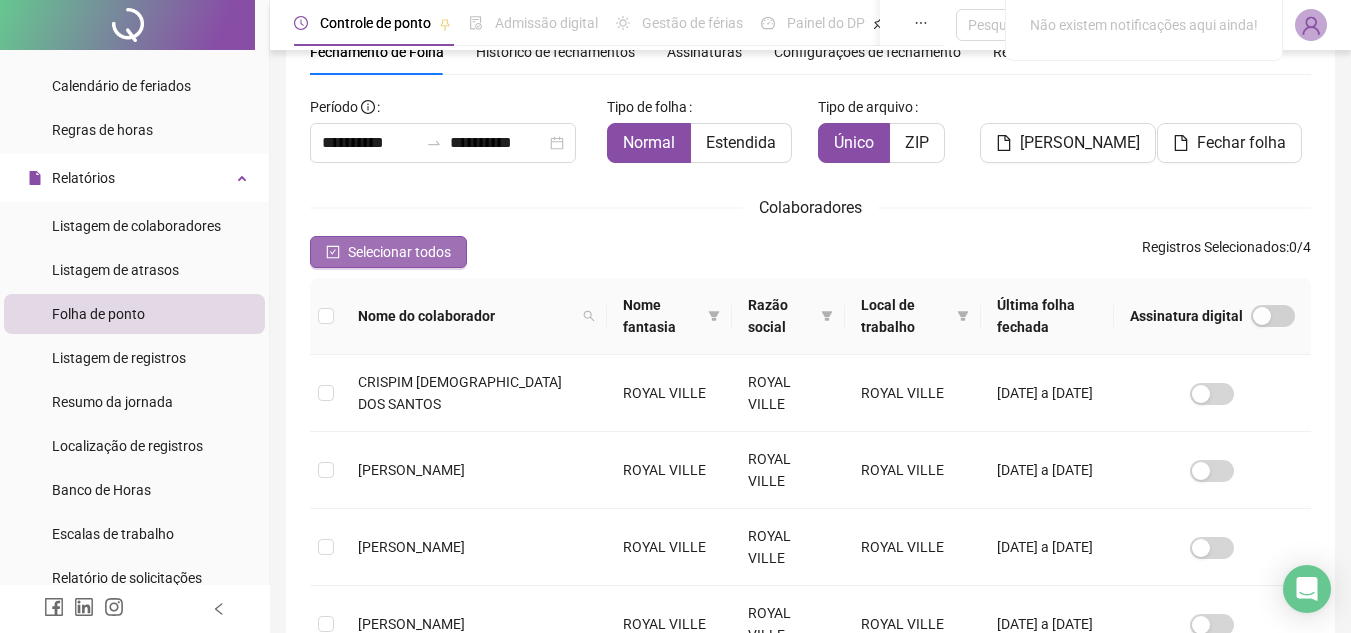 click on "Selecionar todos" at bounding box center (399, 252) 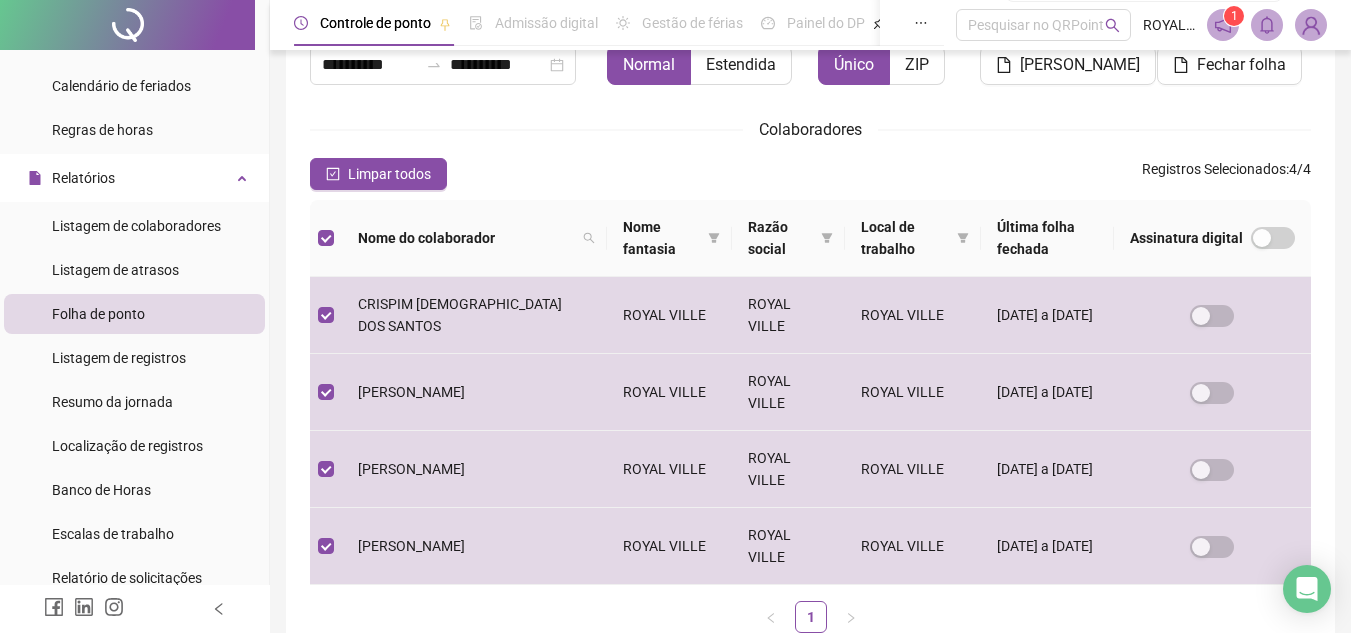 scroll, scrollTop: 0, scrollLeft: 0, axis: both 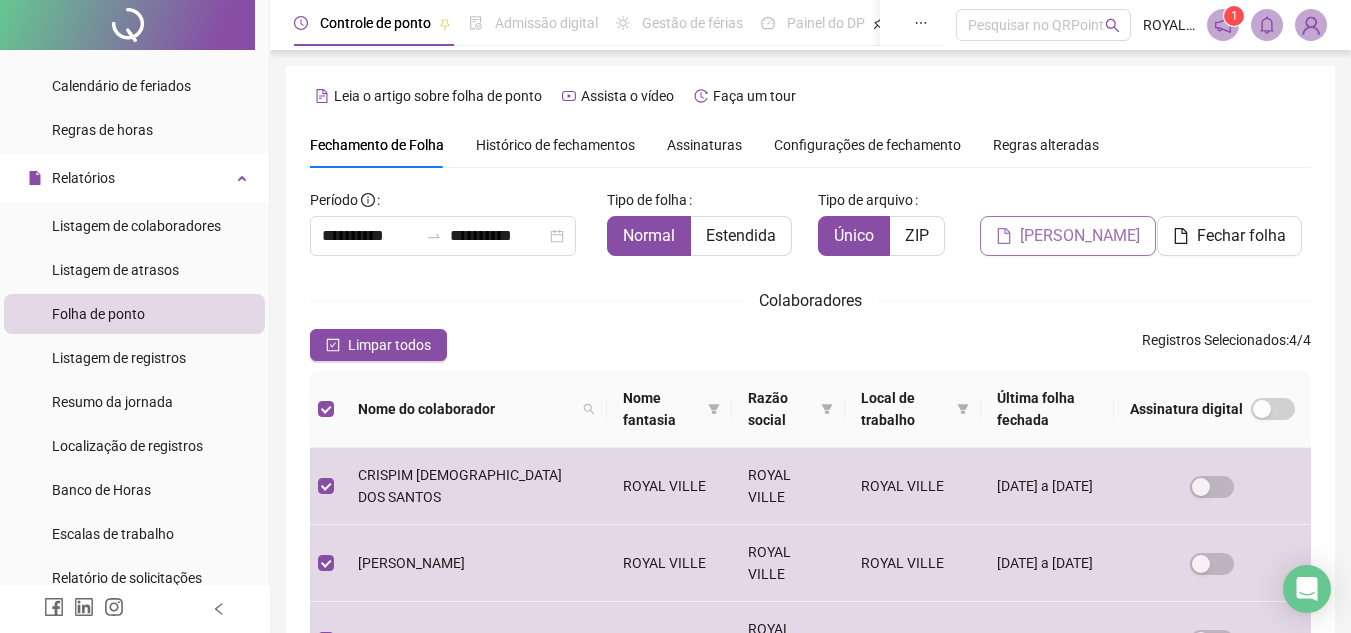 click on "[PERSON_NAME]" at bounding box center (1080, 236) 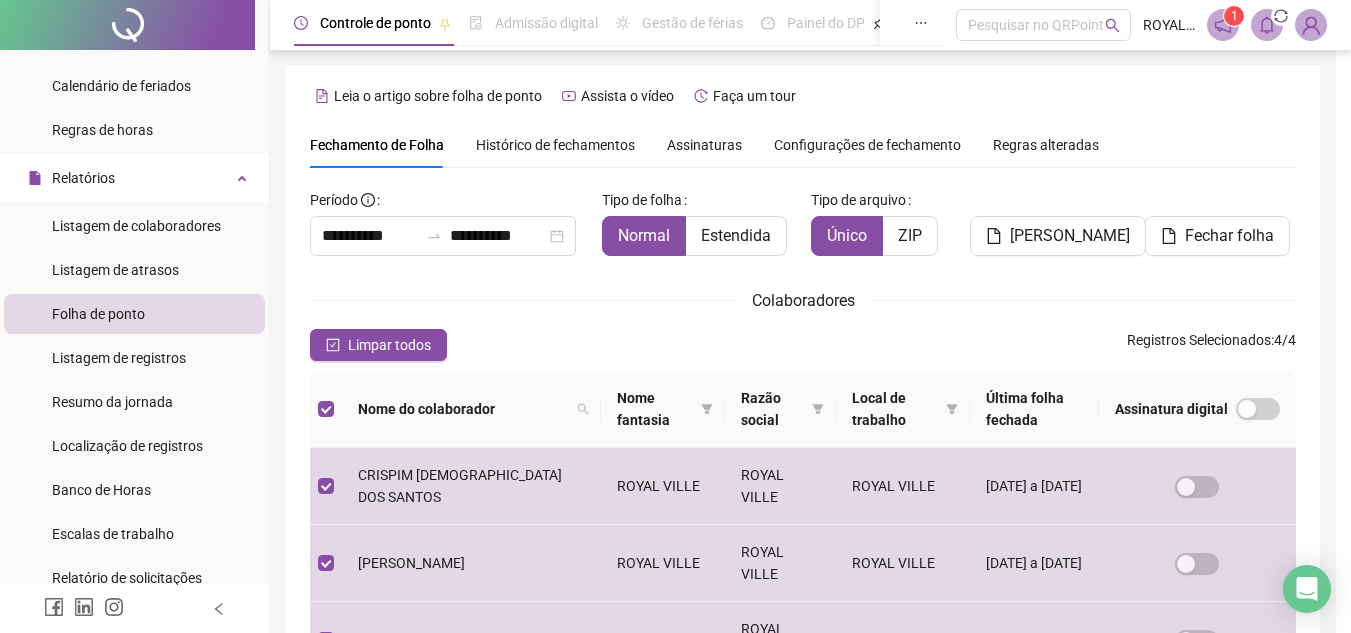 scroll, scrollTop: 93, scrollLeft: 0, axis: vertical 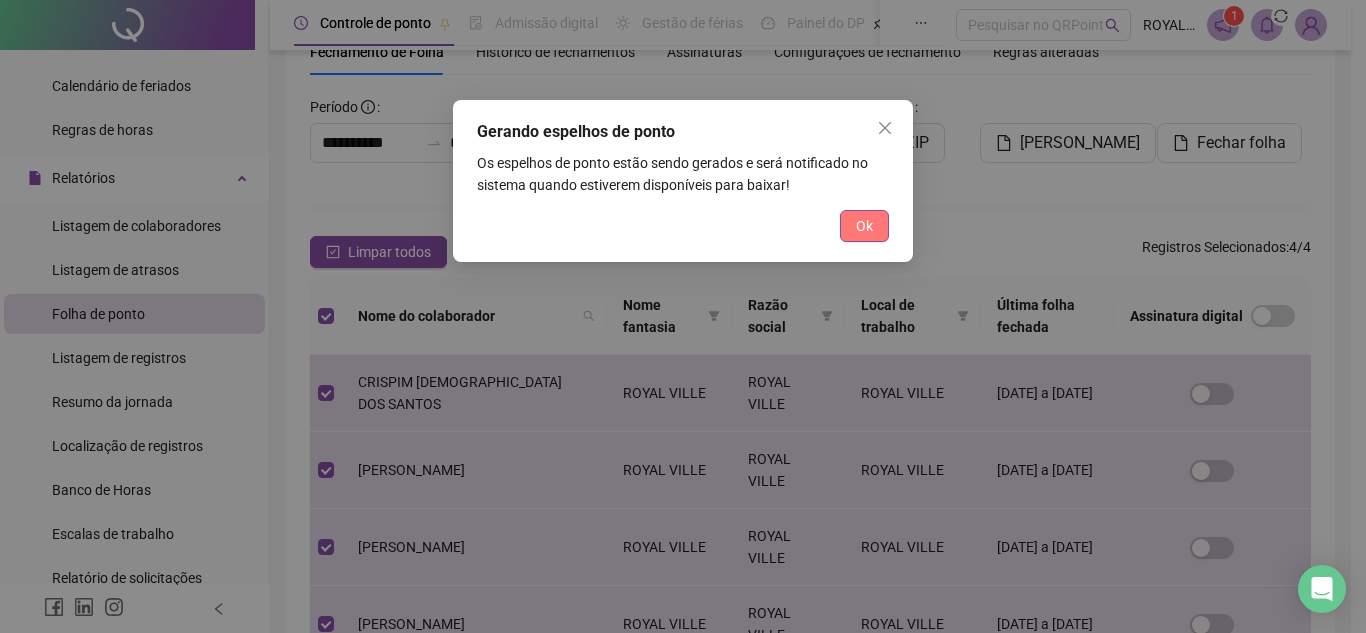 click on "Ok" at bounding box center (864, 226) 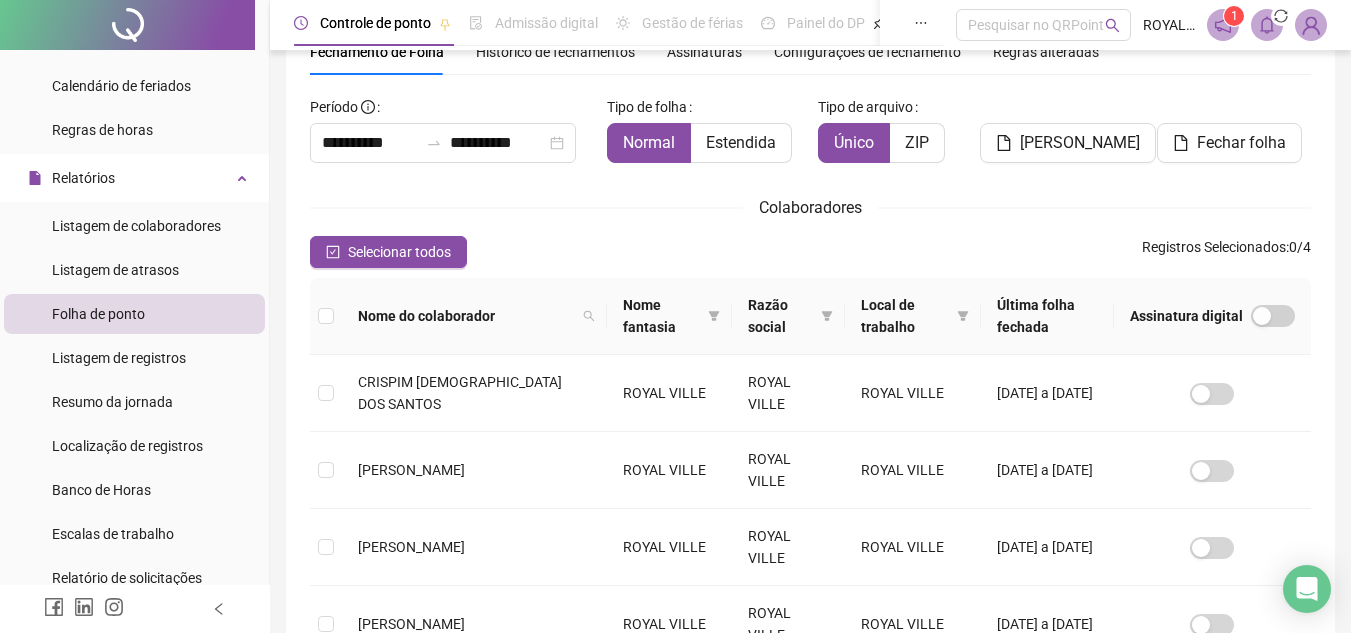click 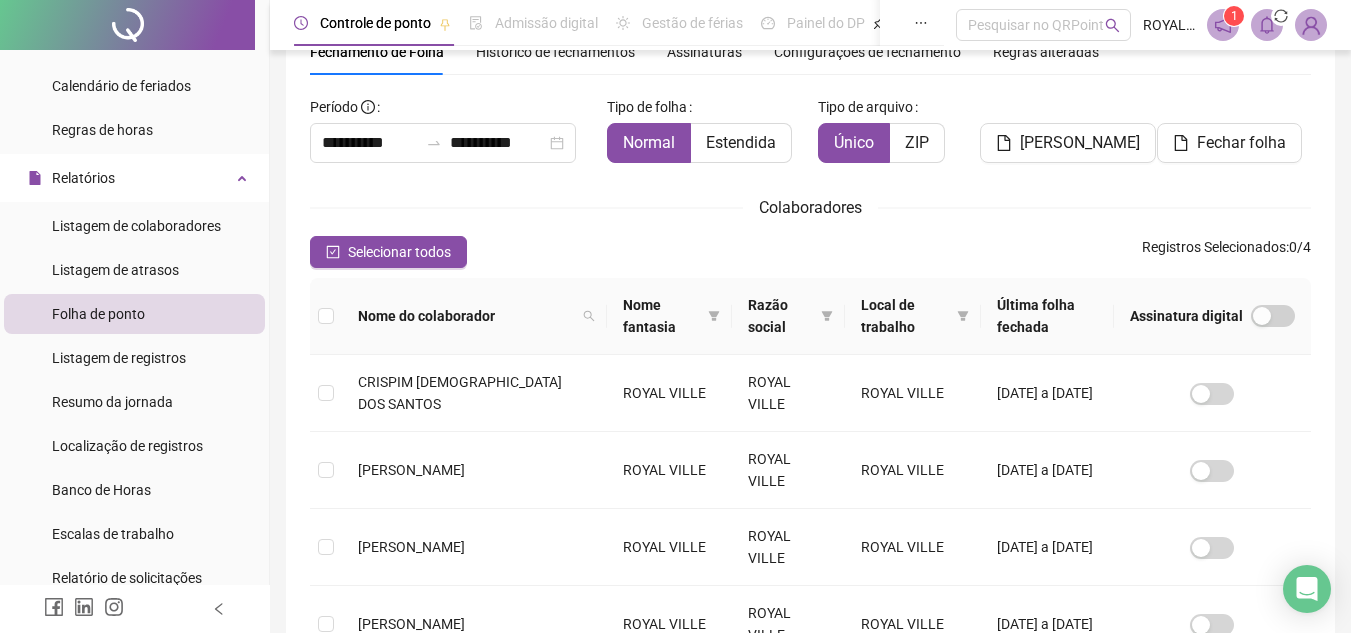 scroll, scrollTop: 0, scrollLeft: 0, axis: both 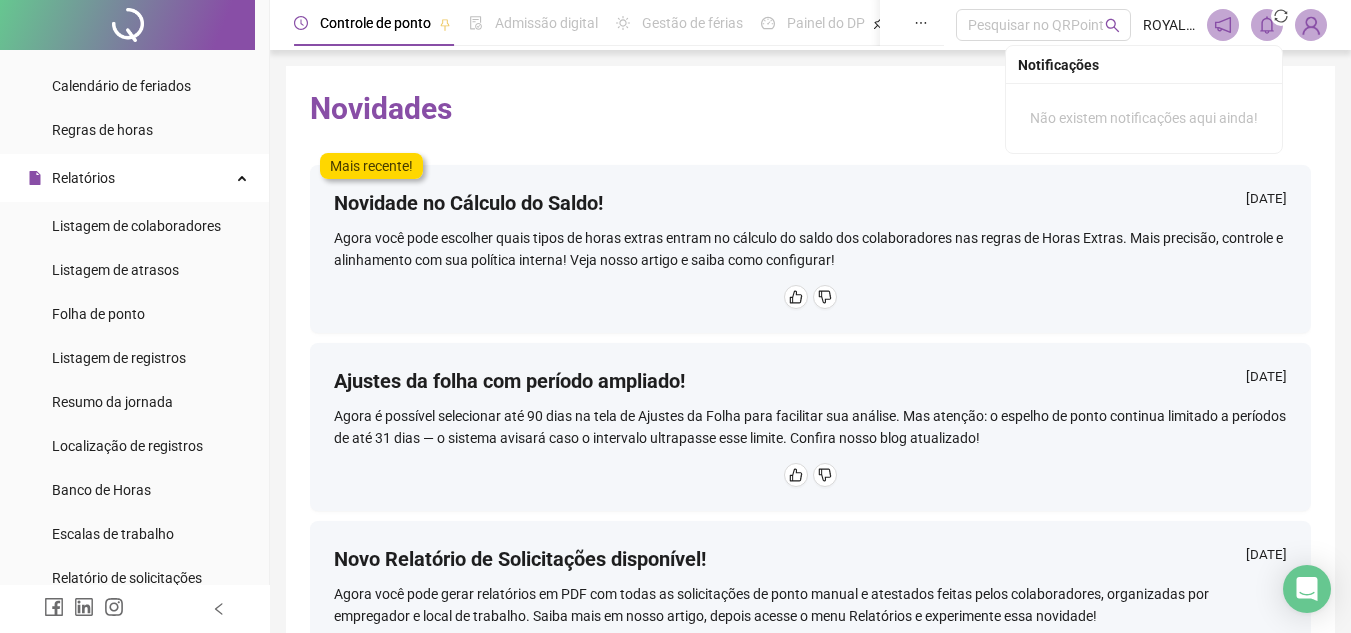 click 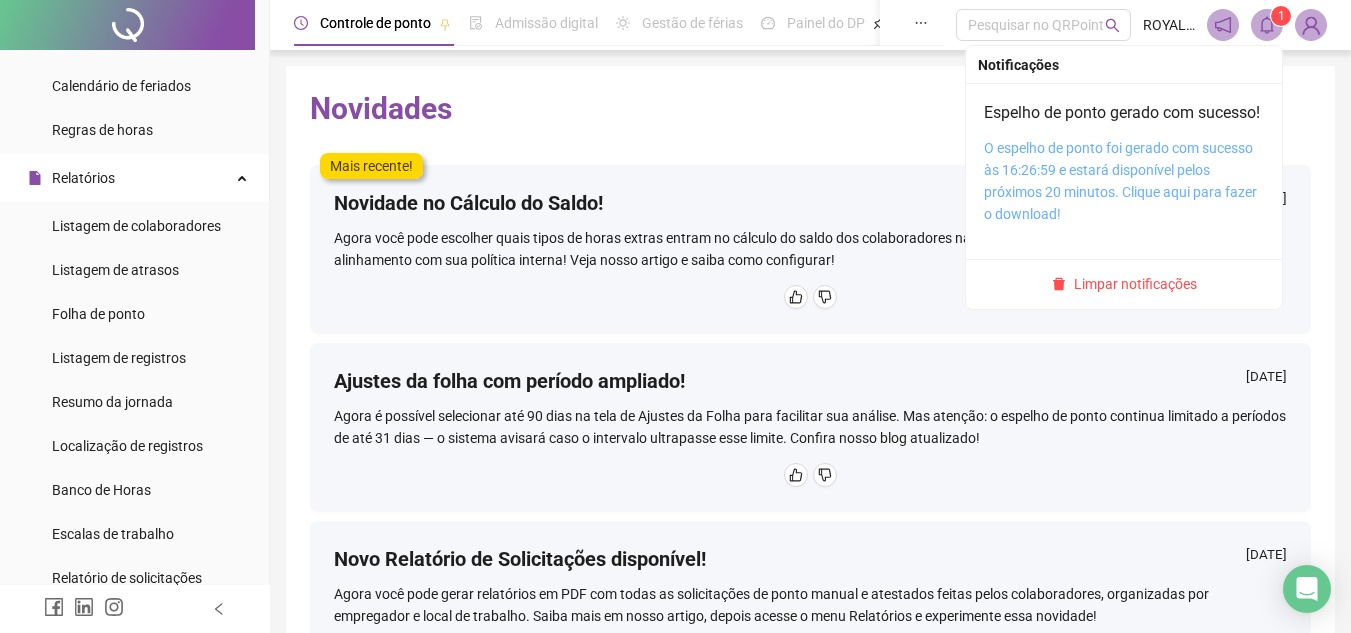 click on "O espelho de ponto foi gerado com sucesso às 16:26:59 e estará disponível pelos próximos 20 minutos.
Clique aqui para fazer o download!" at bounding box center (1120, 181) 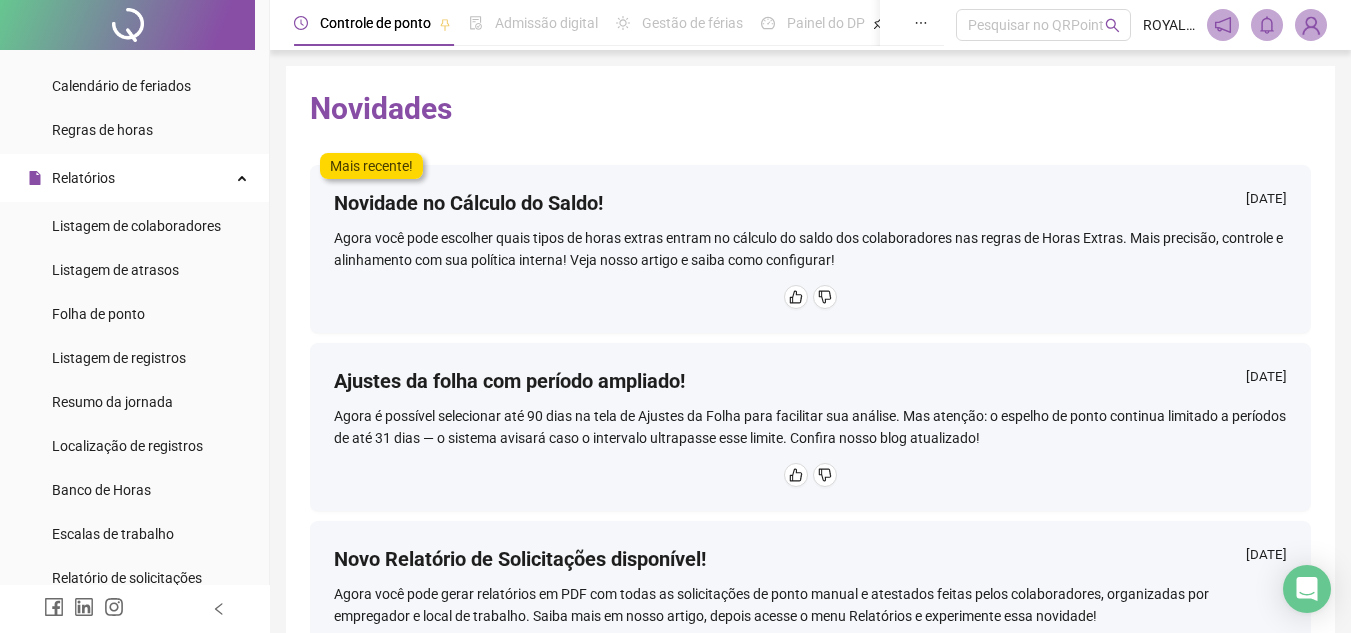 click at bounding box center [127, 25] 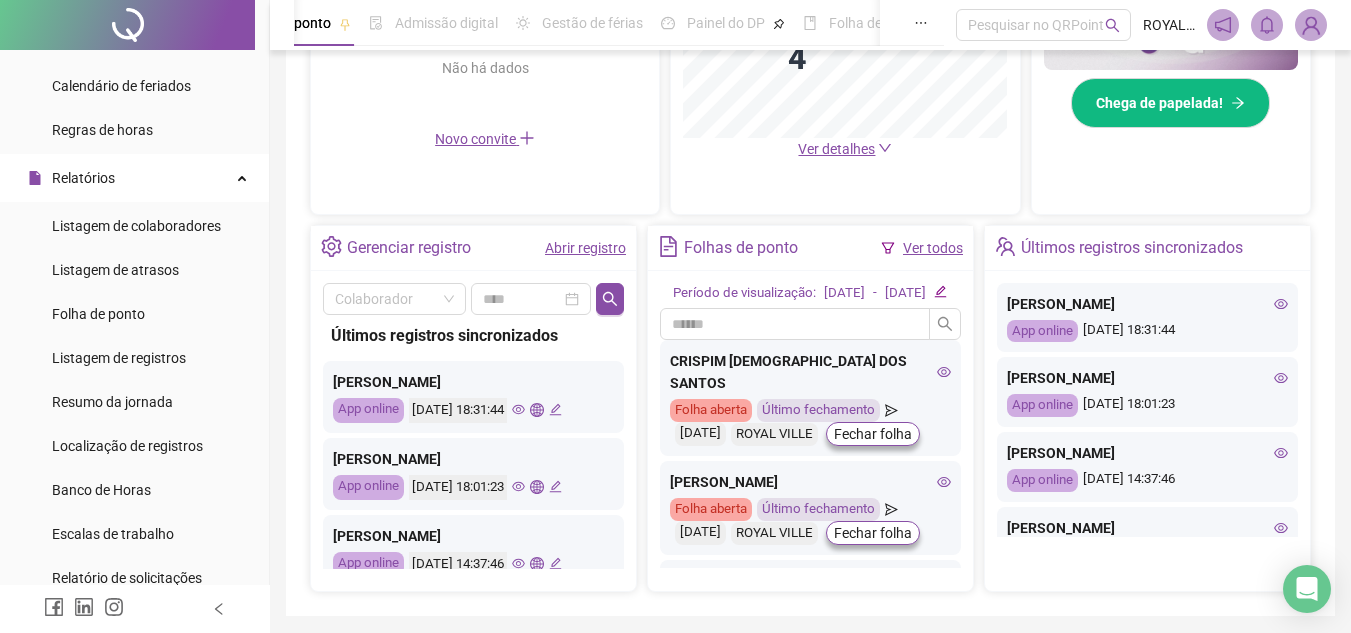 scroll, scrollTop: 689, scrollLeft: 0, axis: vertical 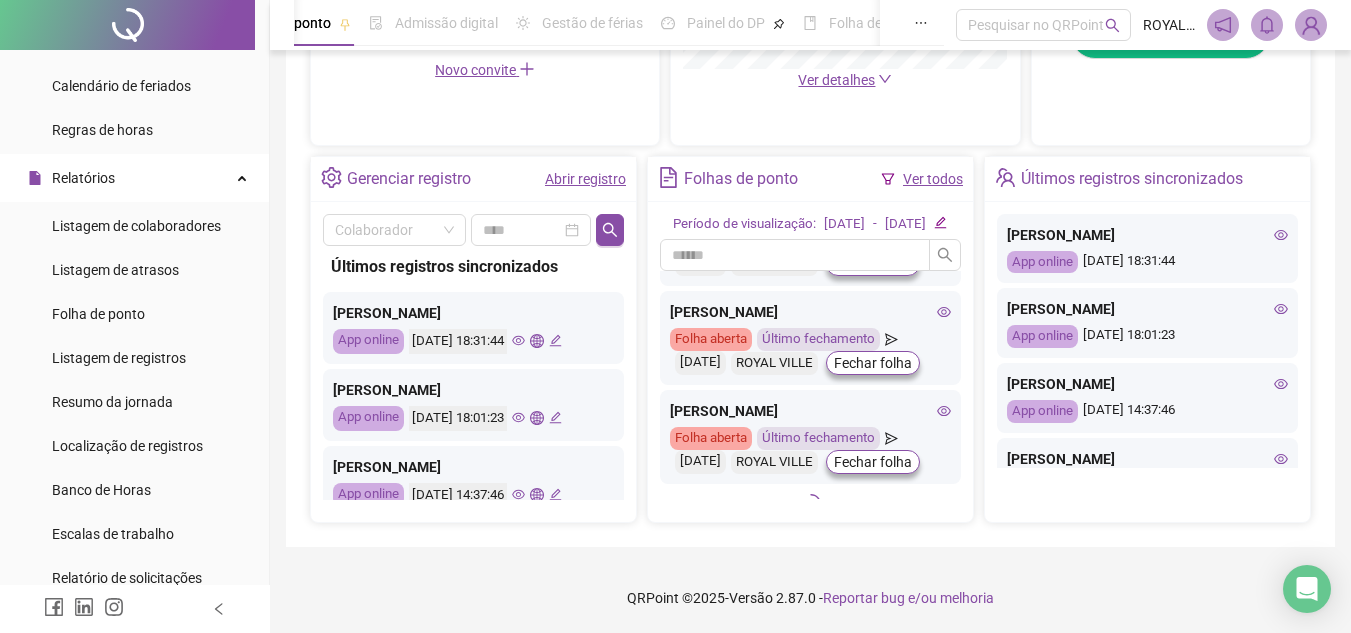 click at bounding box center [127, 25] 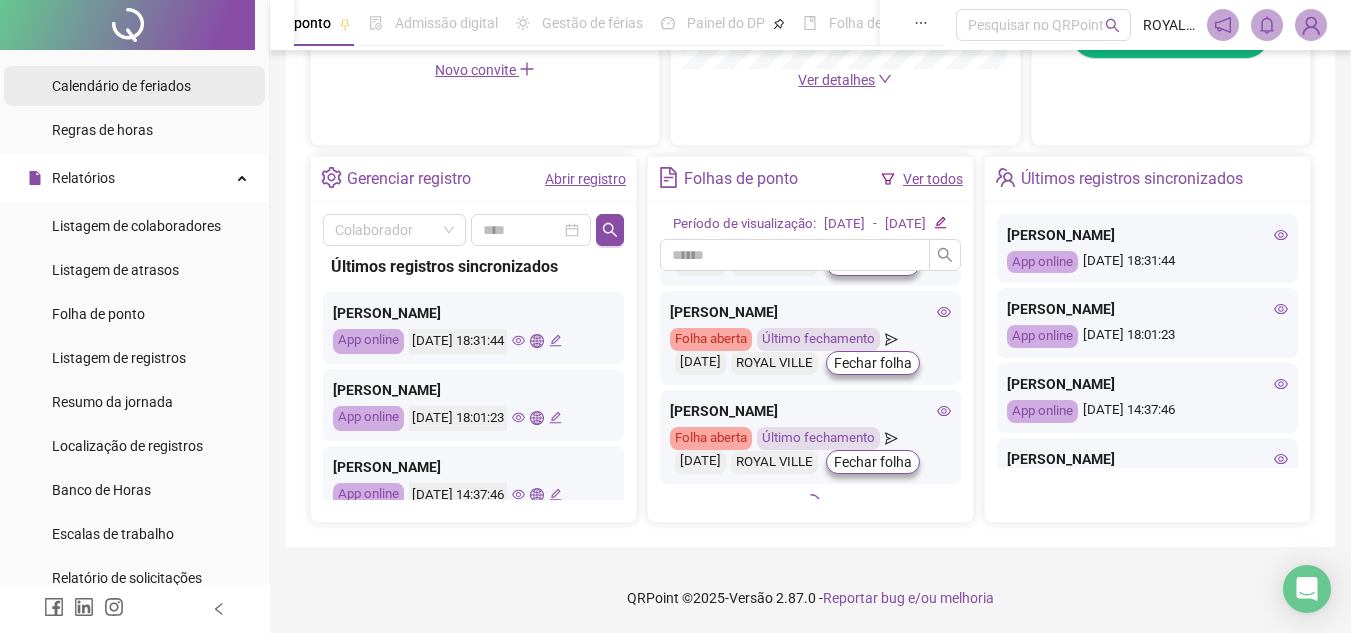 click on "Calendário de feriados" at bounding box center [134, 86] 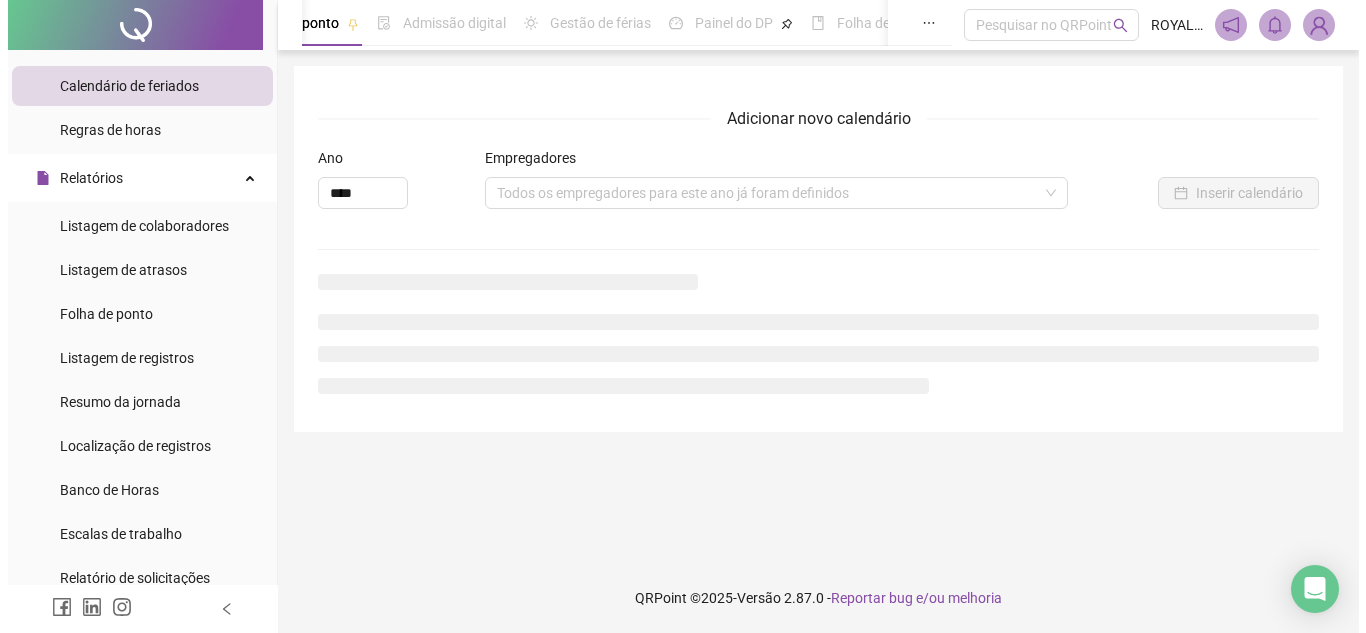 scroll, scrollTop: 0, scrollLeft: 0, axis: both 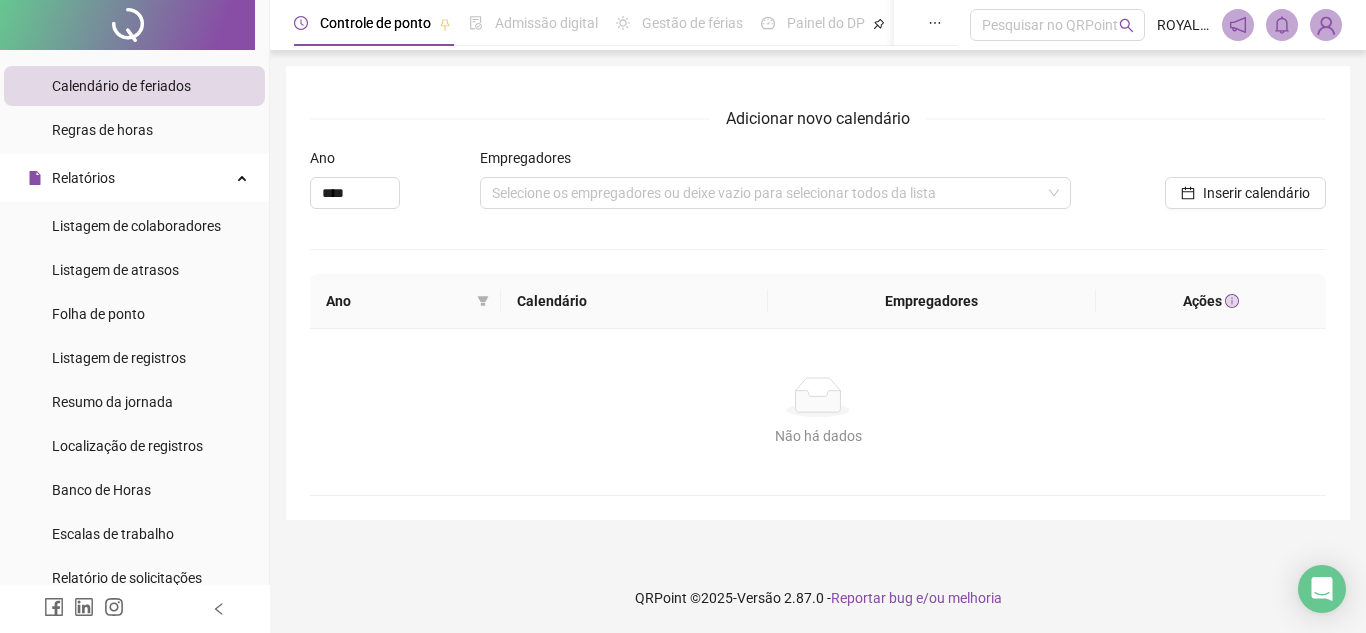 drag, startPoint x: 1310, startPoint y: 0, endPoint x: 395, endPoint y: 516, distance: 1050.467 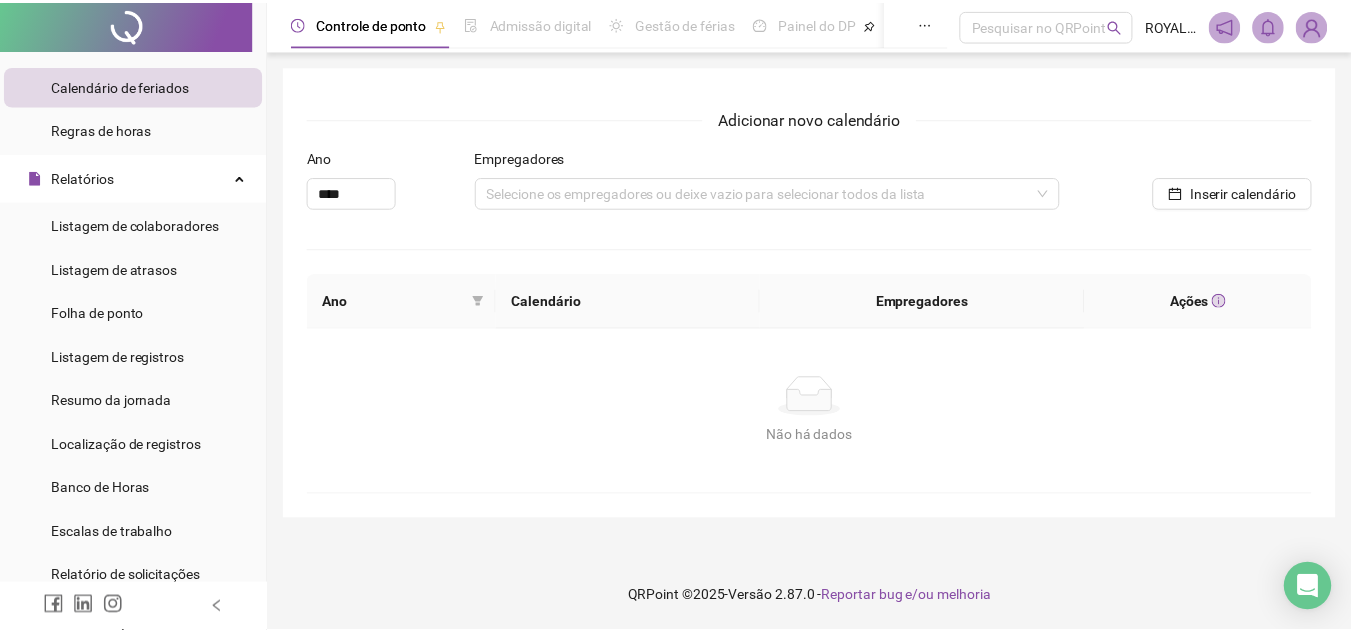 scroll, scrollTop: 0, scrollLeft: 0, axis: both 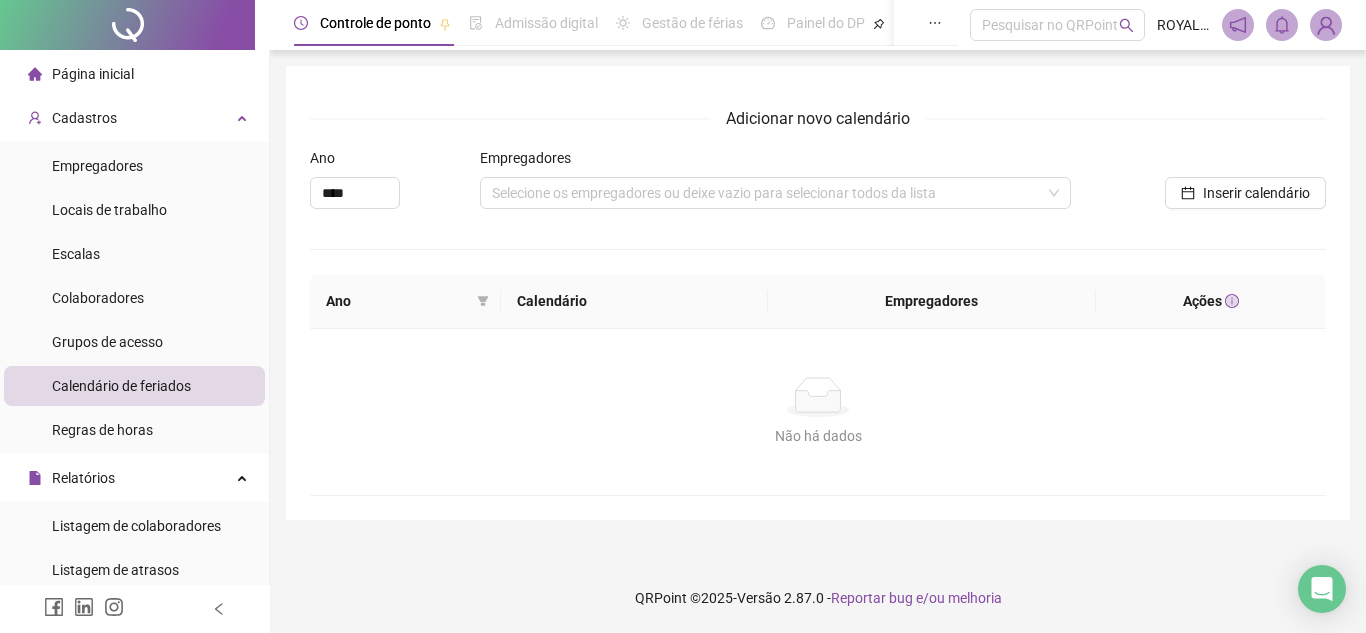 click at bounding box center [127, 25] 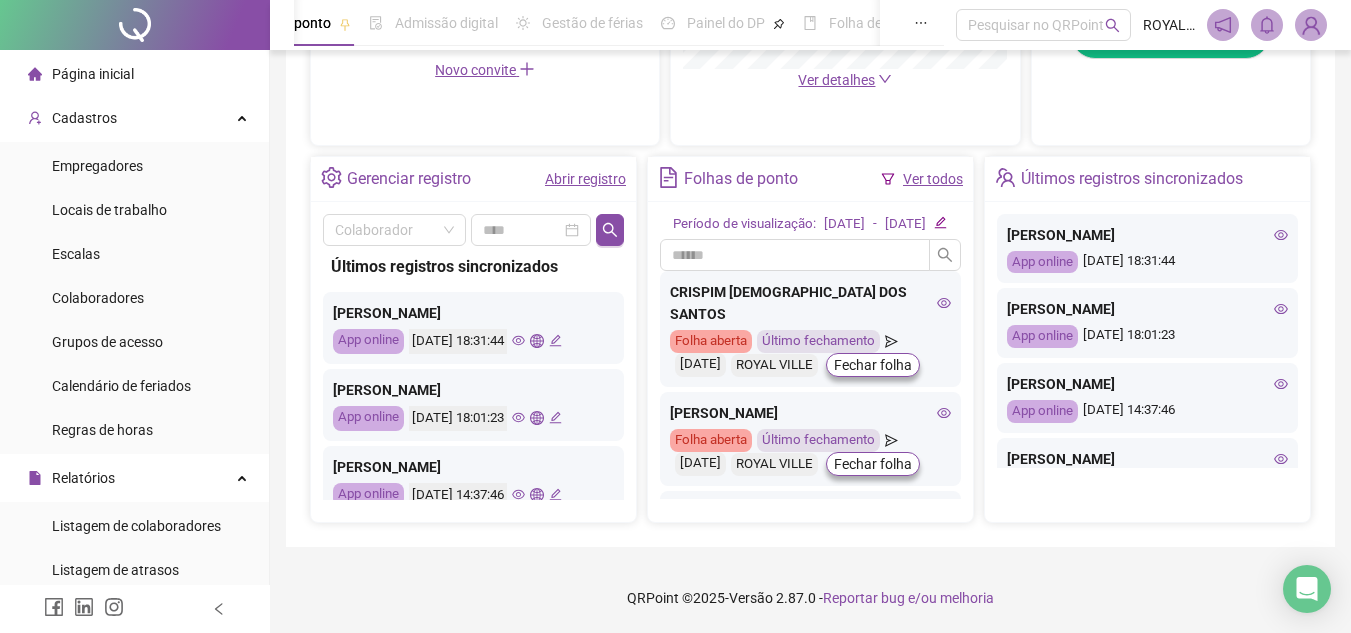 scroll, scrollTop: 689, scrollLeft: 0, axis: vertical 